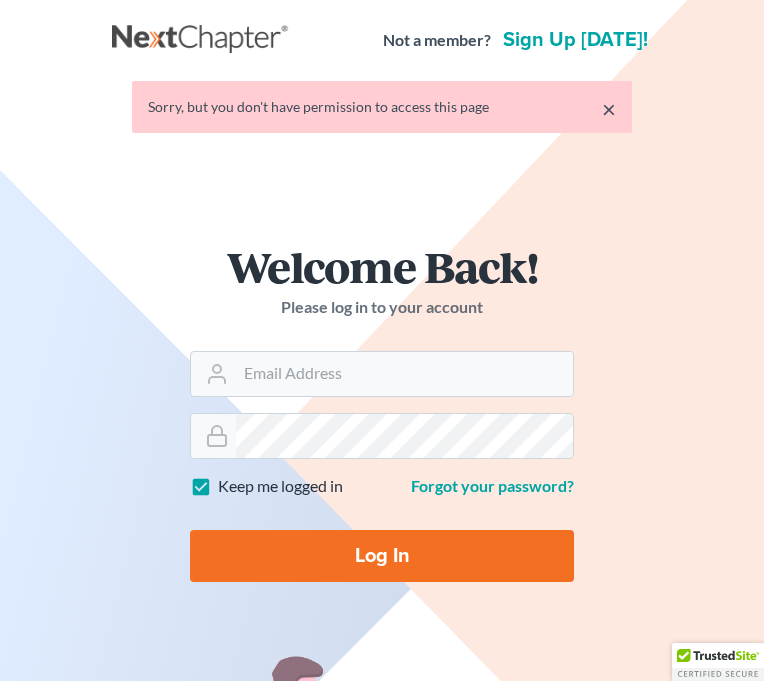 scroll, scrollTop: 0, scrollLeft: 0, axis: both 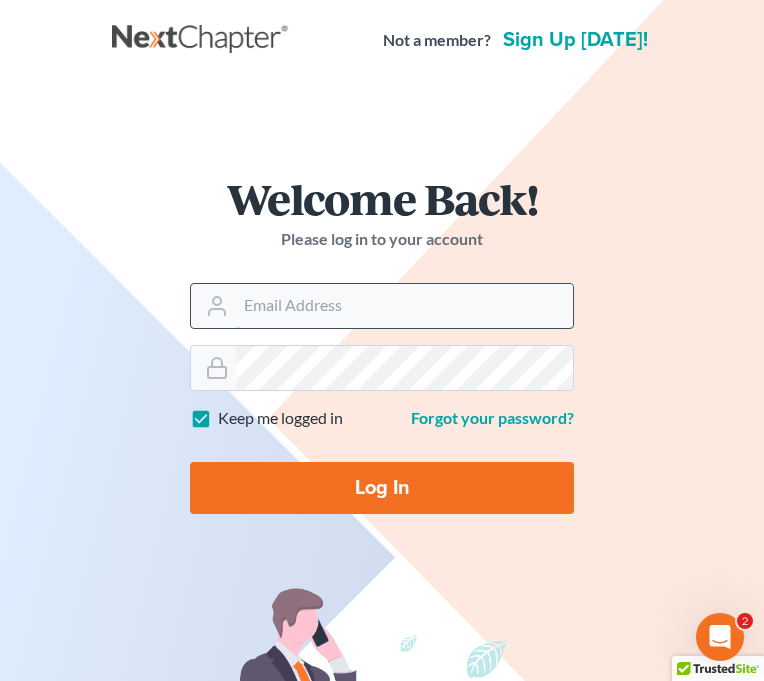 type on "[EMAIL_ADDRESS][DOMAIN_NAME]" 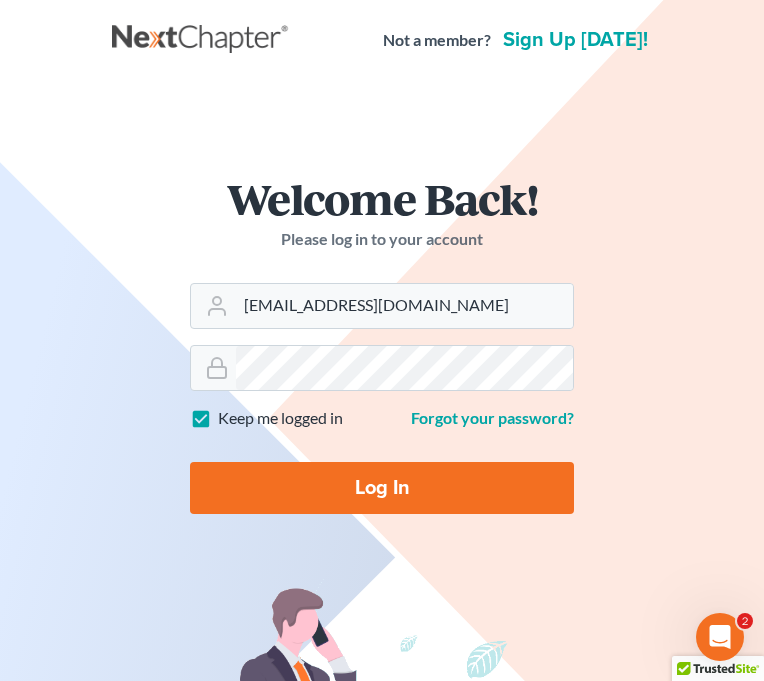 click on "Log In" at bounding box center (382, 488) 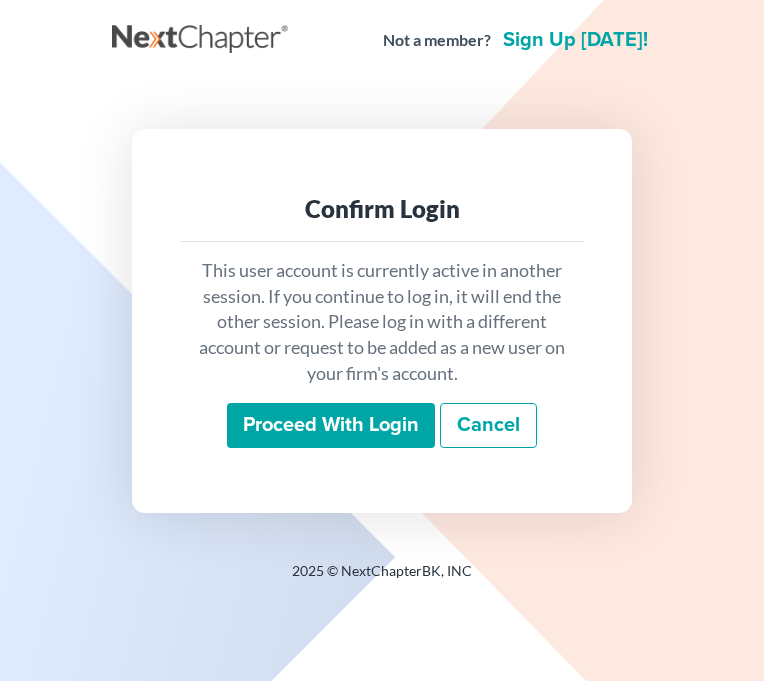 scroll, scrollTop: 0, scrollLeft: 0, axis: both 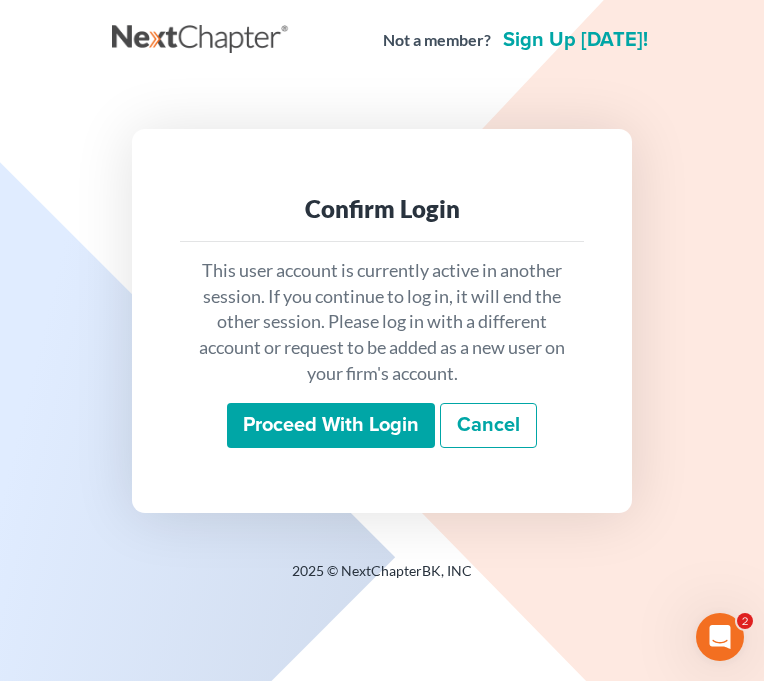 click on "Proceed with login" at bounding box center [331, 426] 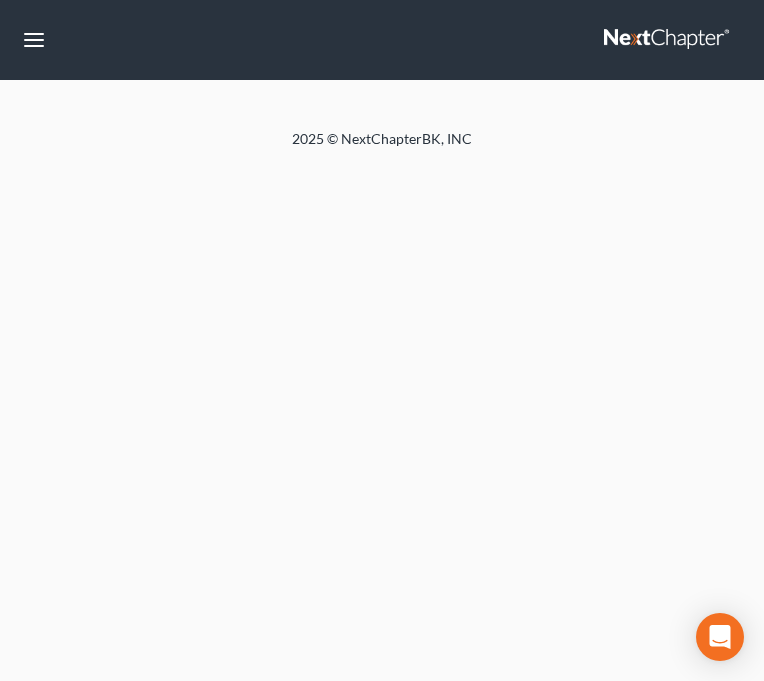 scroll, scrollTop: 0, scrollLeft: 0, axis: both 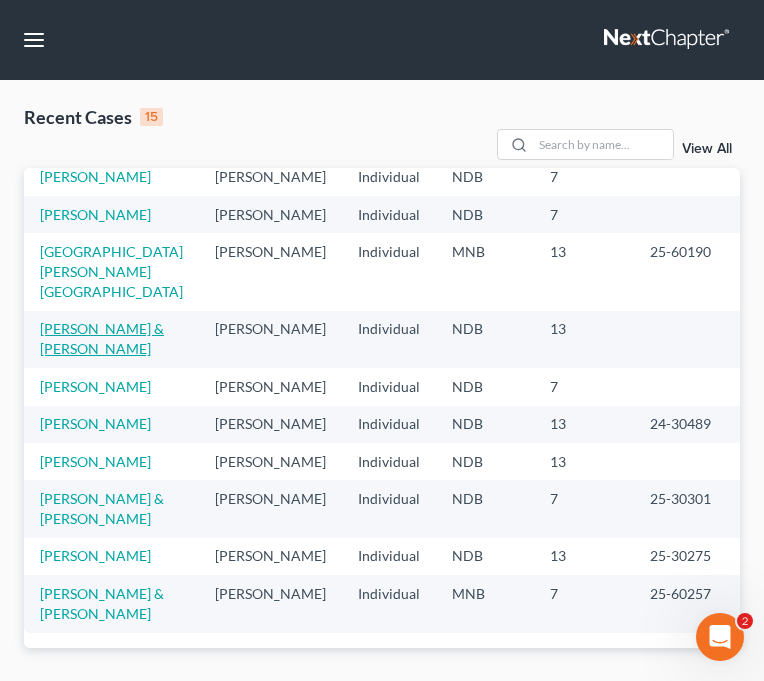 click on "Lynnes, Michael & Rosetta" at bounding box center (102, 338) 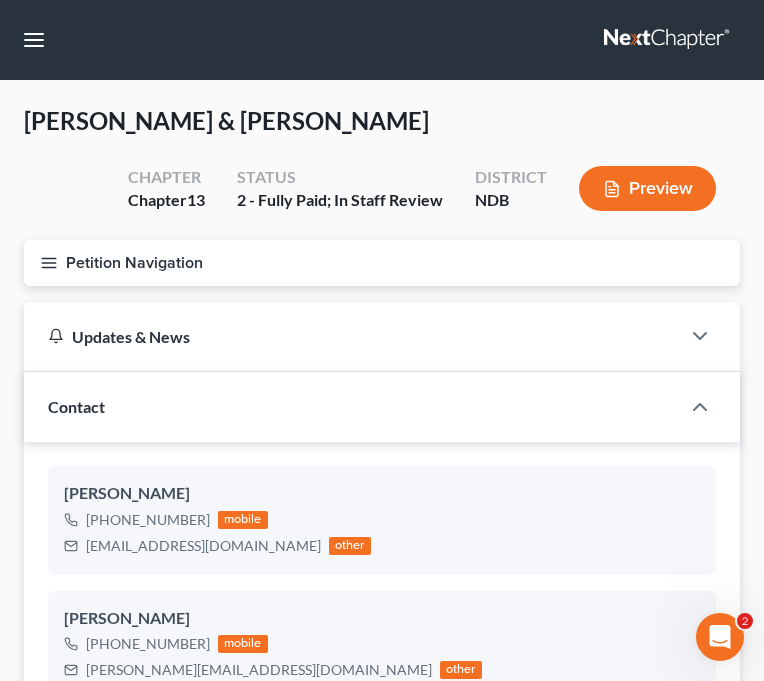 click on "Lynnes, Michael & Rosetta Upgraded Chapter Chapter  13 Status 2 - Fully Paid; In Staff Review District NDB Preview" at bounding box center (382, 172) 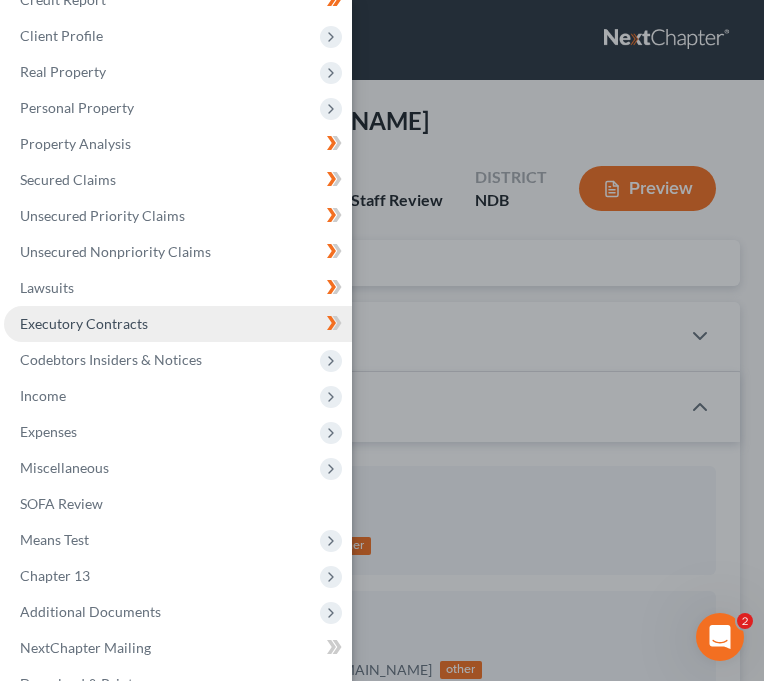 scroll, scrollTop: 108, scrollLeft: 0, axis: vertical 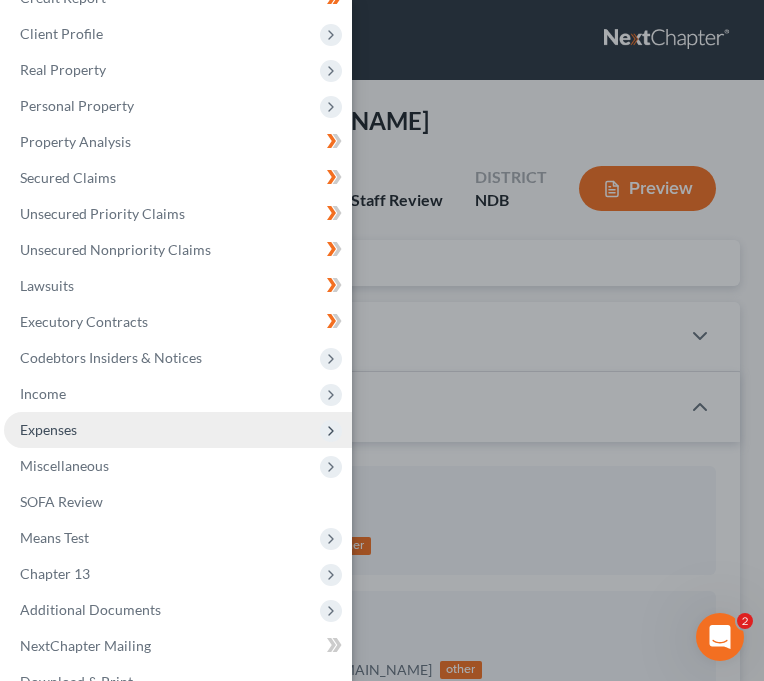 click on "Expenses" at bounding box center (178, 430) 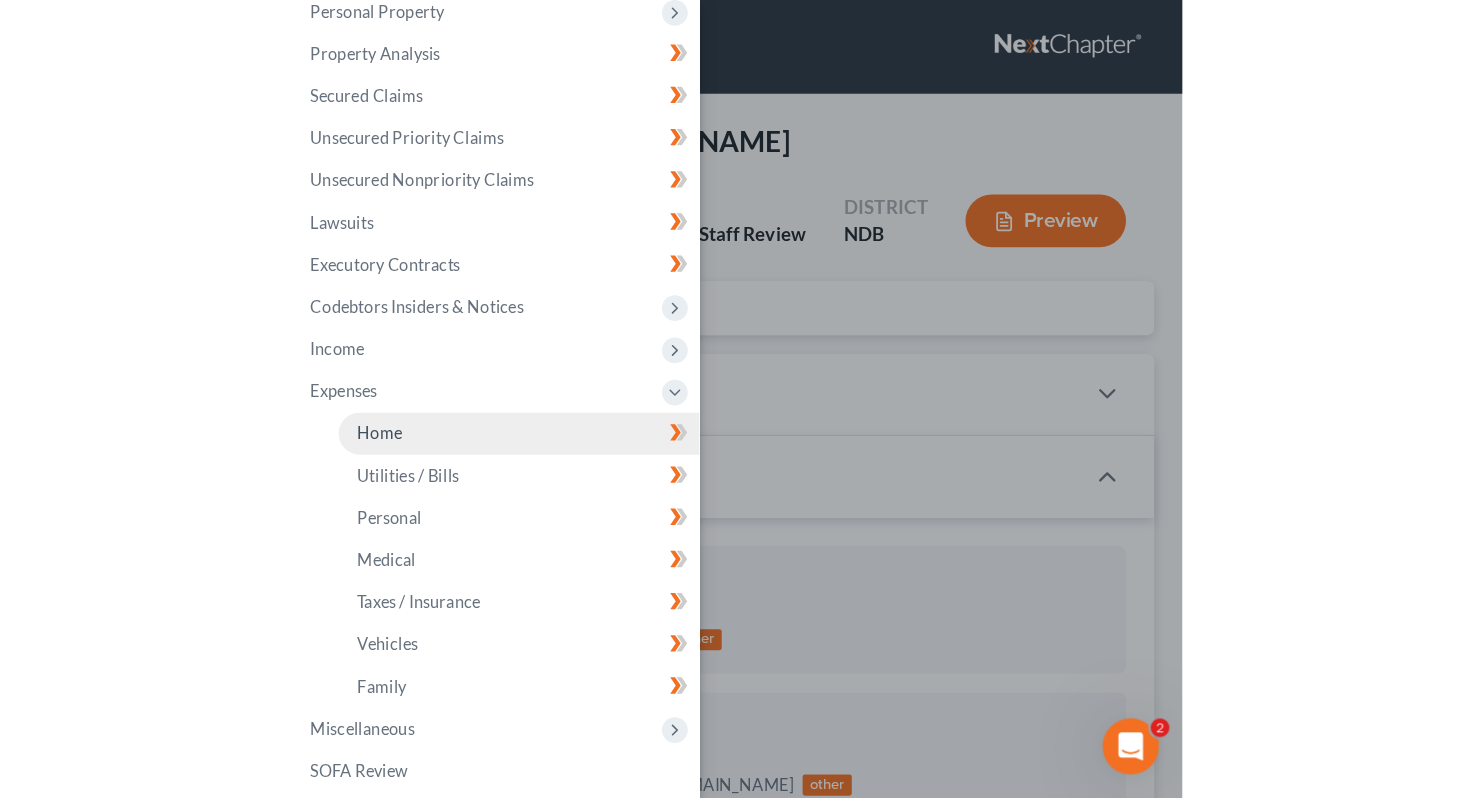 scroll, scrollTop: 214, scrollLeft: 0, axis: vertical 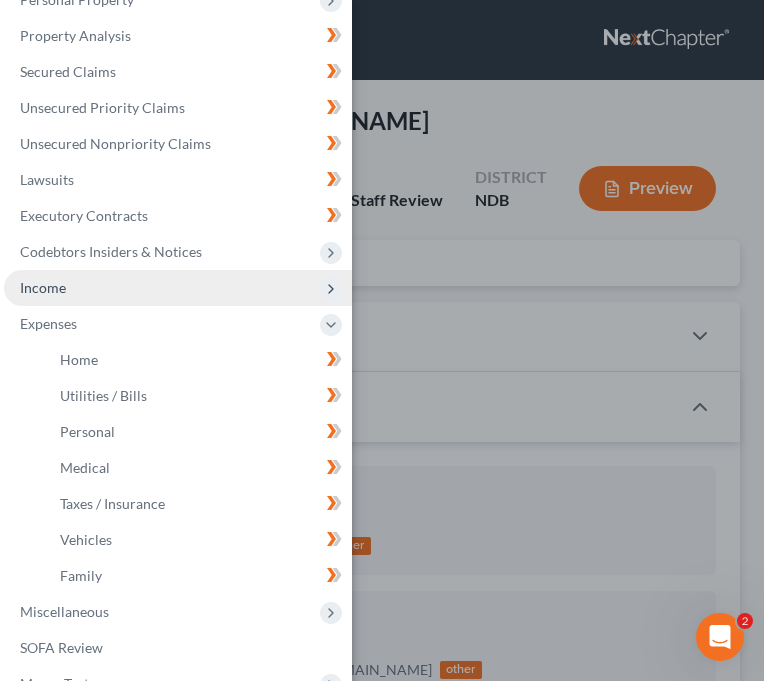 click on "Income" at bounding box center [178, 288] 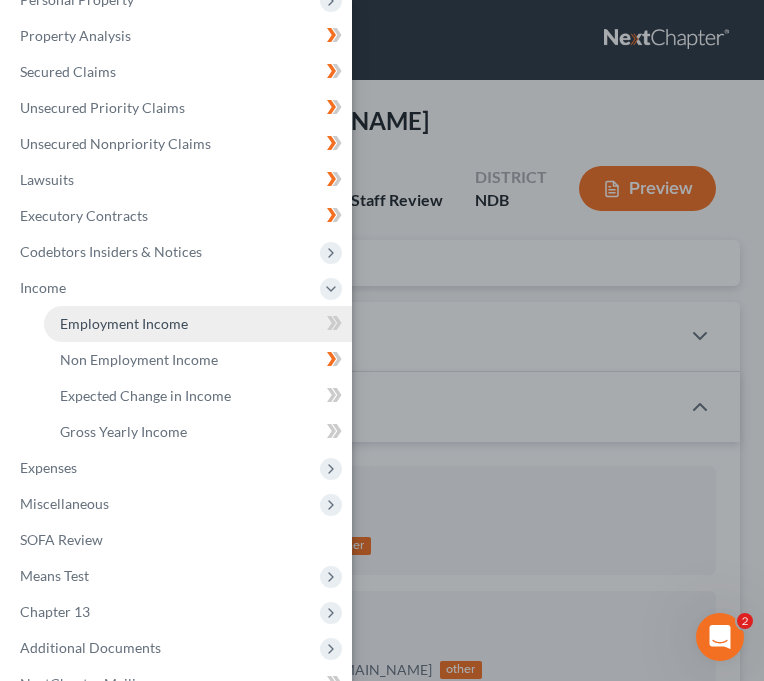 click on "Employment Income" at bounding box center [198, 324] 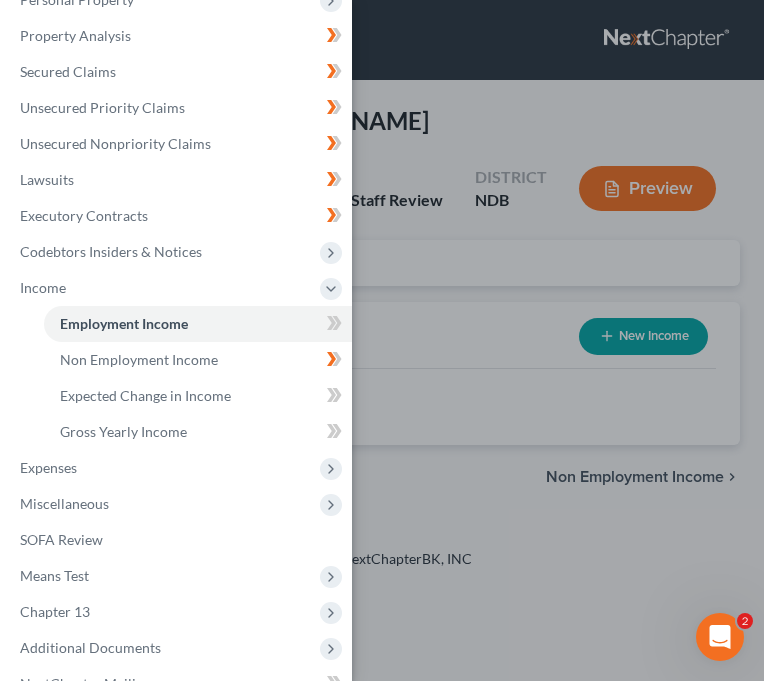 click on "Case Dashboard
Payments
Invoices
Payments
Payments
Credit Report
Client Profile" at bounding box center [382, 340] 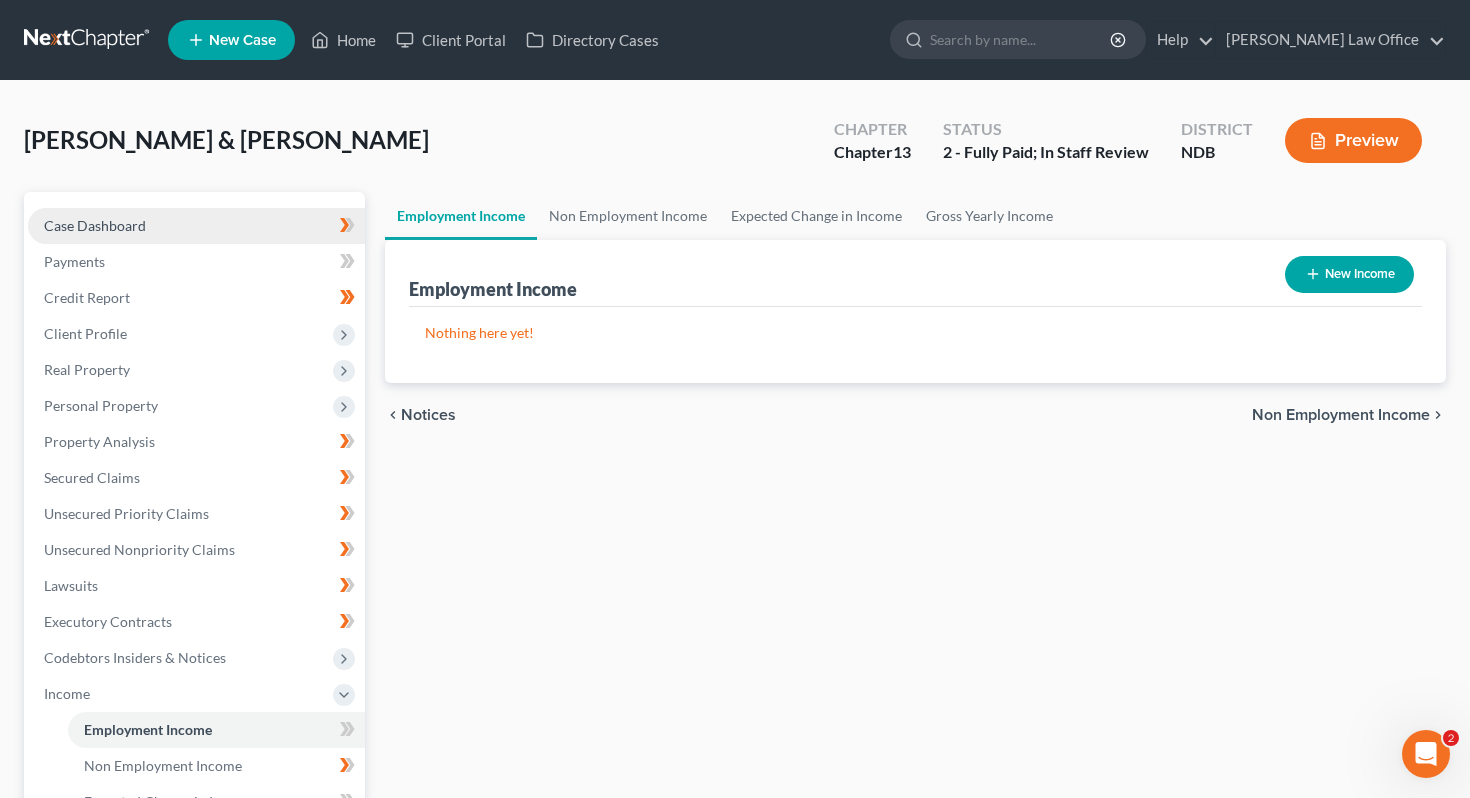 click on "Case Dashboard" at bounding box center (196, 226) 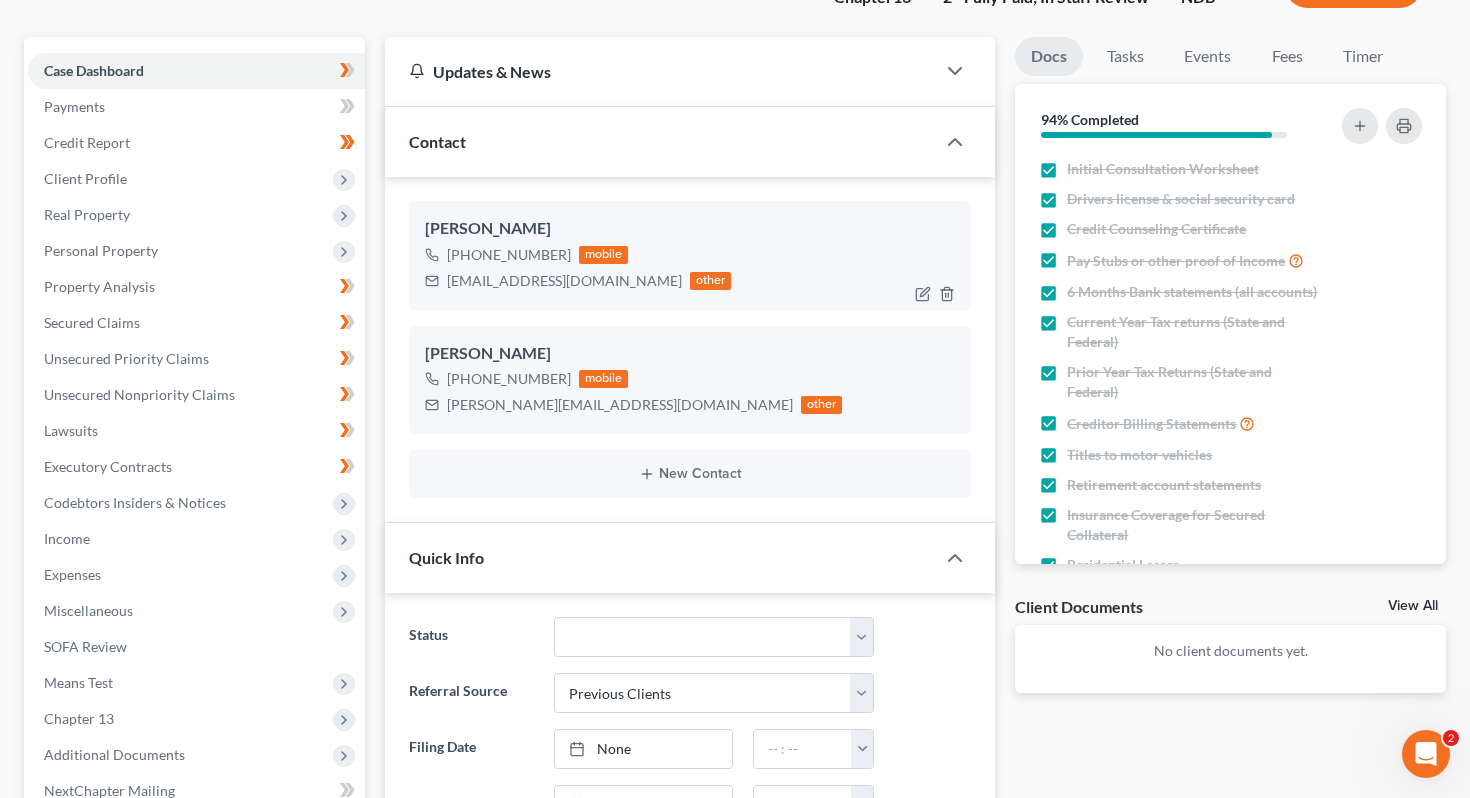 scroll, scrollTop: 0, scrollLeft: 0, axis: both 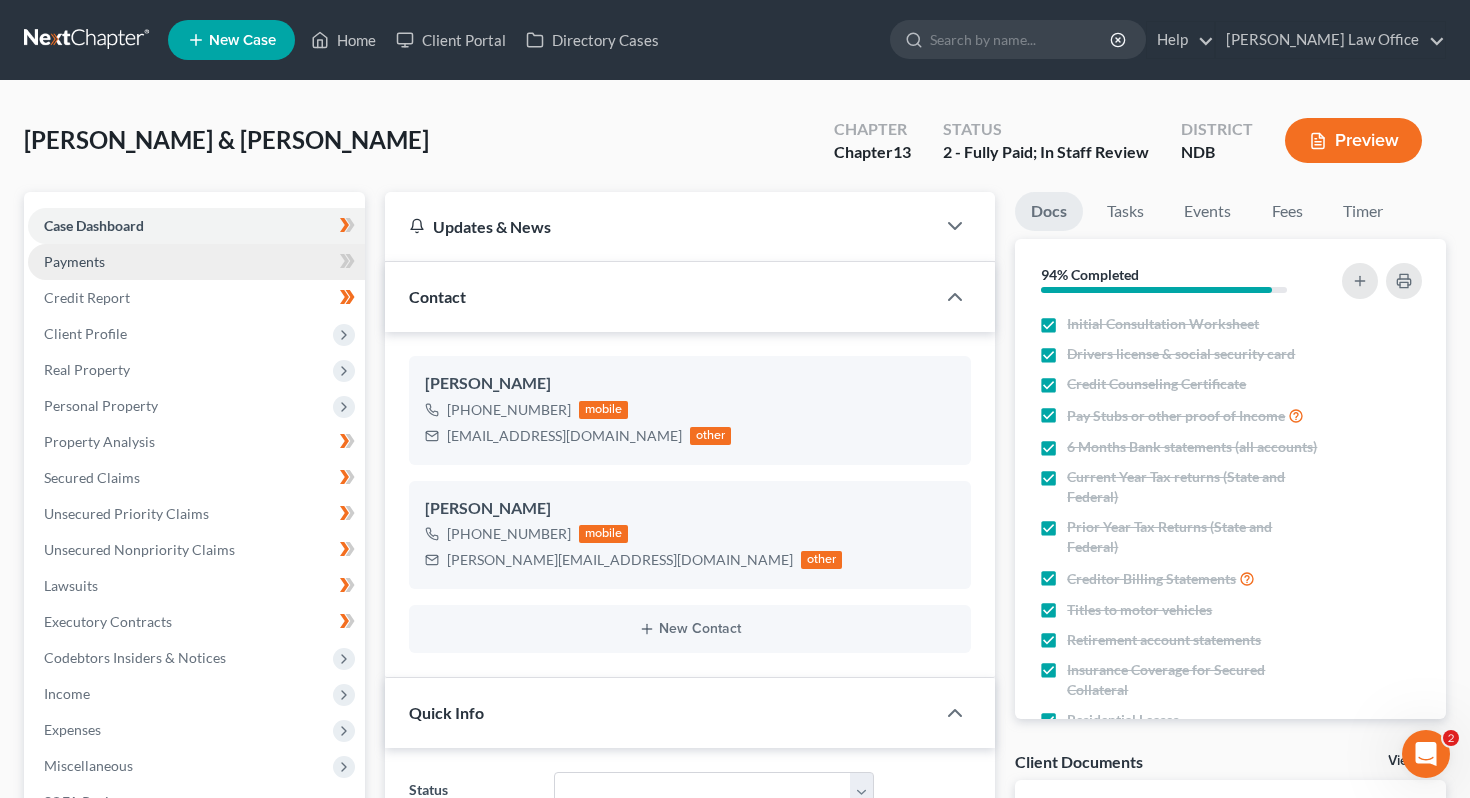 click on "Payments" at bounding box center (196, 262) 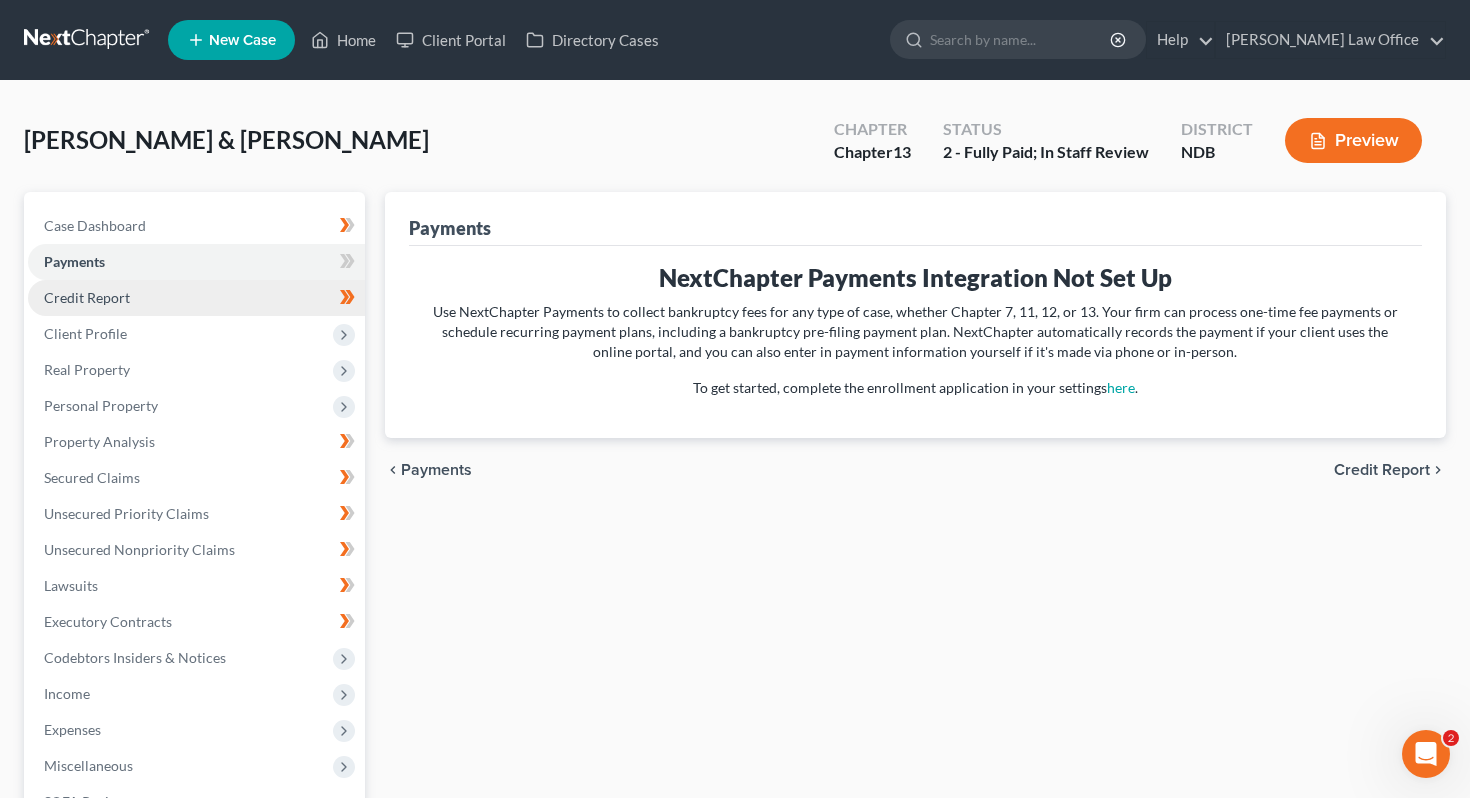 click on "Credit Report" at bounding box center (196, 298) 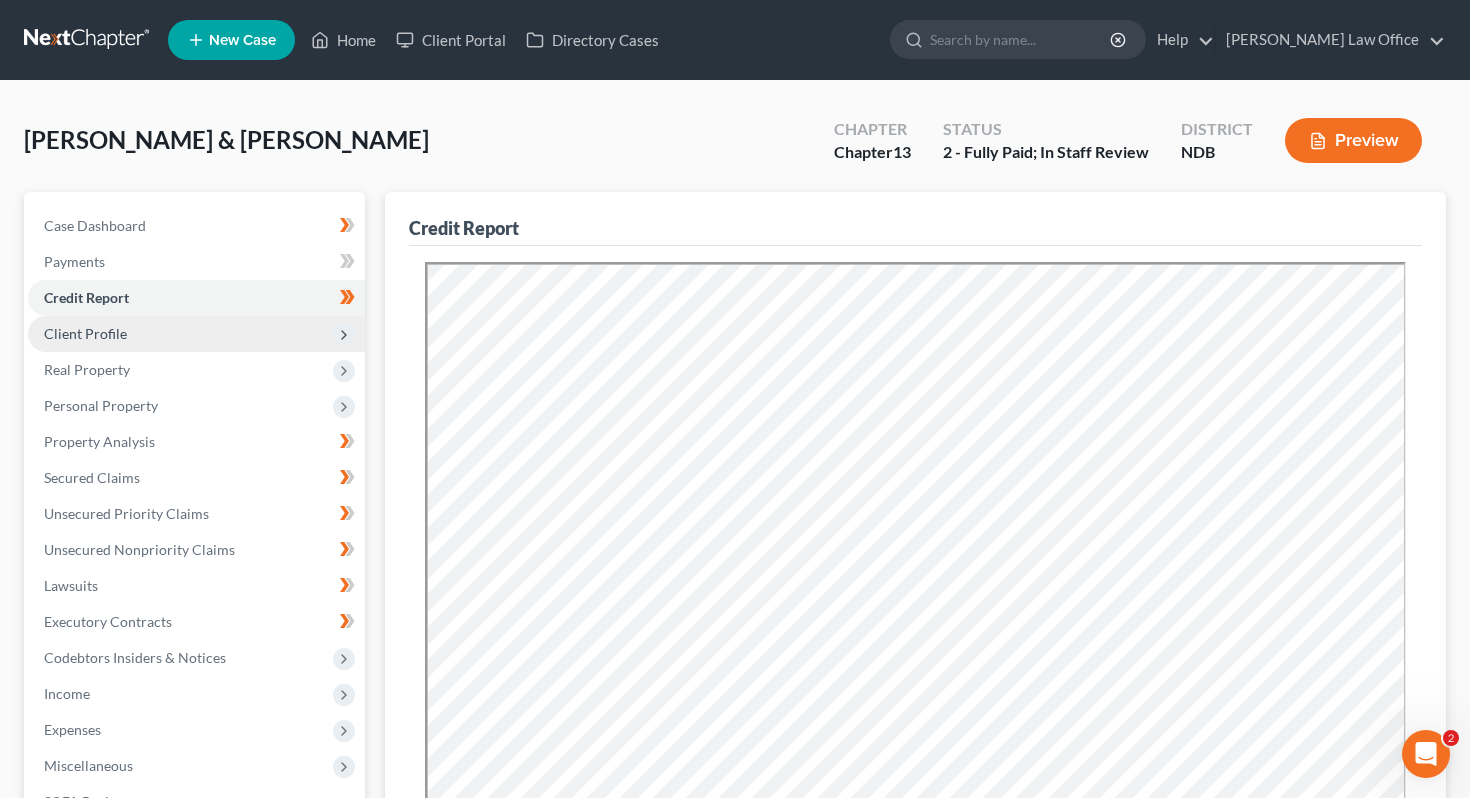 scroll, scrollTop: 0, scrollLeft: 0, axis: both 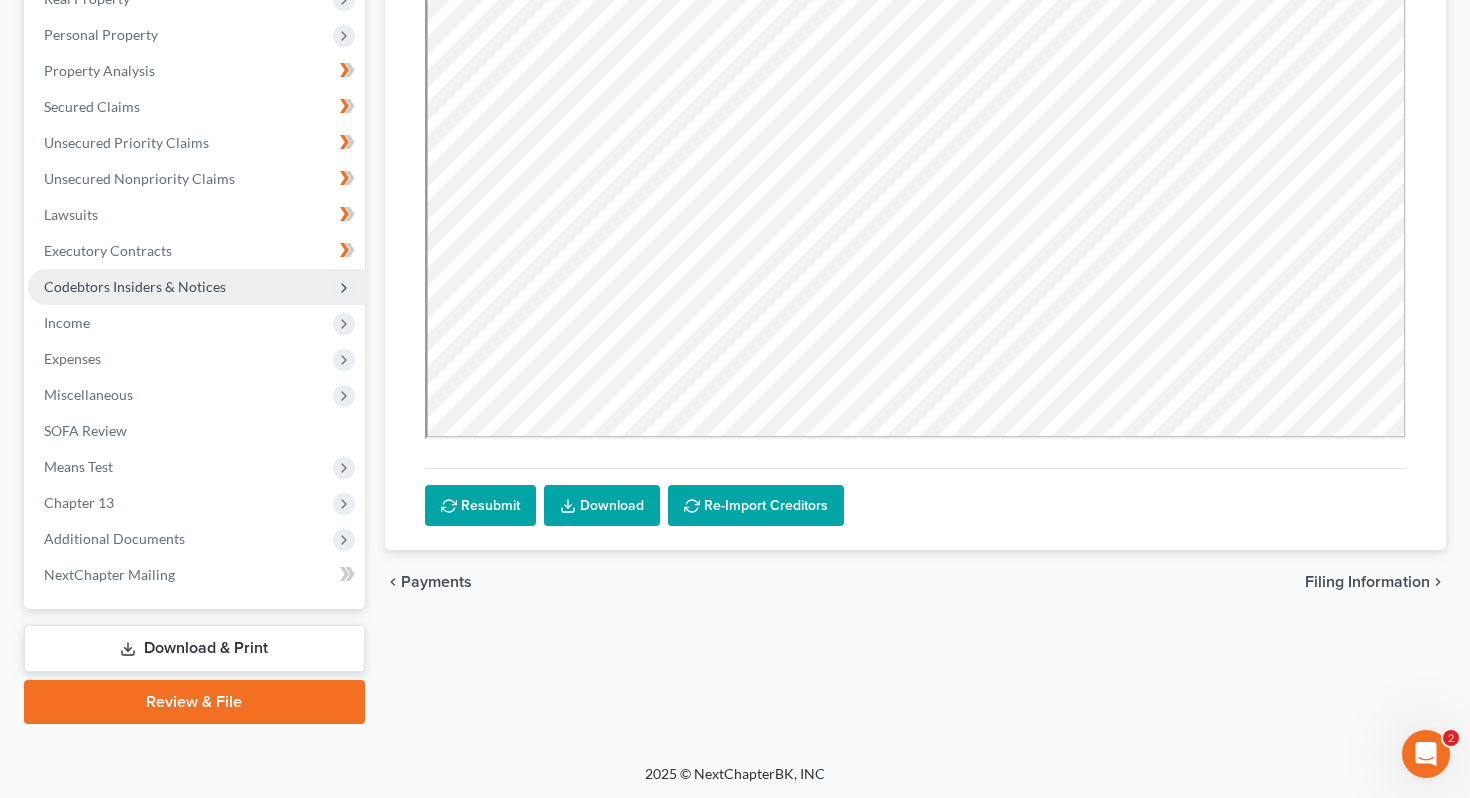 click on "Codebtors Insiders & Notices" at bounding box center (196, 287) 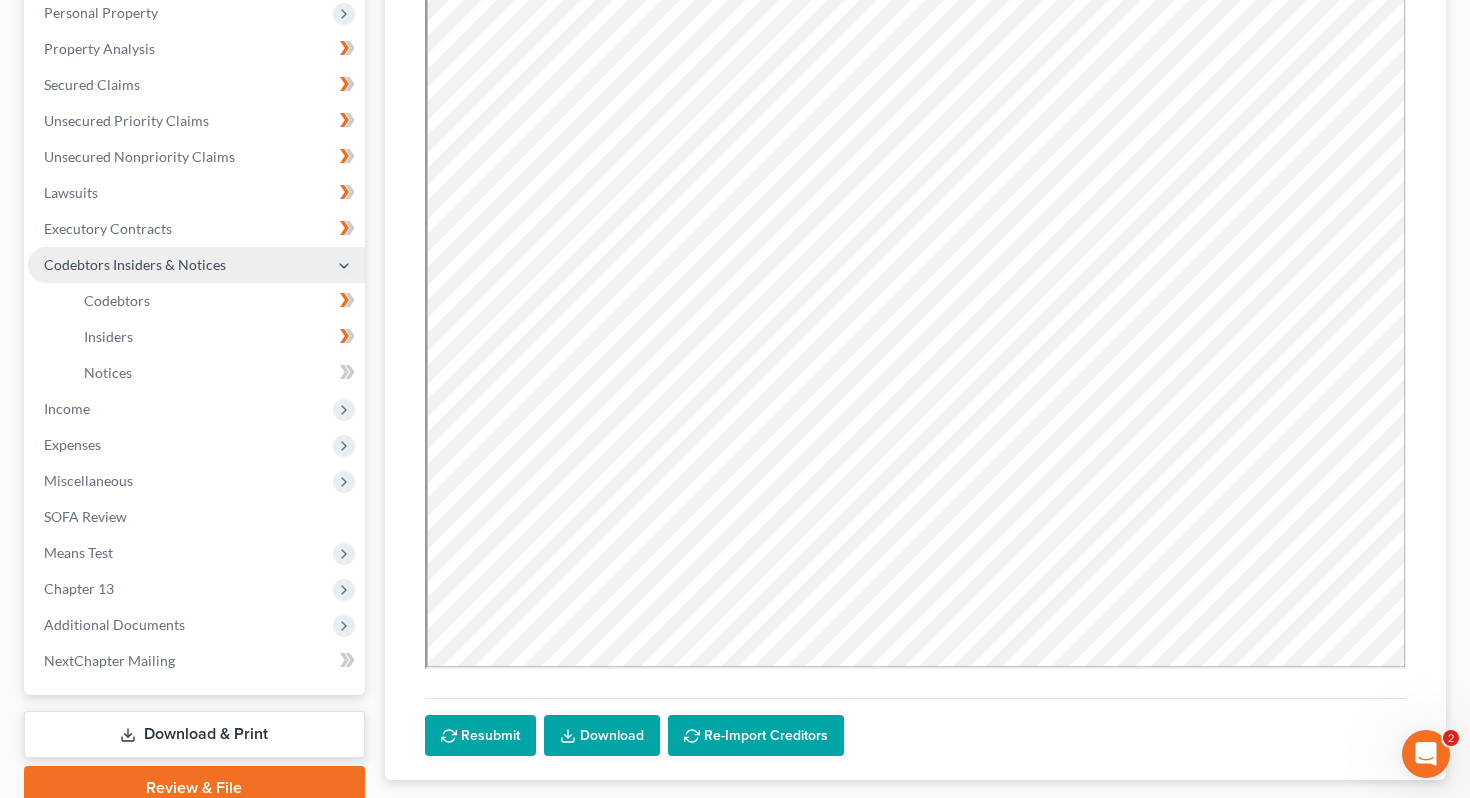 scroll, scrollTop: 371, scrollLeft: 0, axis: vertical 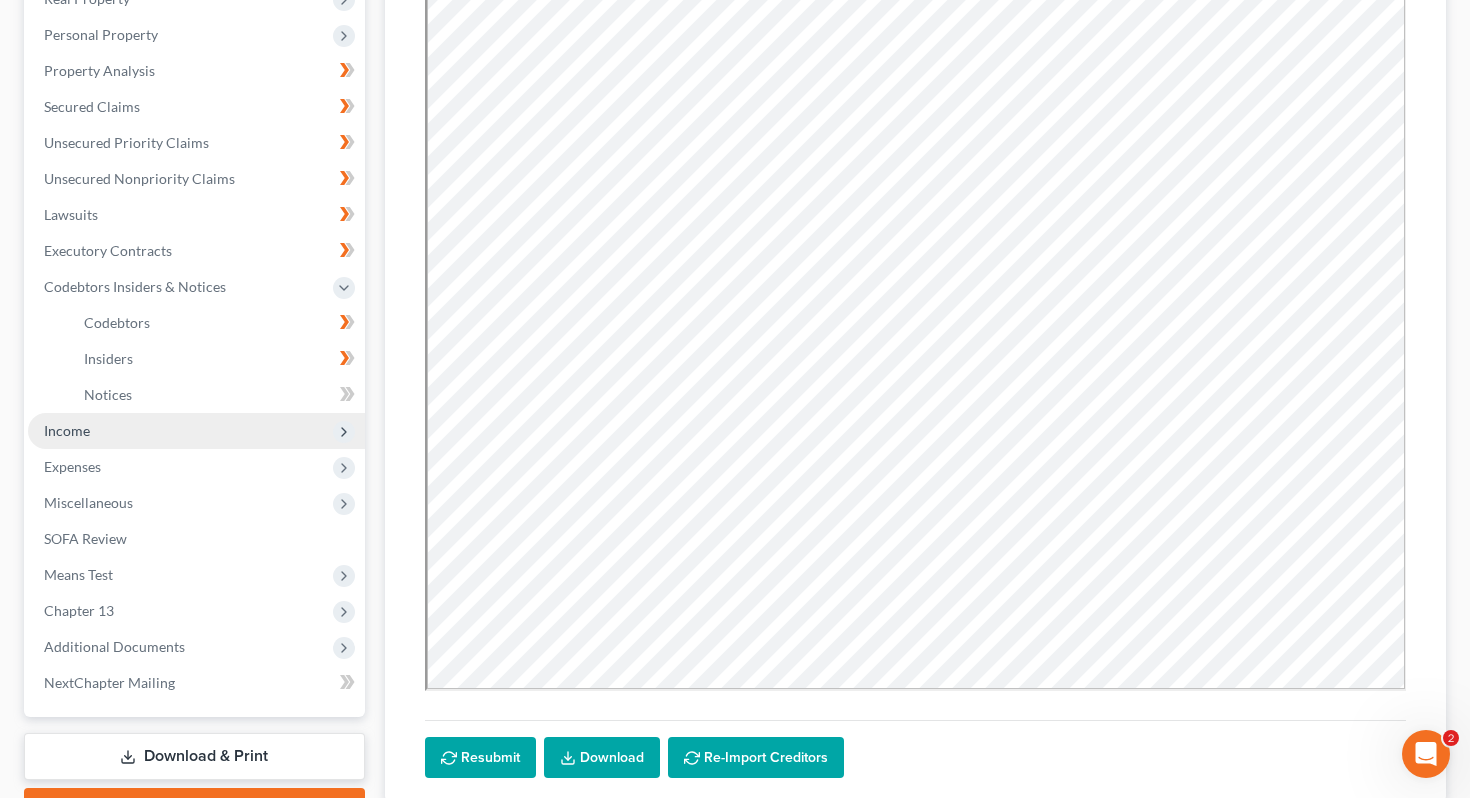 click on "Income" at bounding box center [196, 431] 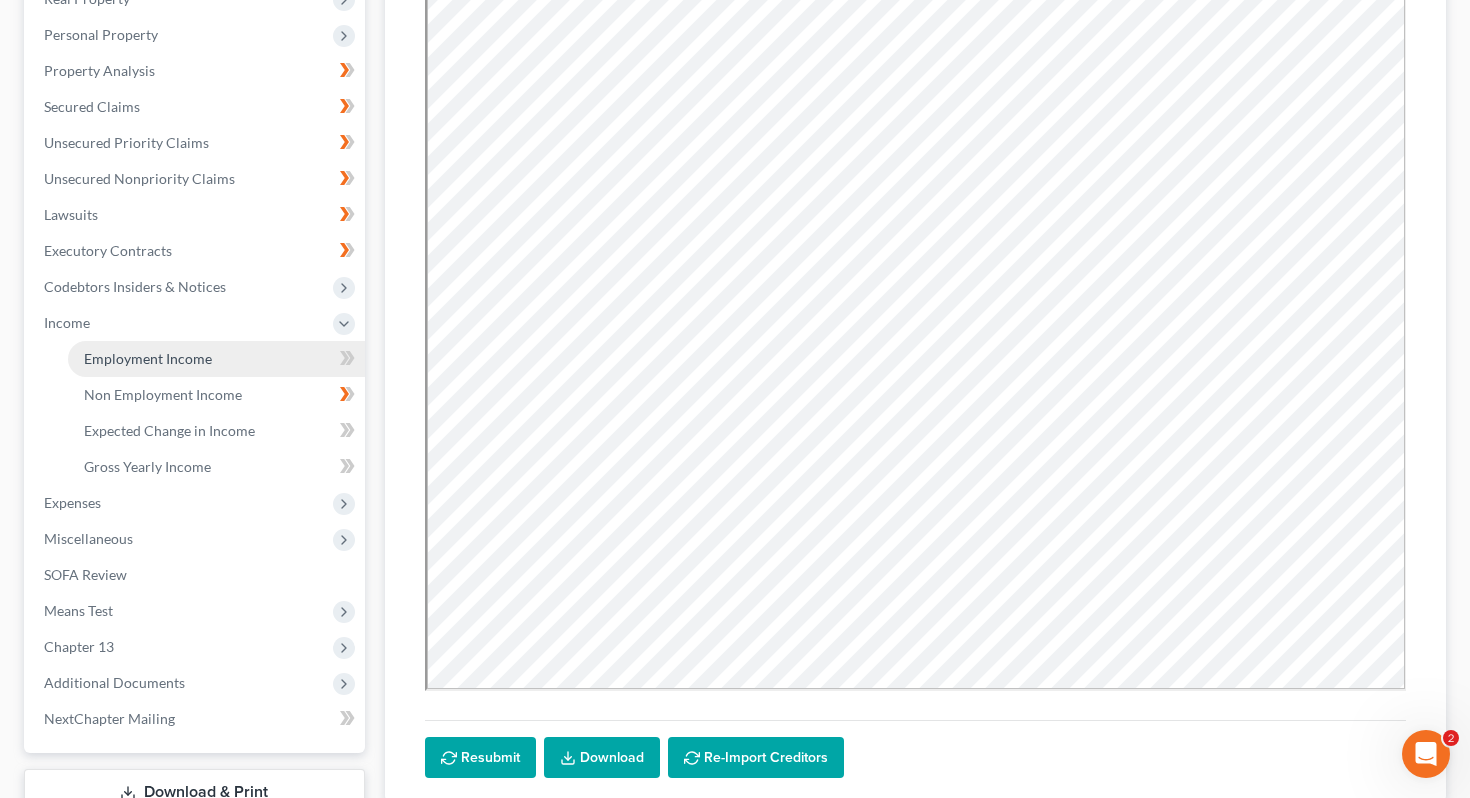 click on "Employment Income" at bounding box center (216, 359) 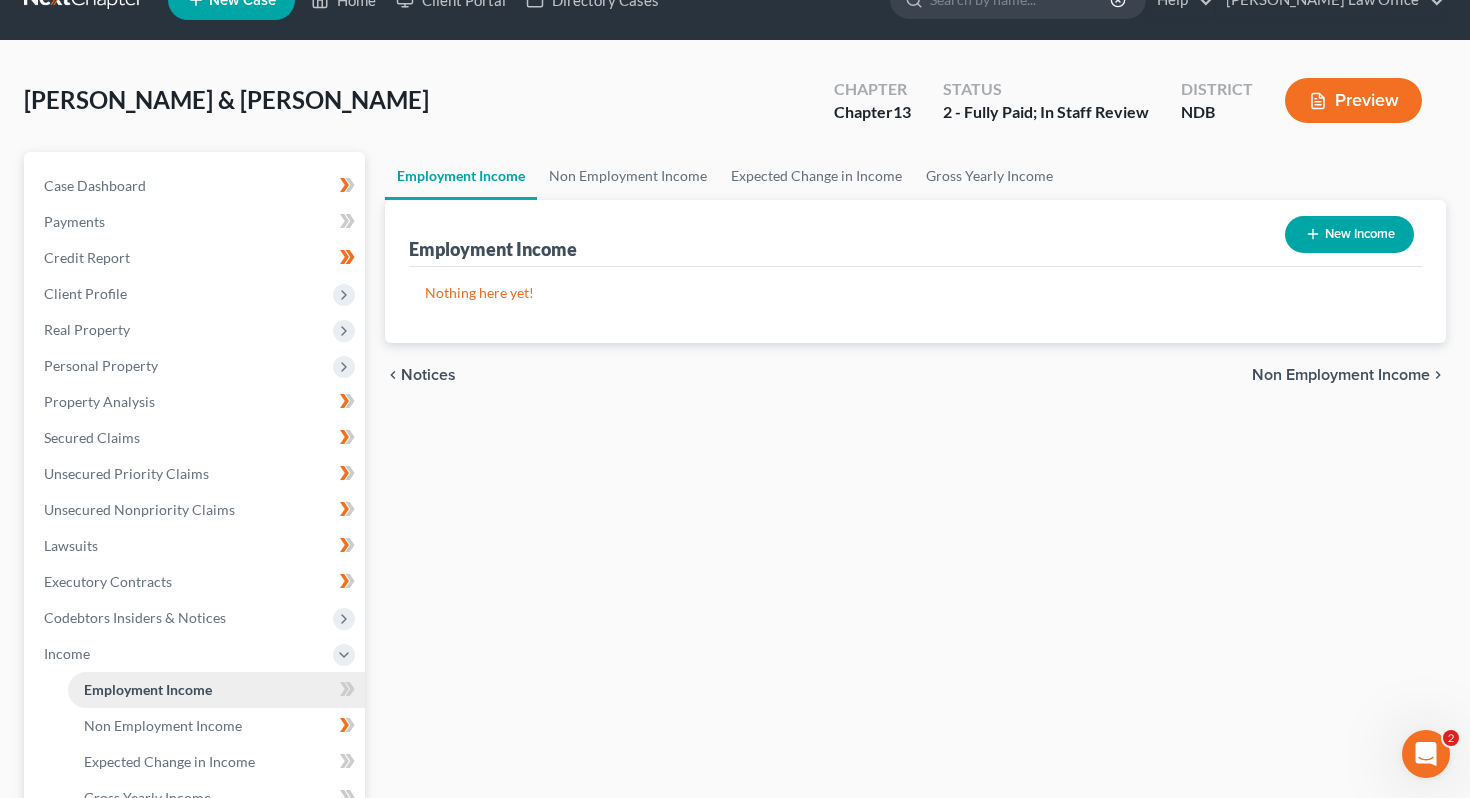 scroll, scrollTop: 0, scrollLeft: 0, axis: both 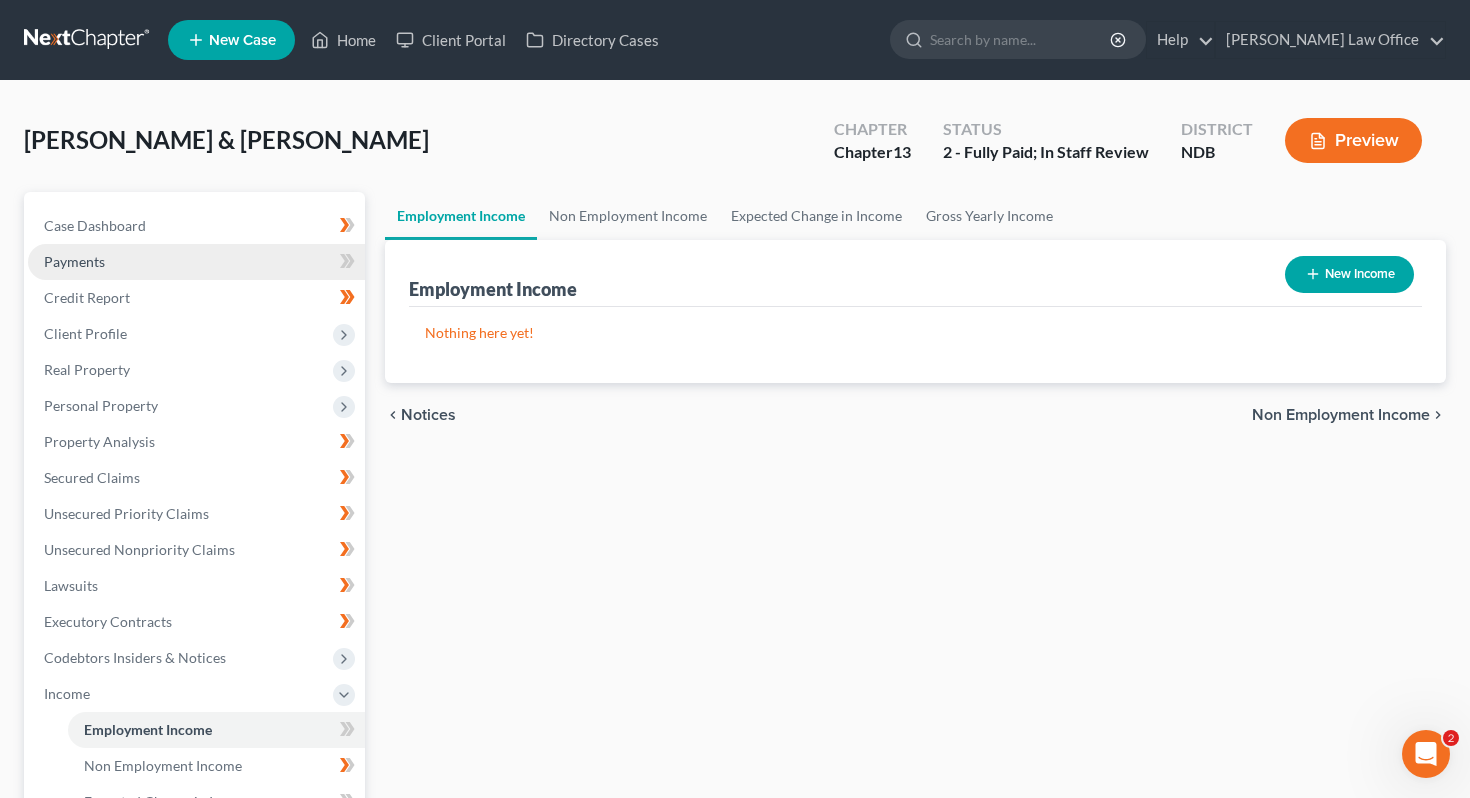 click on "Payments" at bounding box center (196, 262) 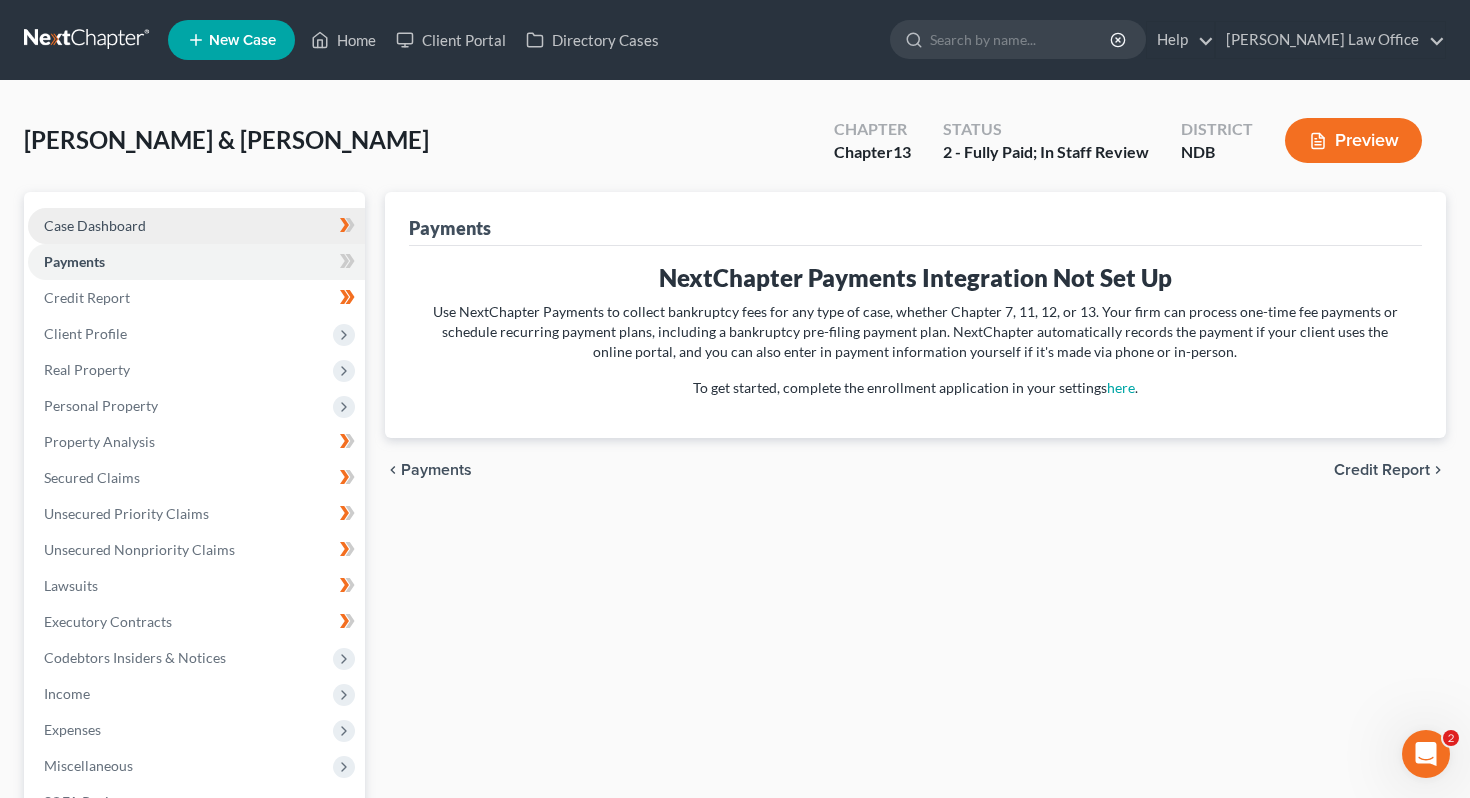 click on "Case Dashboard" at bounding box center (196, 226) 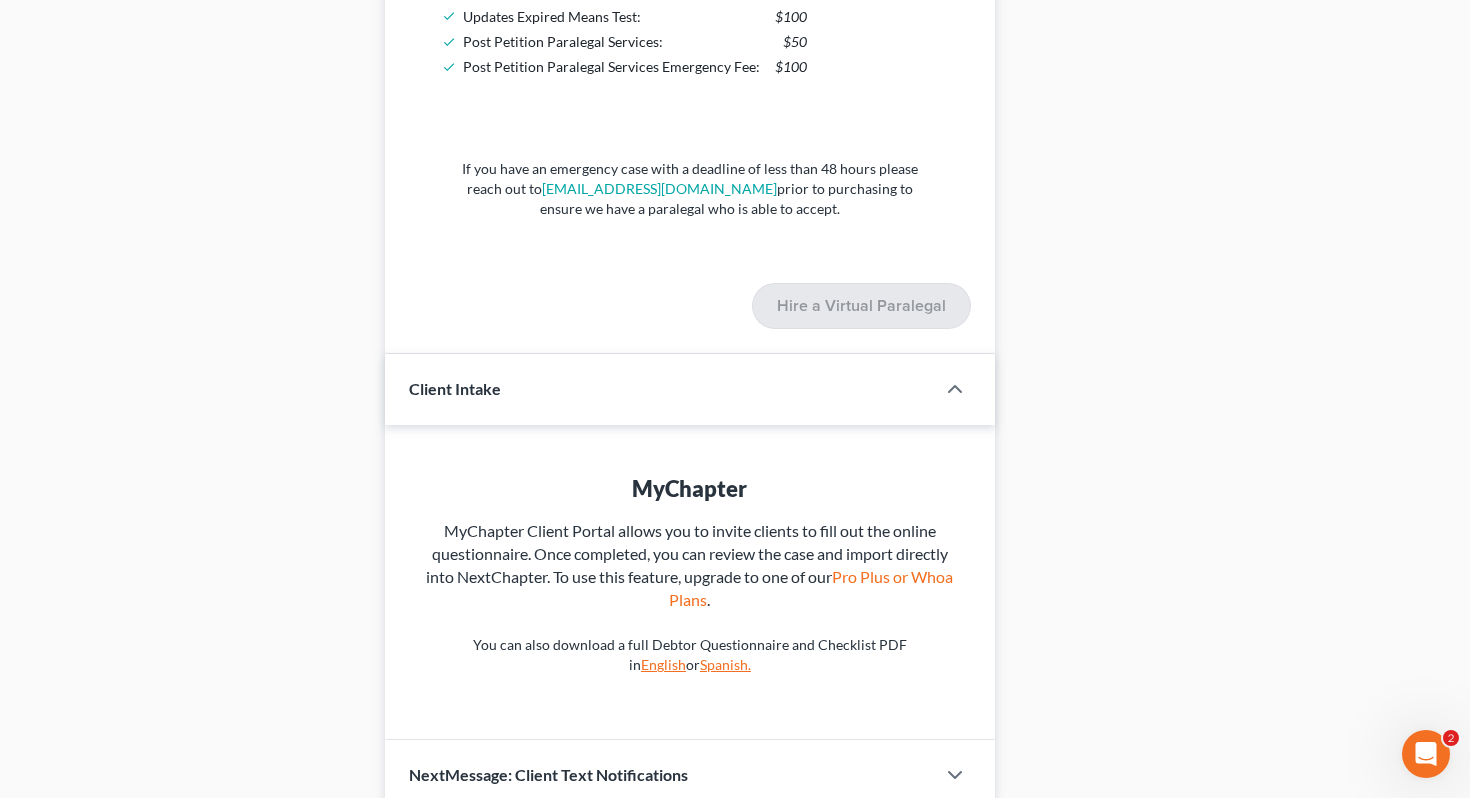 scroll, scrollTop: 2556, scrollLeft: 0, axis: vertical 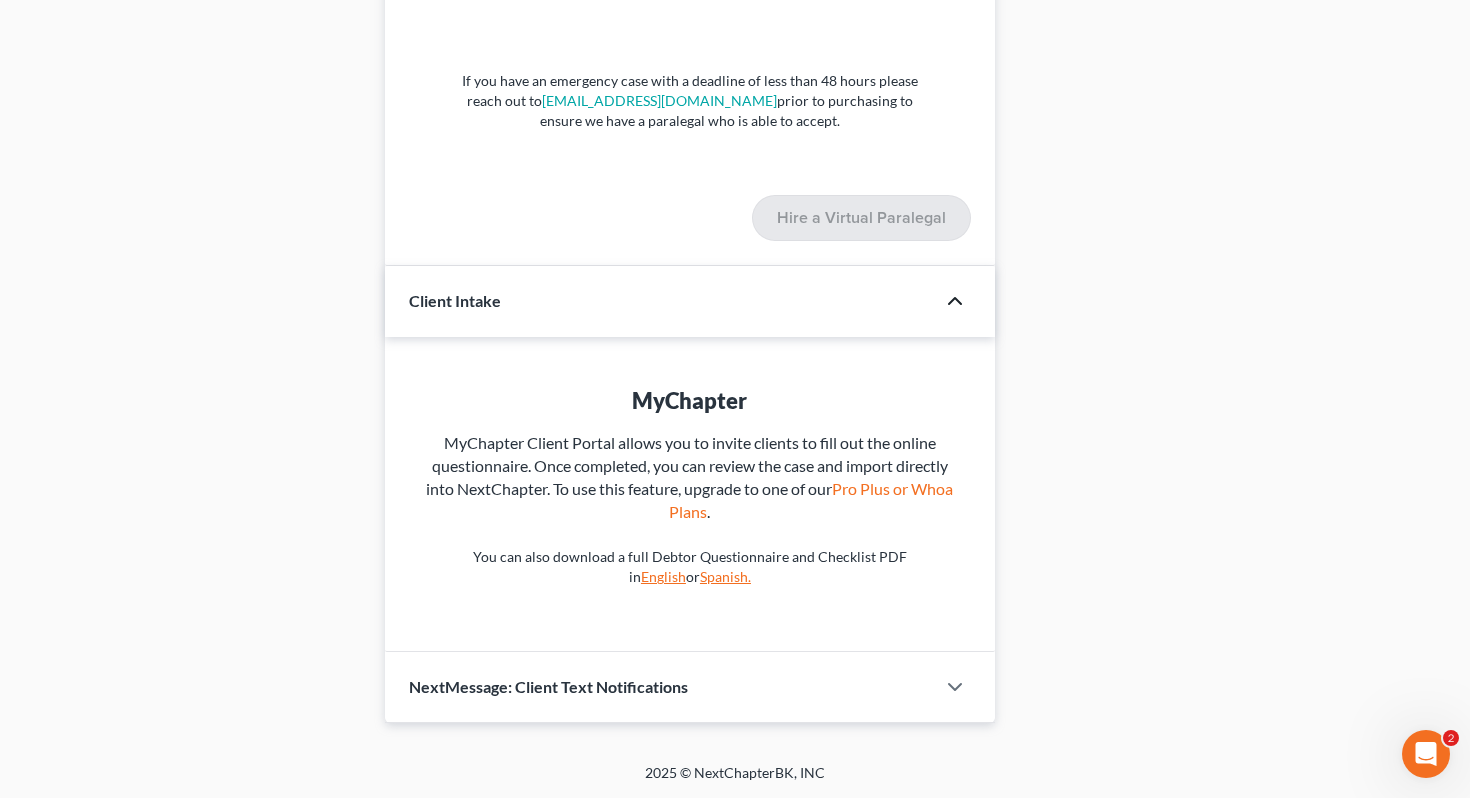 click 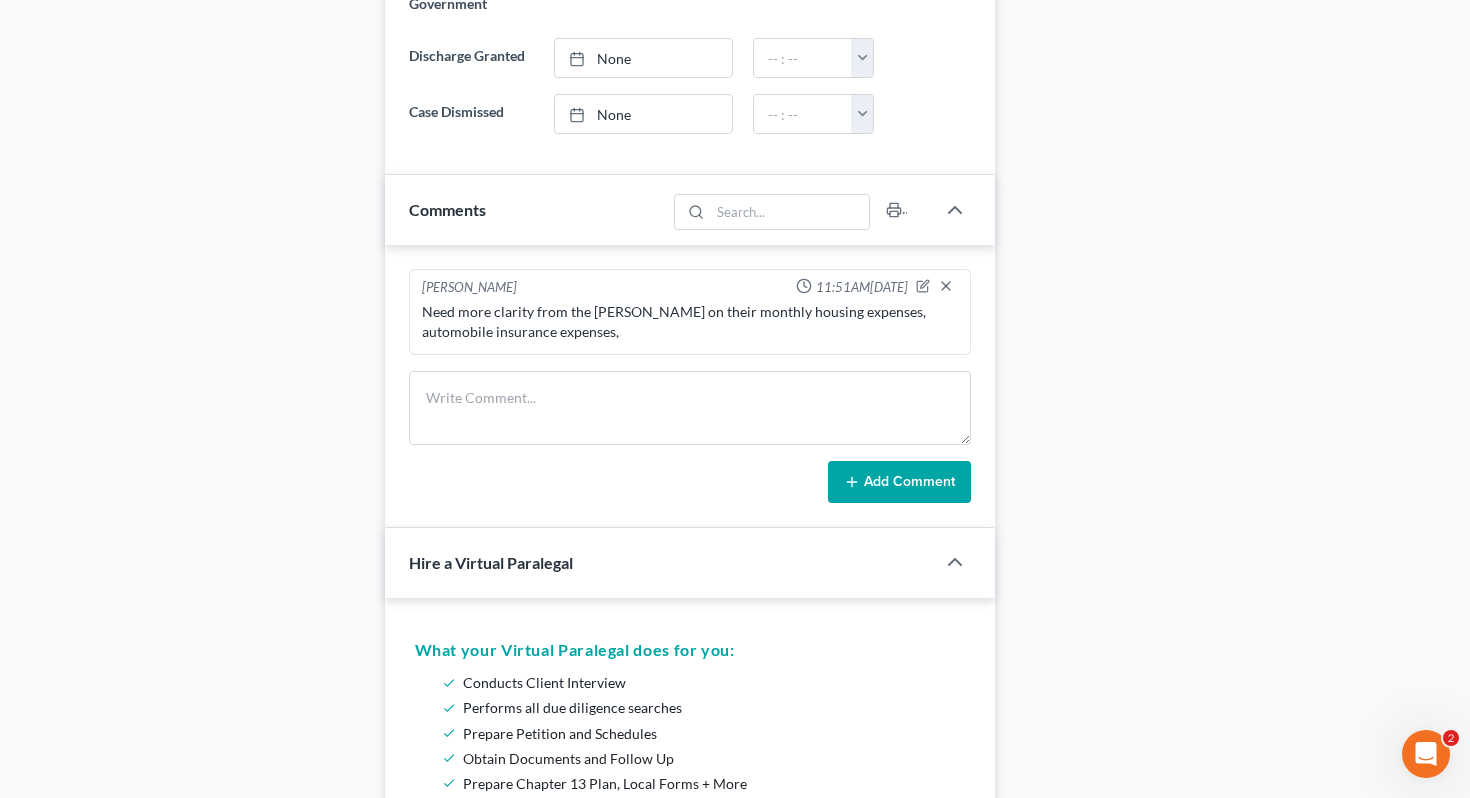 scroll, scrollTop: 1287, scrollLeft: 0, axis: vertical 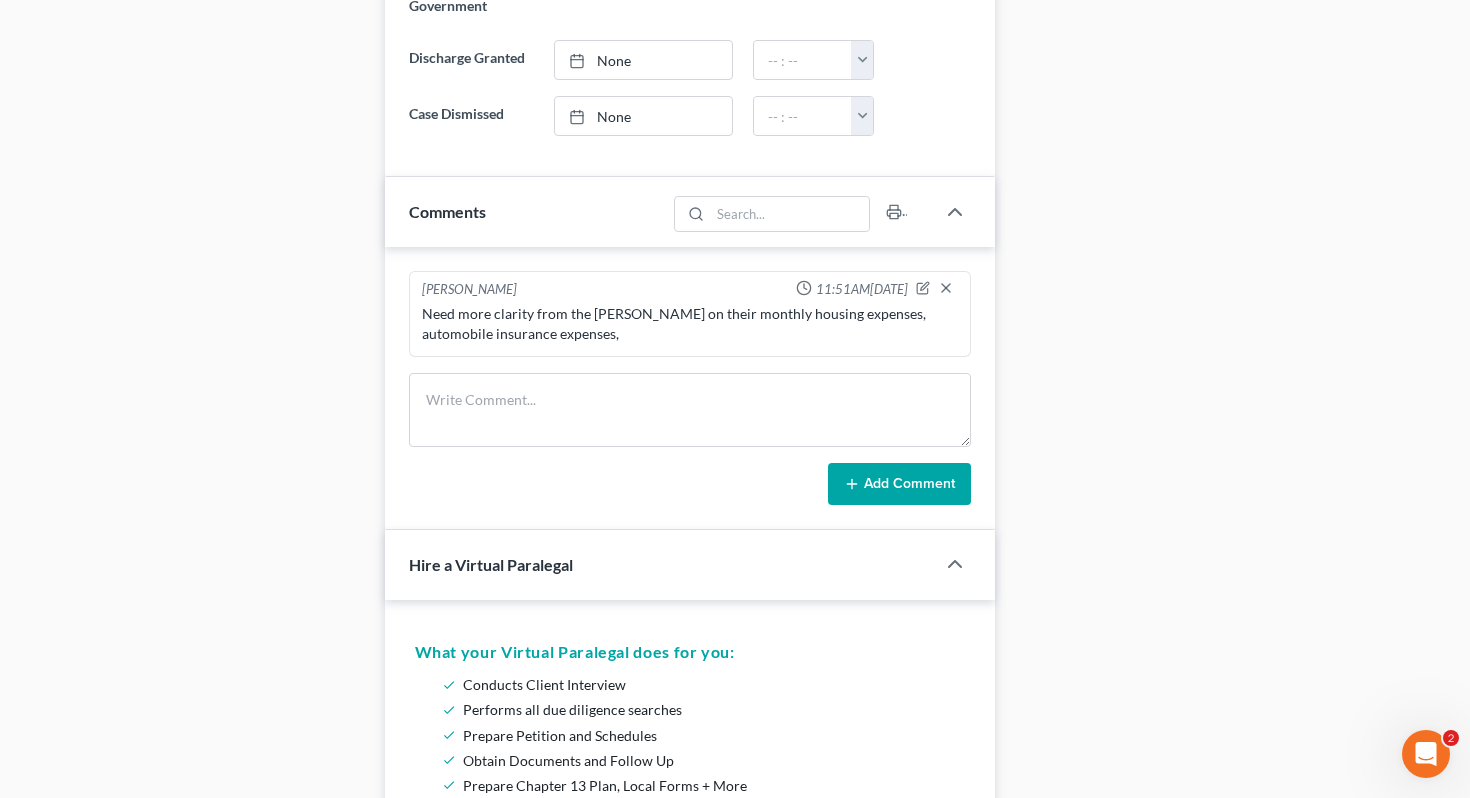 click at bounding box center [965, 564] 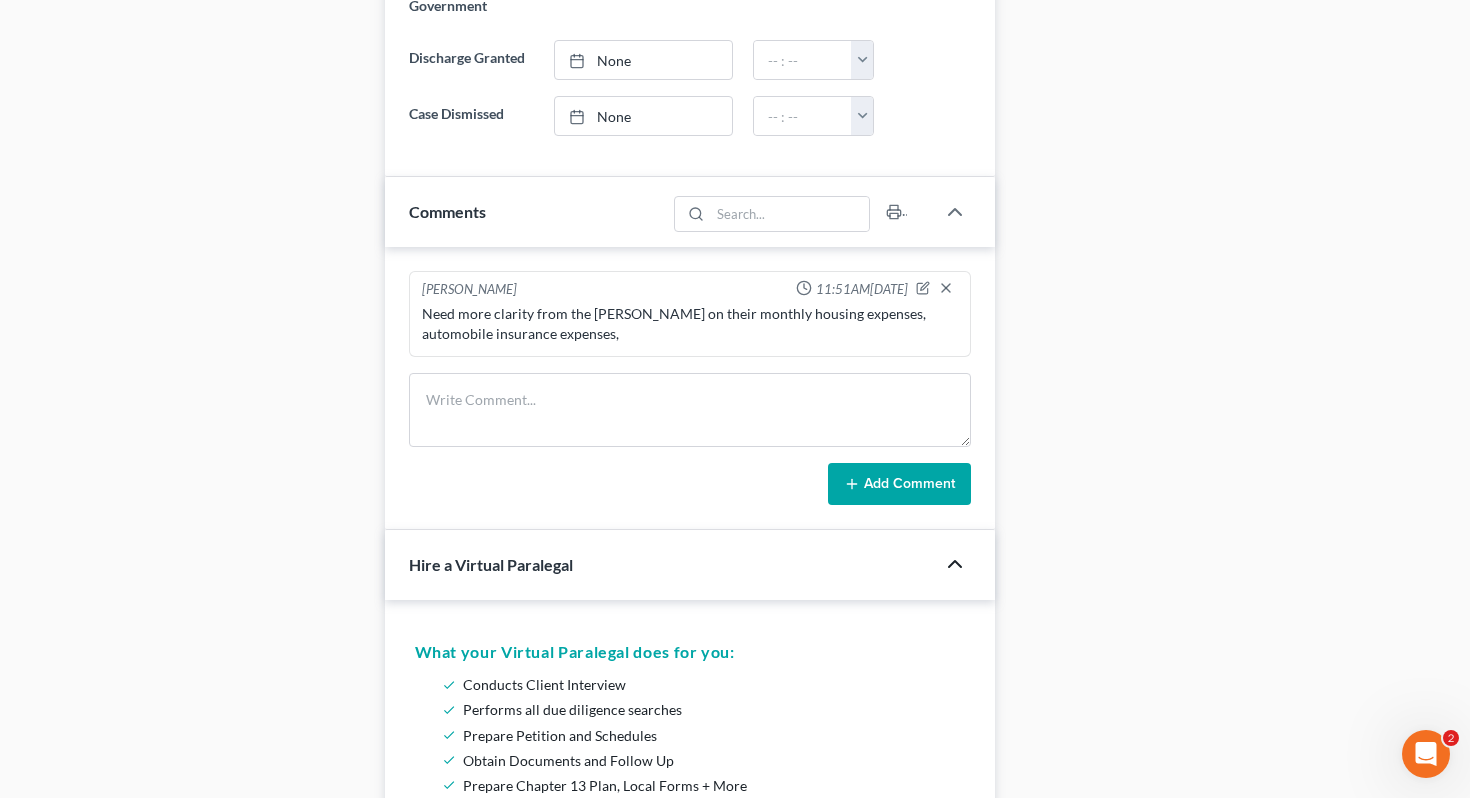 click 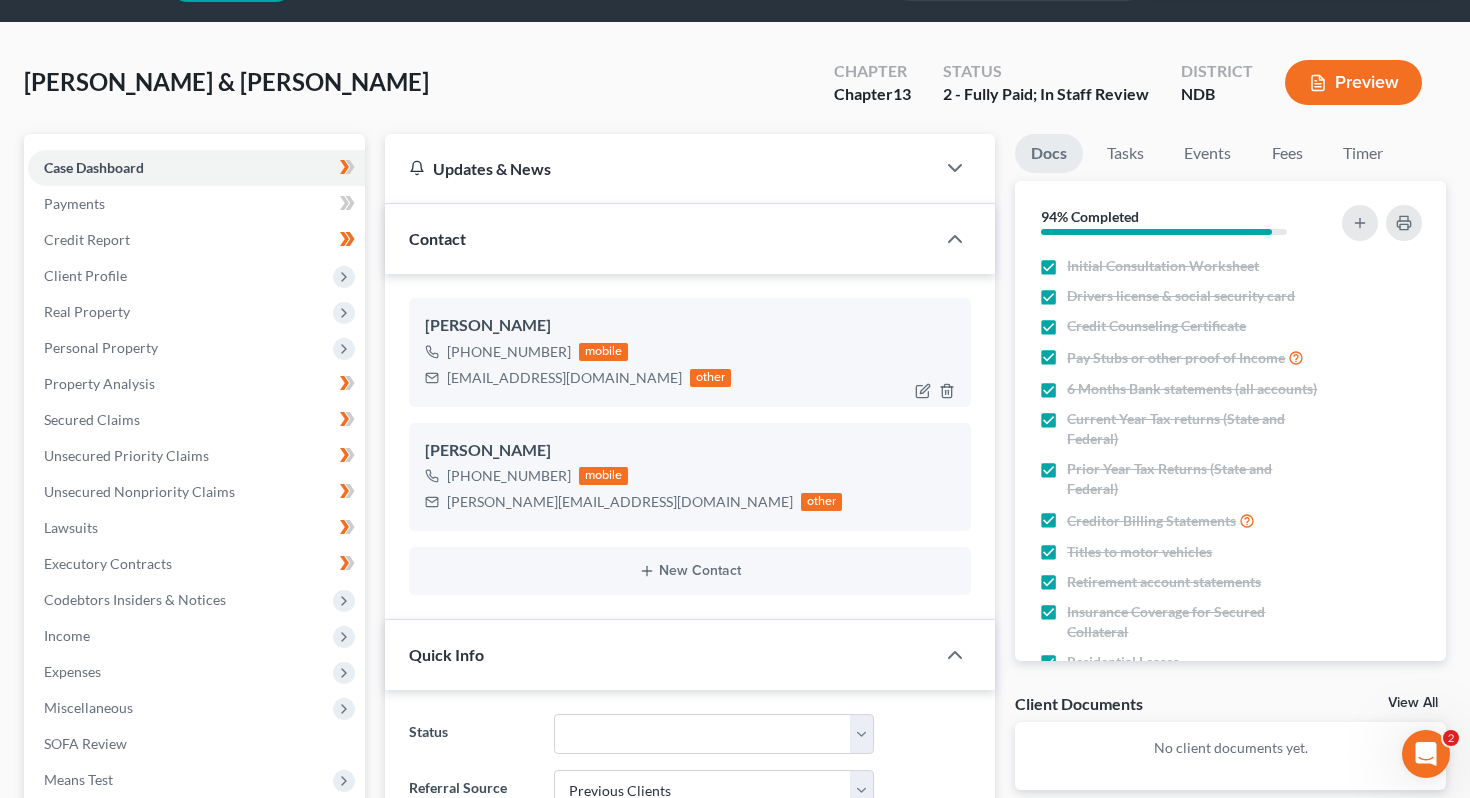 scroll, scrollTop: 0, scrollLeft: 0, axis: both 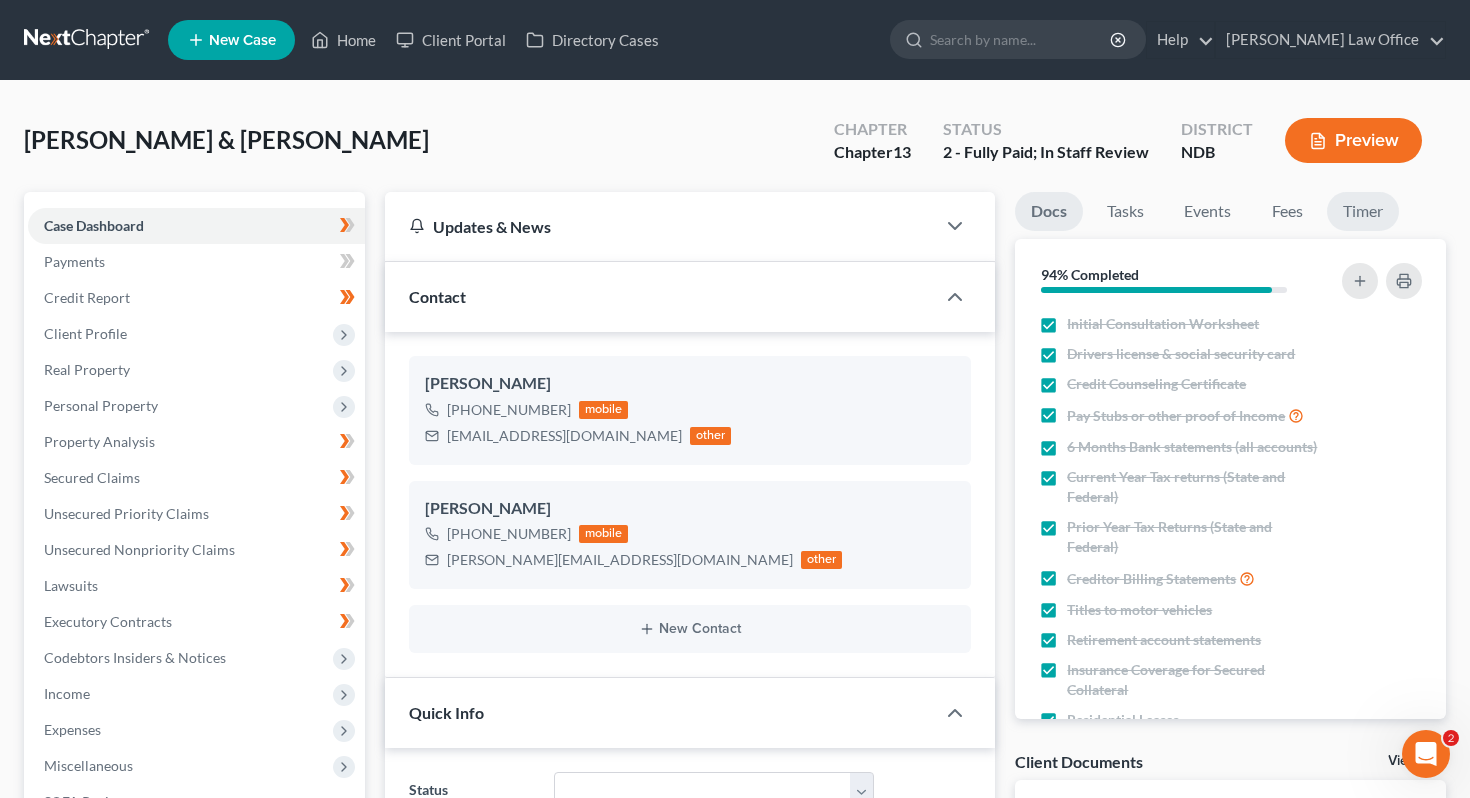 click on "Timer" at bounding box center (1363, 211) 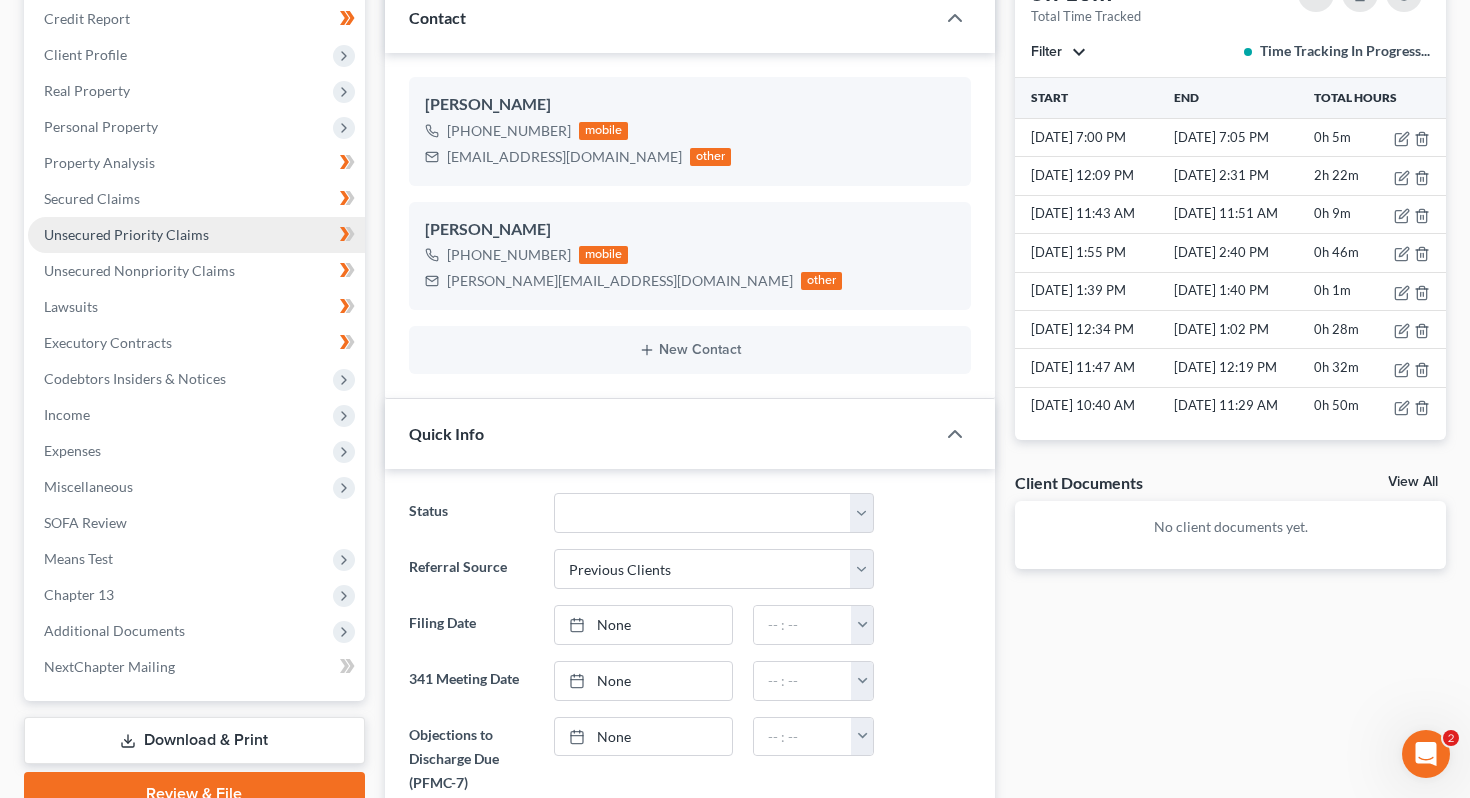 scroll, scrollTop: 281, scrollLeft: 0, axis: vertical 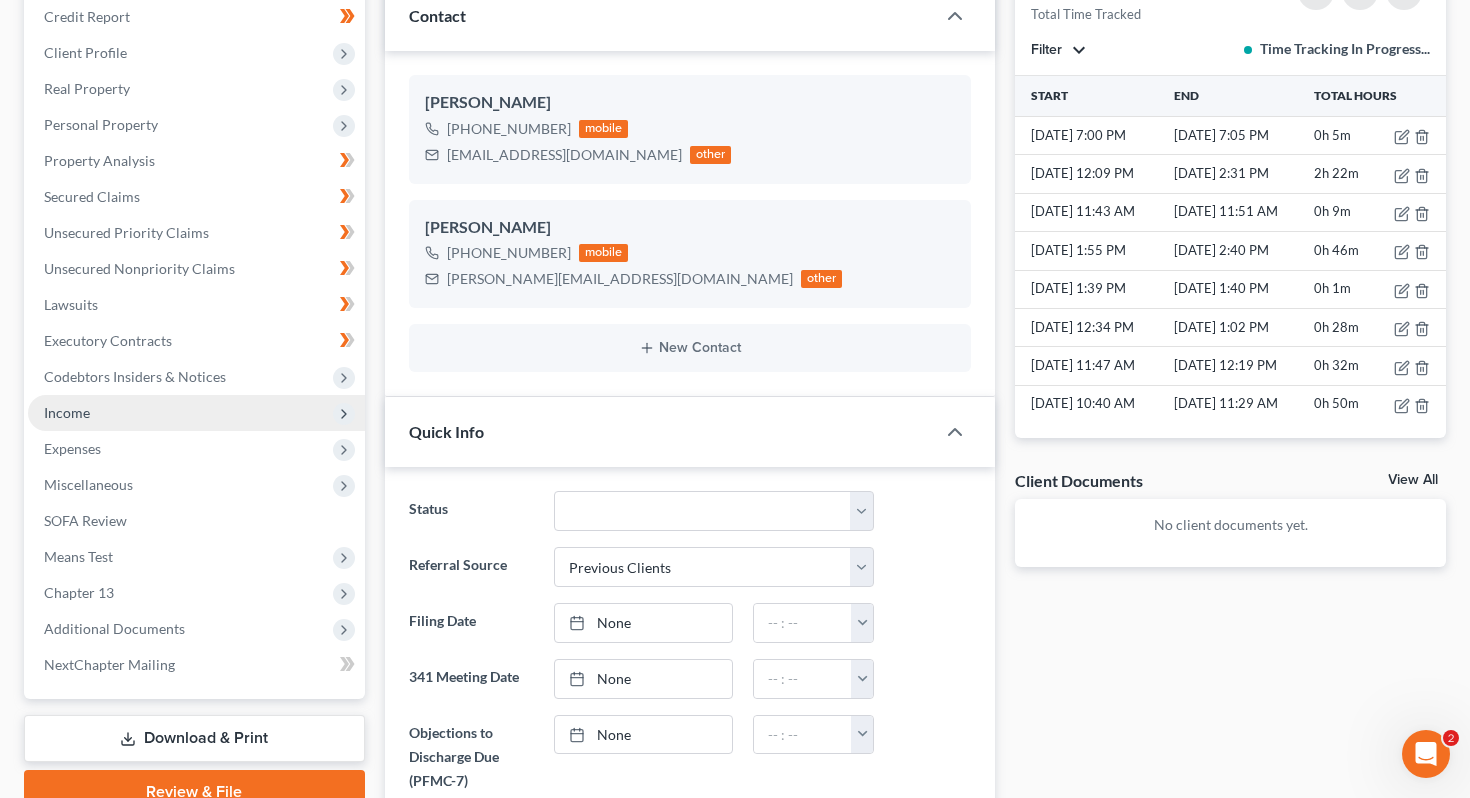 click on "Income" at bounding box center [196, 413] 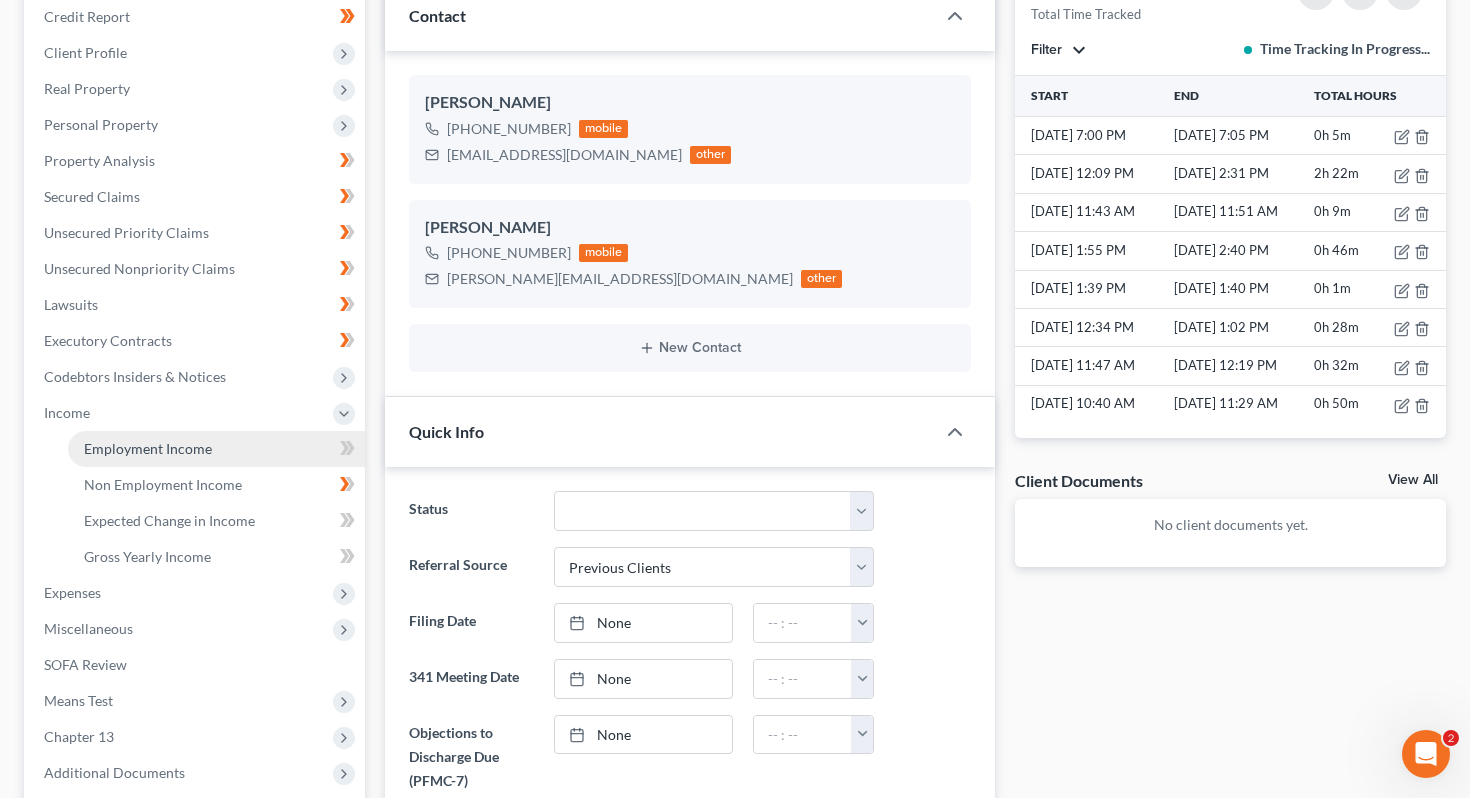 click on "Employment Income" at bounding box center [216, 449] 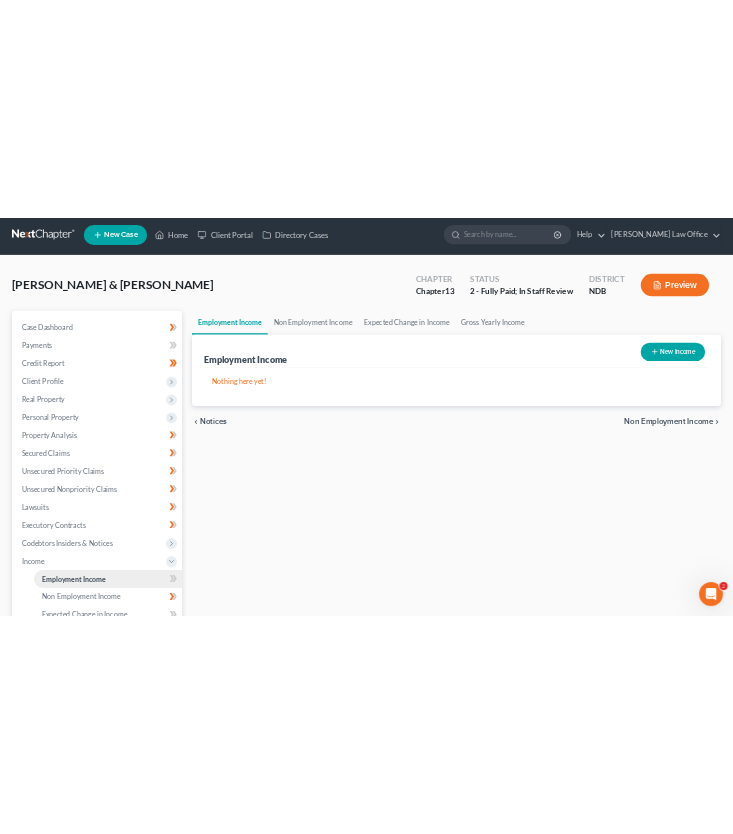 scroll, scrollTop: 0, scrollLeft: 0, axis: both 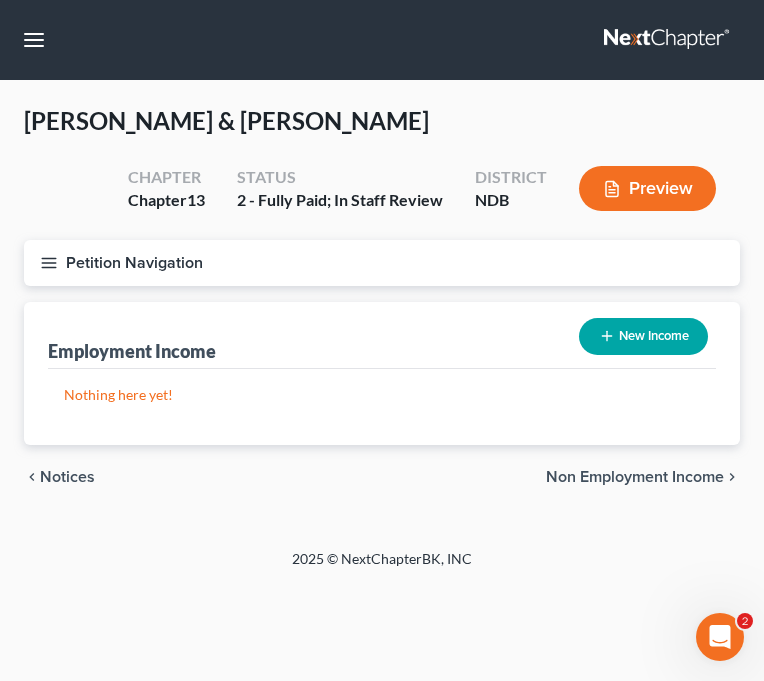 click on "chevron_left
Notices
Non Employment Income
chevron_right" at bounding box center [382, 477] 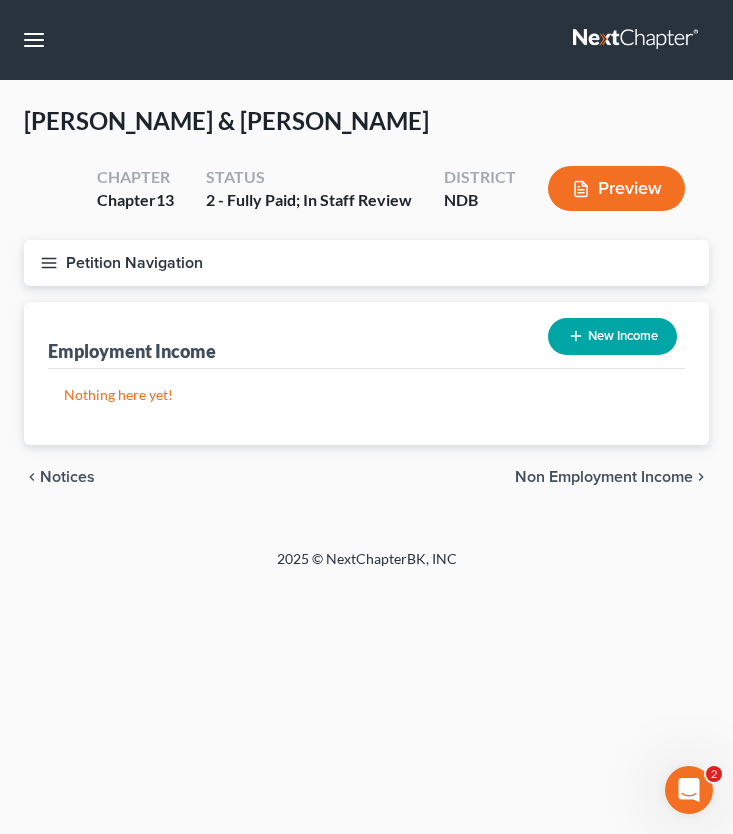 click on "New Income" at bounding box center [612, 336] 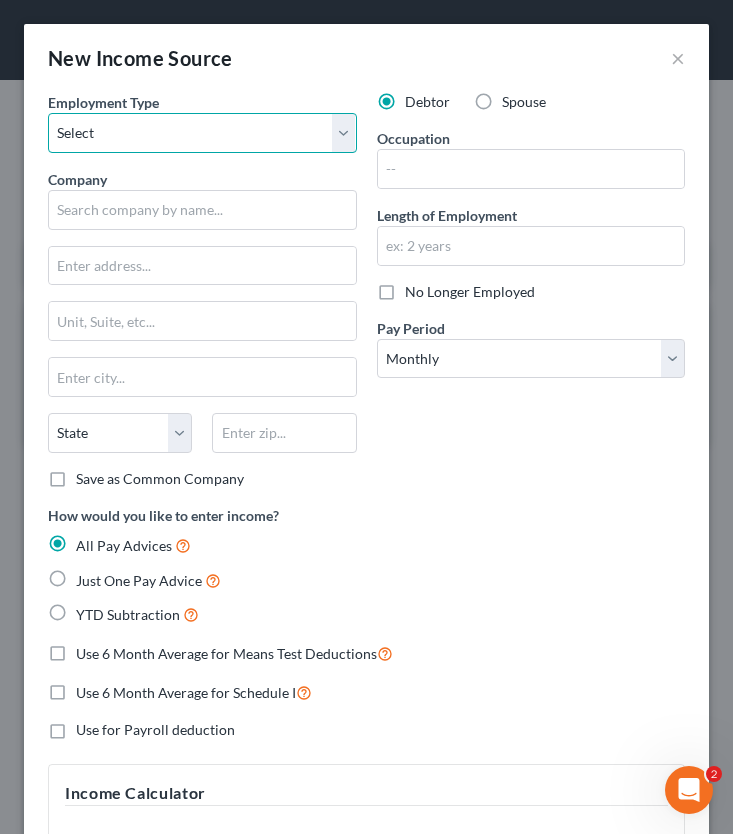 click on "Select Full or Part Time Employment Self Employment" at bounding box center (202, 133) 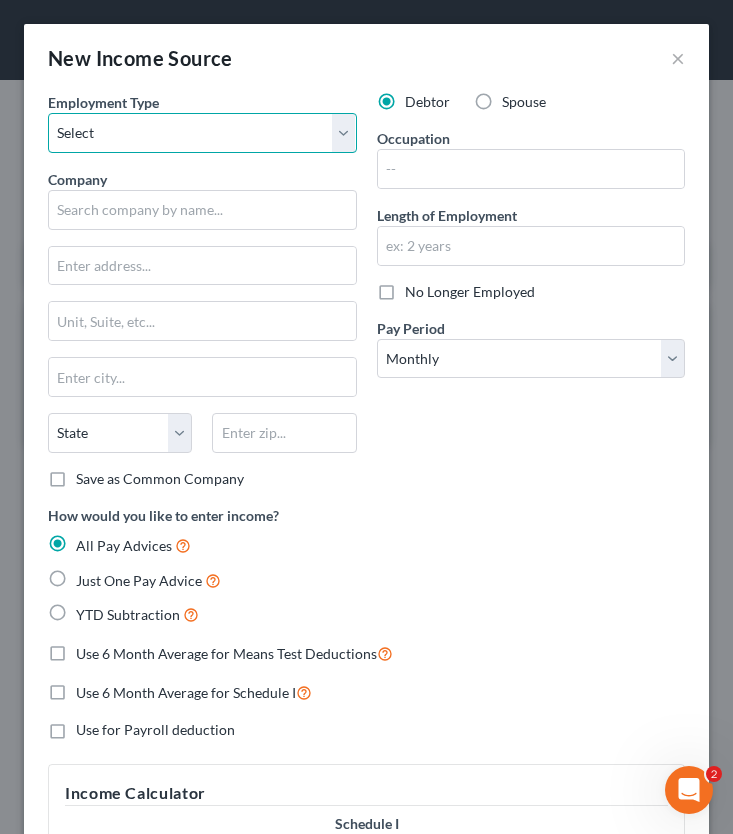 select on "0" 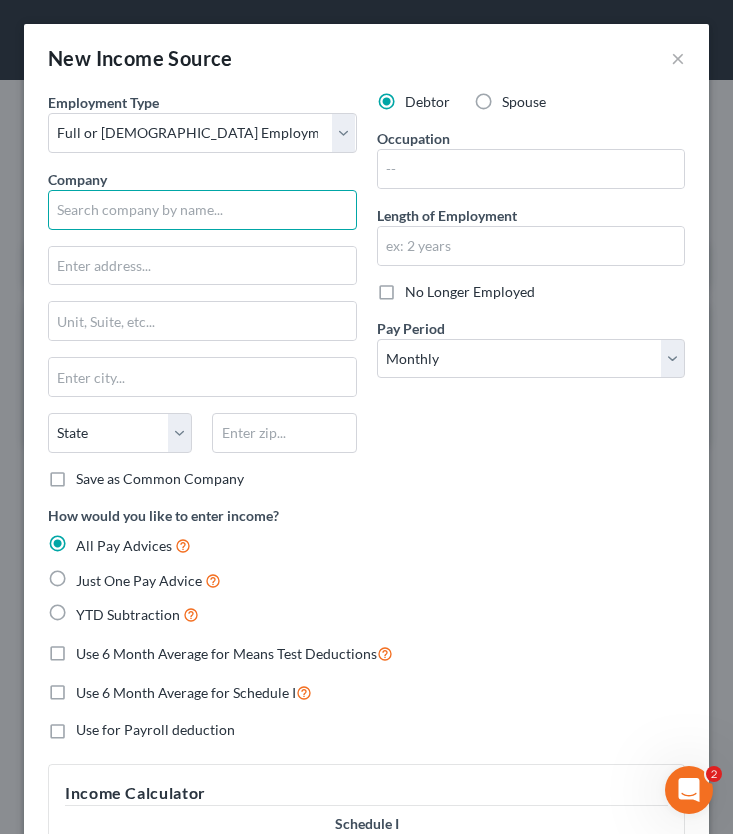 click at bounding box center (202, 210) 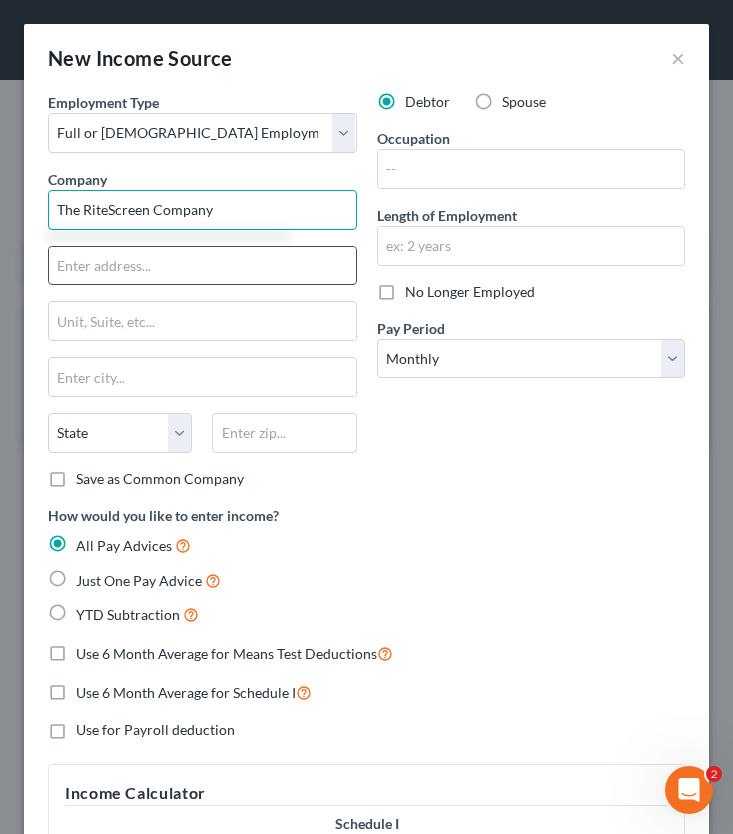 type on "The RiteScreen Company" 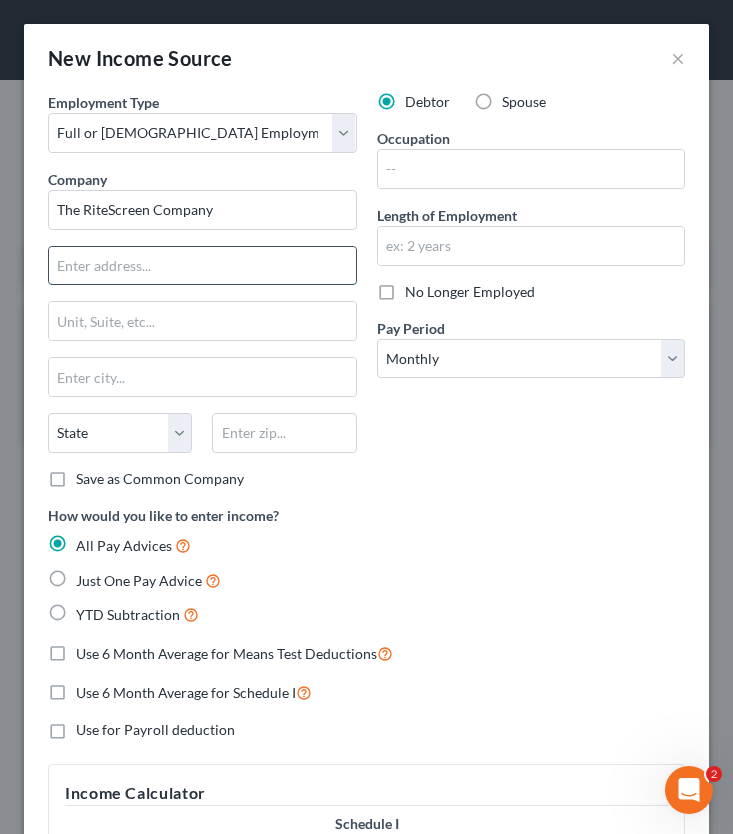 click at bounding box center (202, 266) 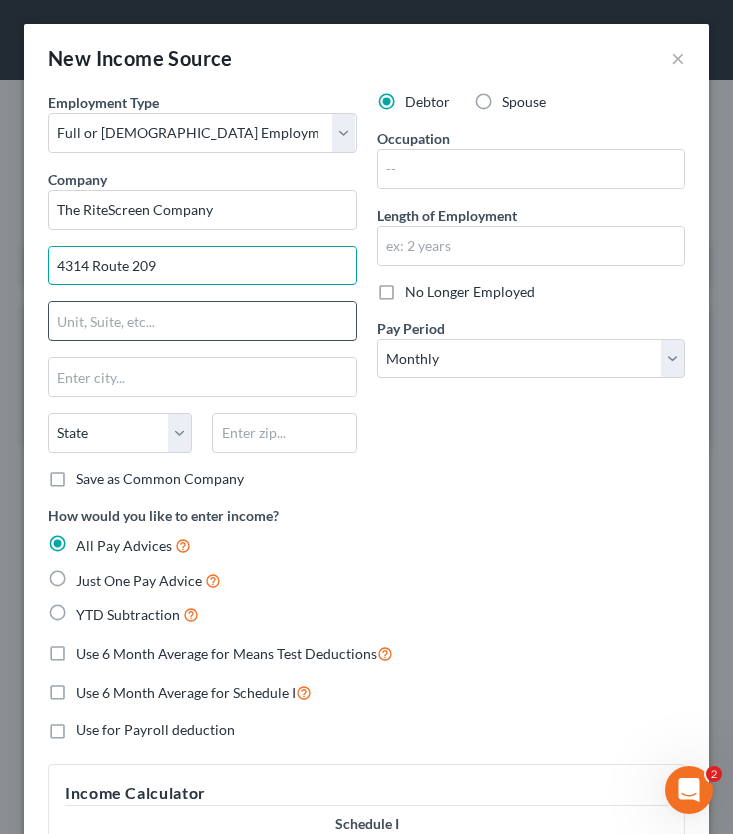 type on "4314 Route 209" 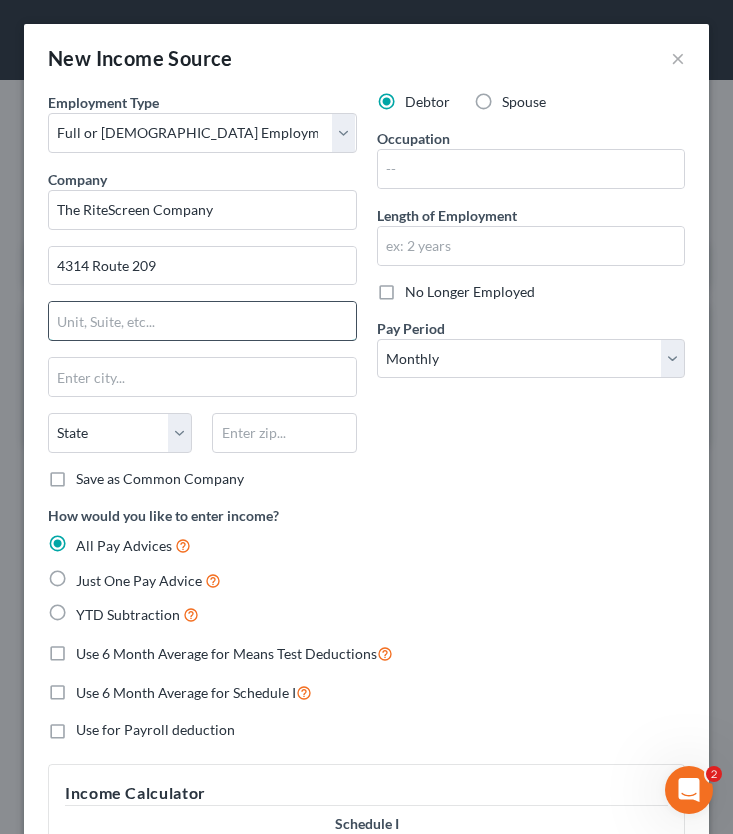 click at bounding box center [202, 321] 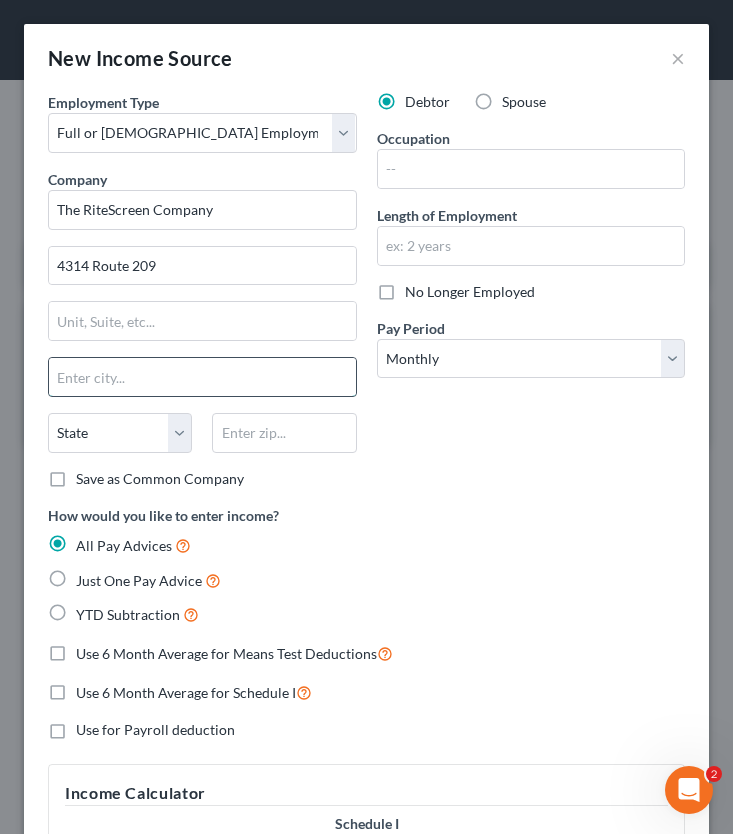 click at bounding box center [202, 377] 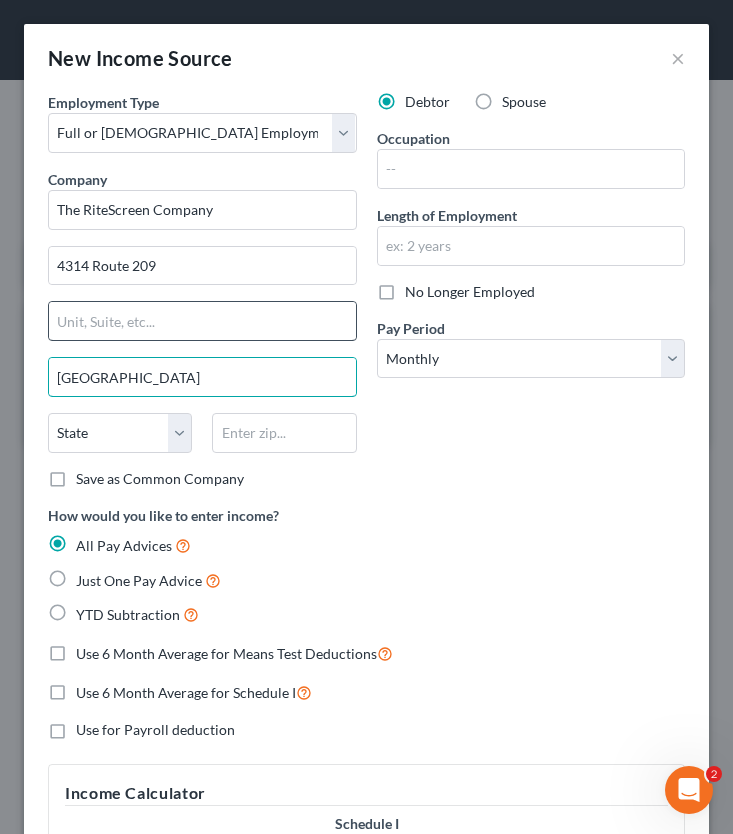 type on "Elizabethville" 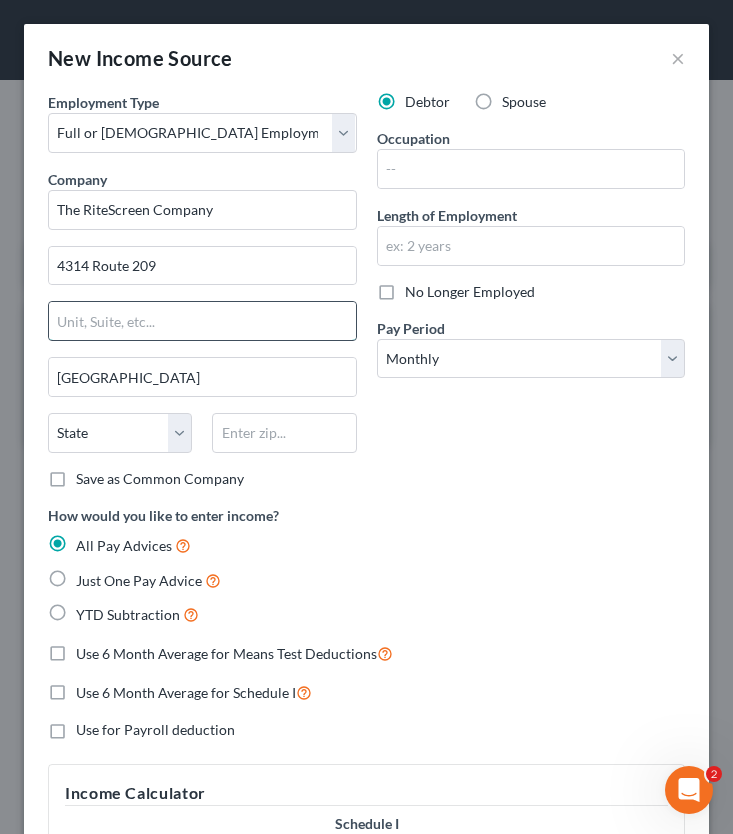 click at bounding box center (202, 321) 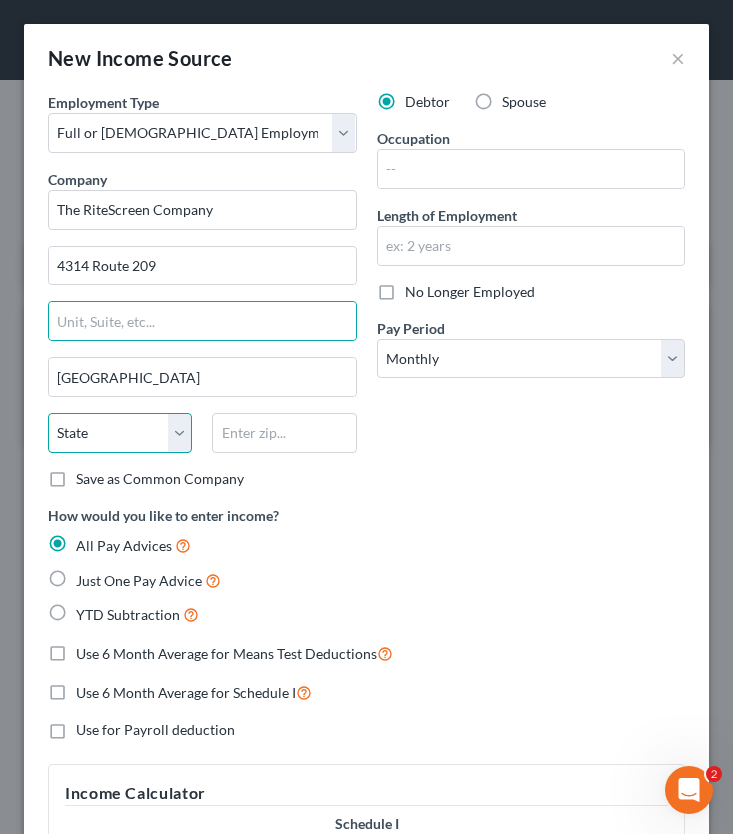 click on "State AL AK AR AZ CA CO CT DE DC FL GA GU HI ID IL IN IA KS KY LA ME MD MA MI MN MS MO MT NC ND NE NV NH NJ NM NY OH OK OR PA PR RI SC SD TN TX UT VI VA VT WA WV WI WY" at bounding box center (120, 433) 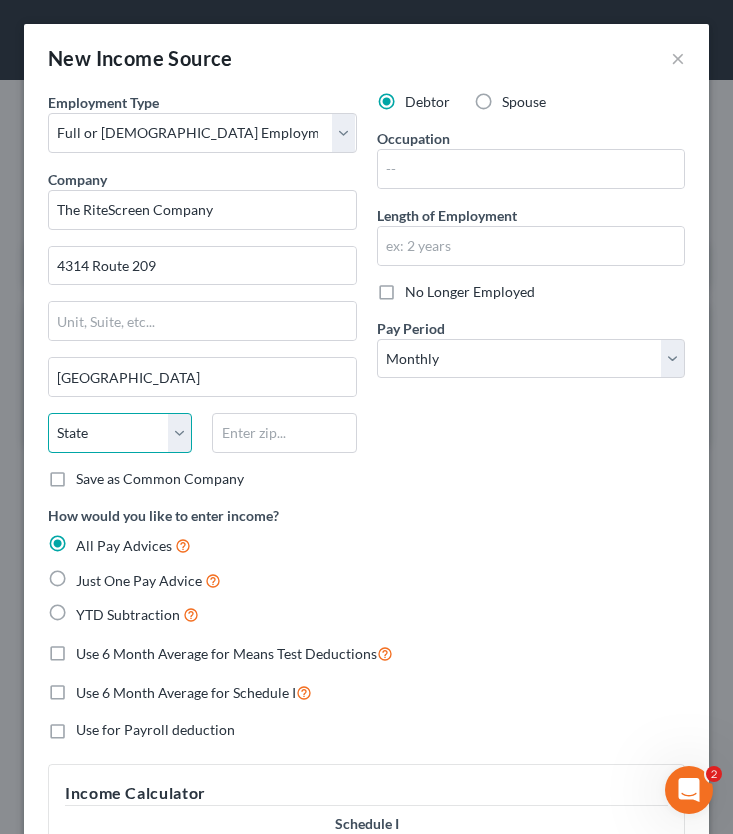 select on "39" 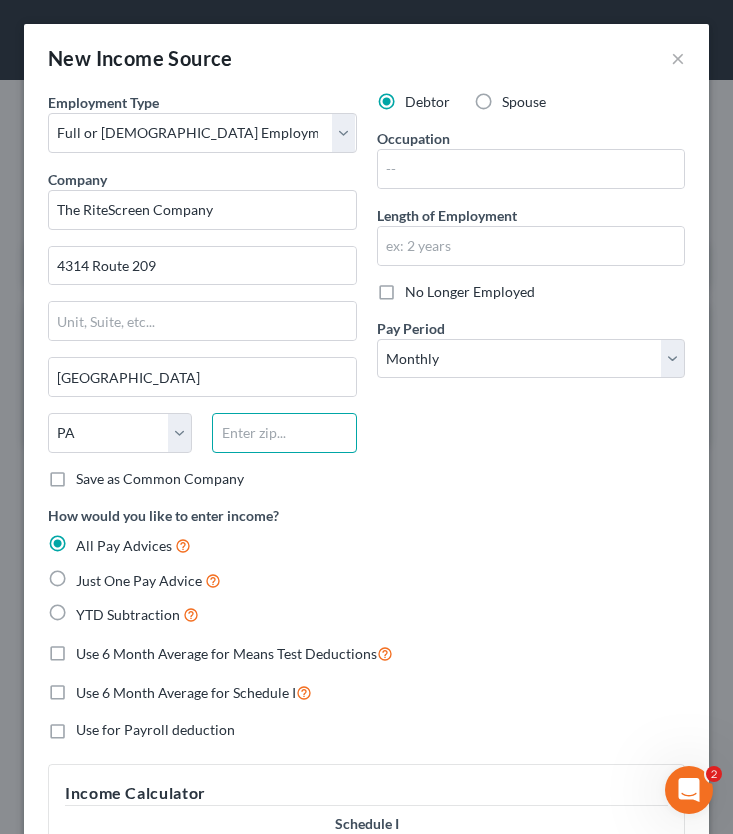 click at bounding box center [284, 433] 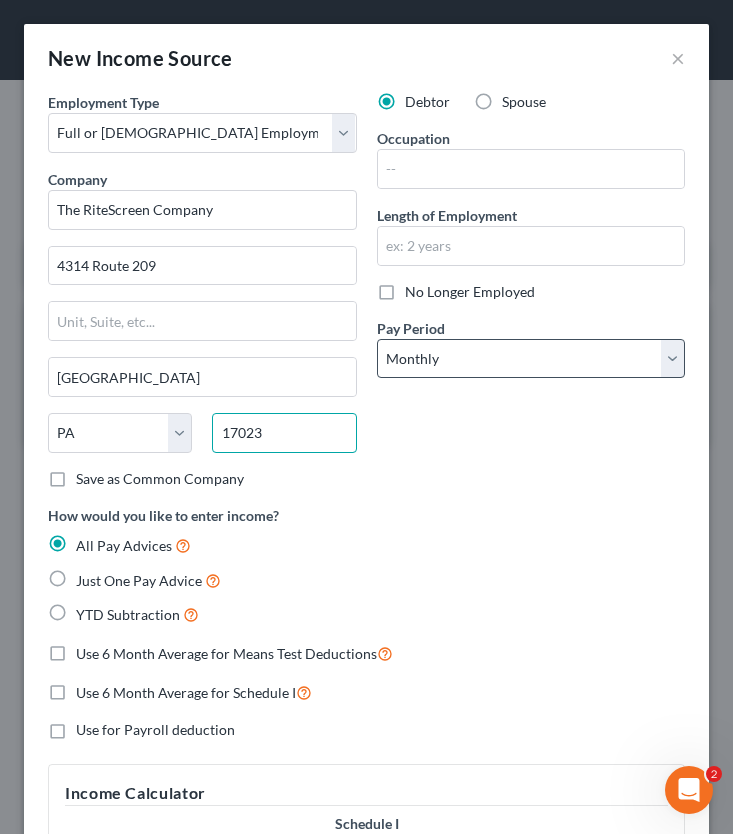 type on "17023" 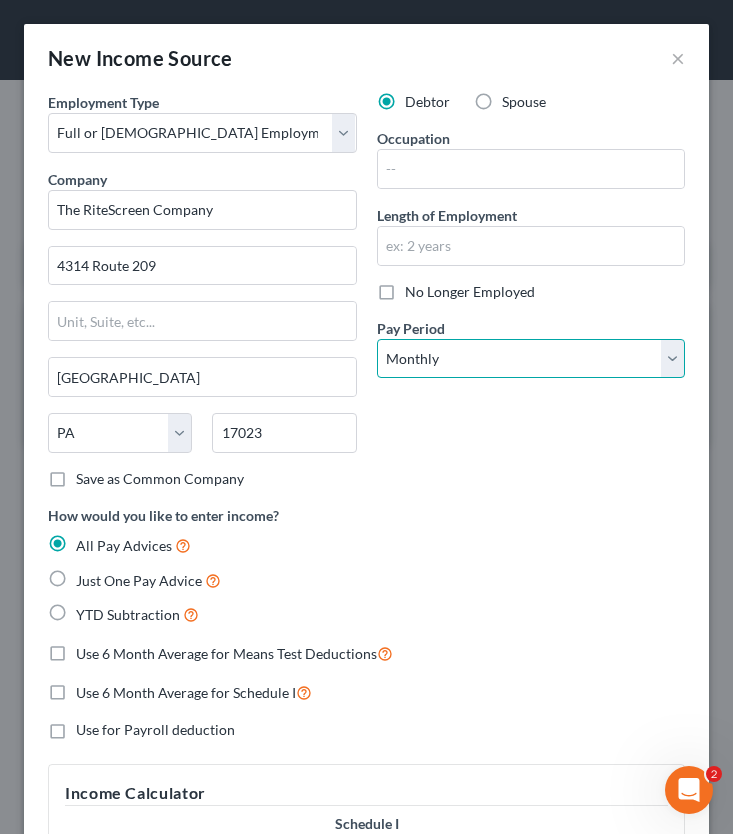 click on "Select Monthly Twice Monthly Every Other Week Weekly" at bounding box center [531, 359] 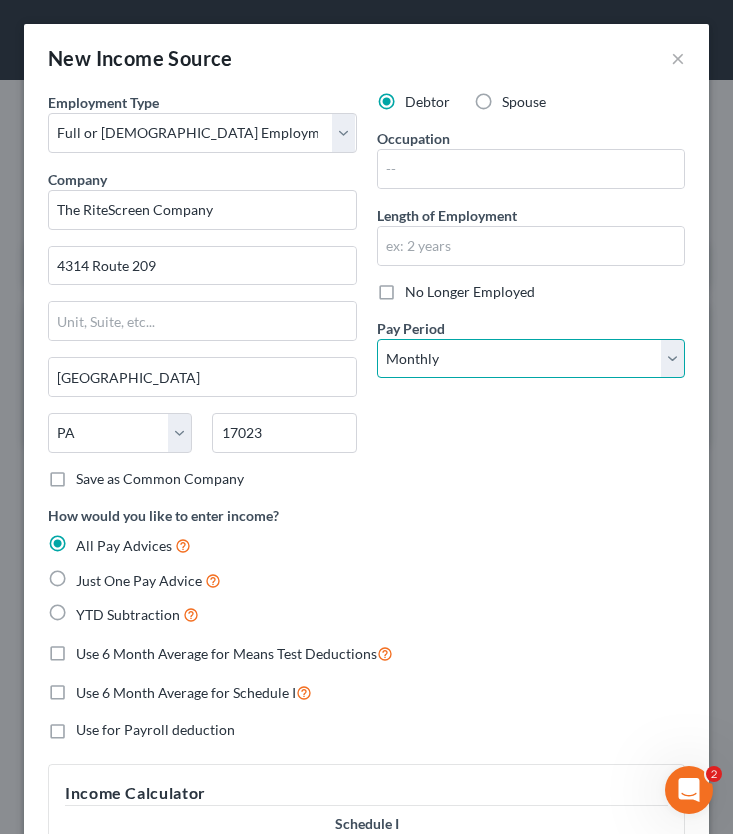select on "1" 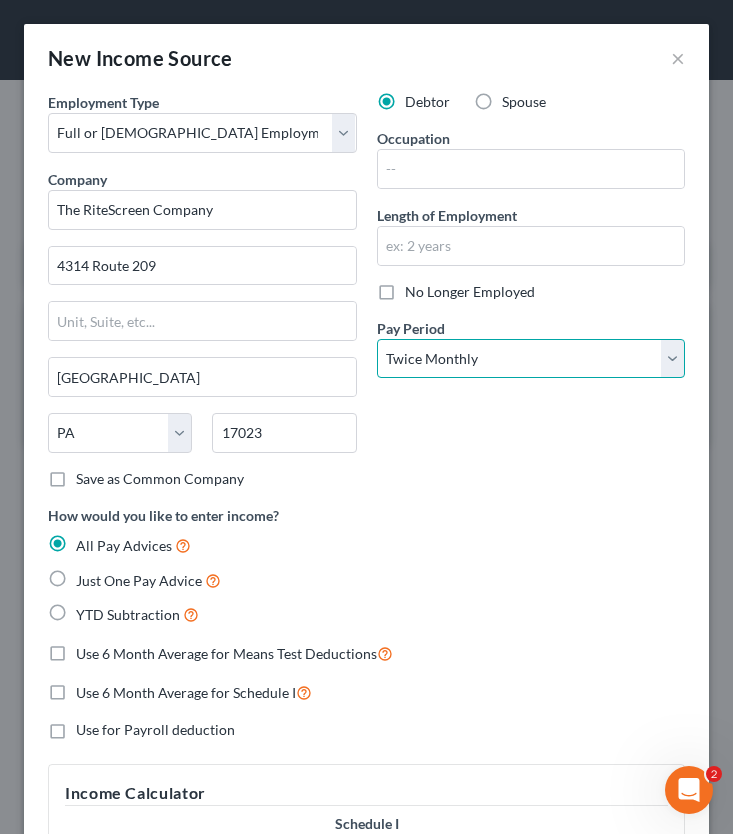 click on "Select Monthly Twice Monthly Every Other Week Weekly" at bounding box center (531, 359) 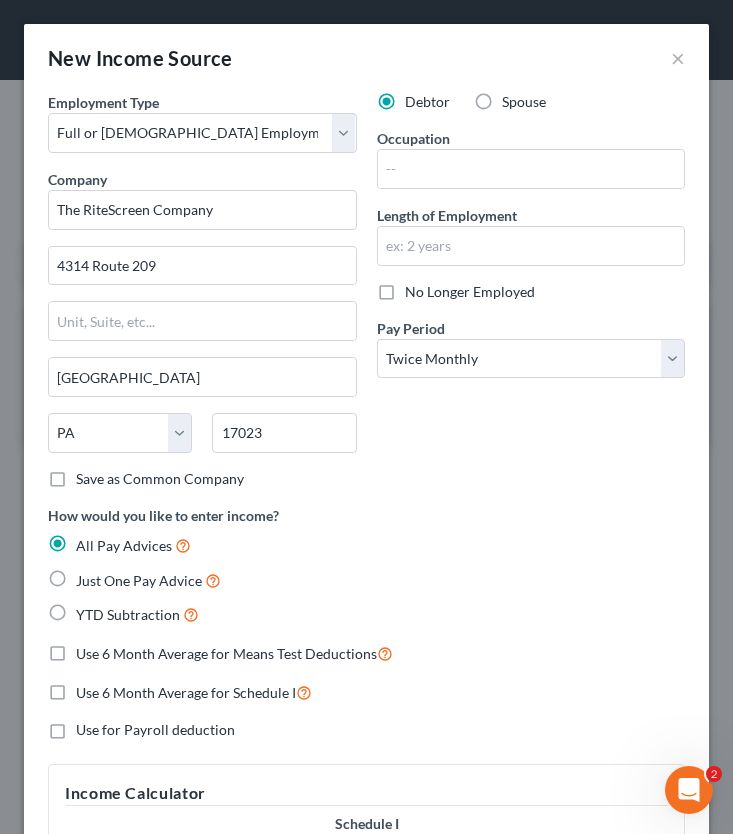 click on "Spouse" at bounding box center [524, 102] 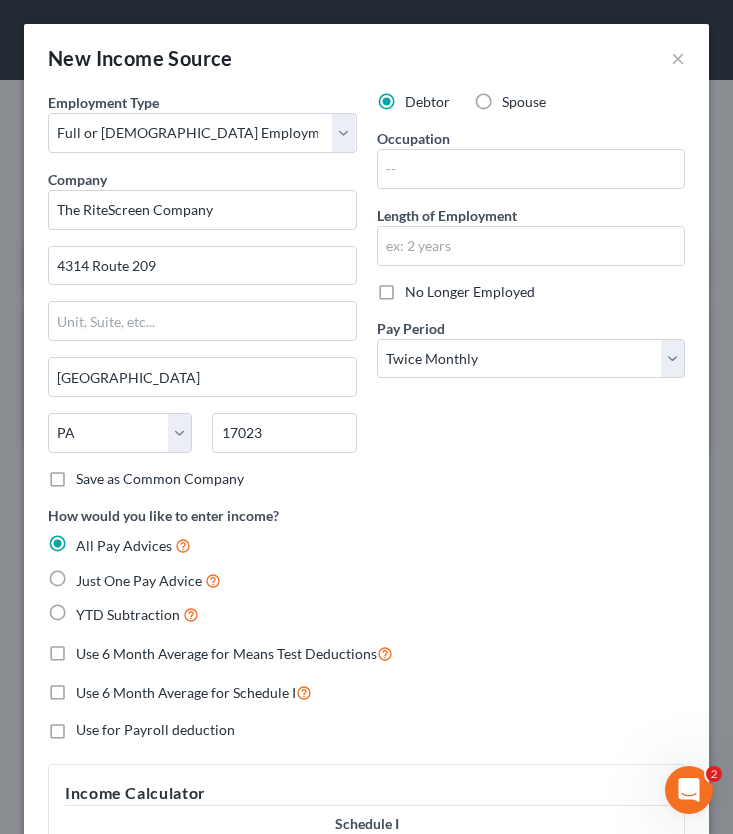 click on "Spouse" at bounding box center (516, 98) 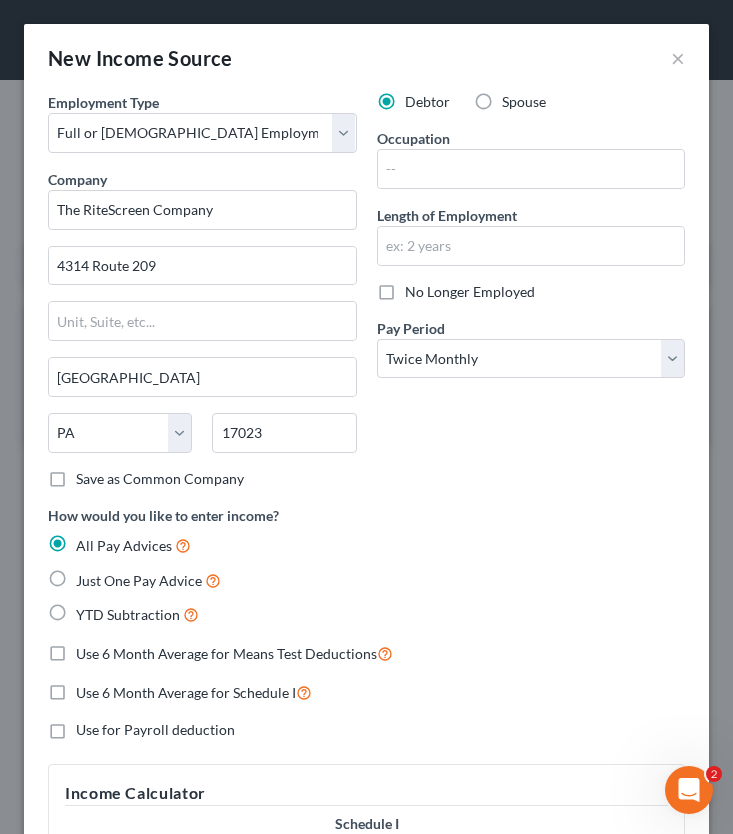 radio on "true" 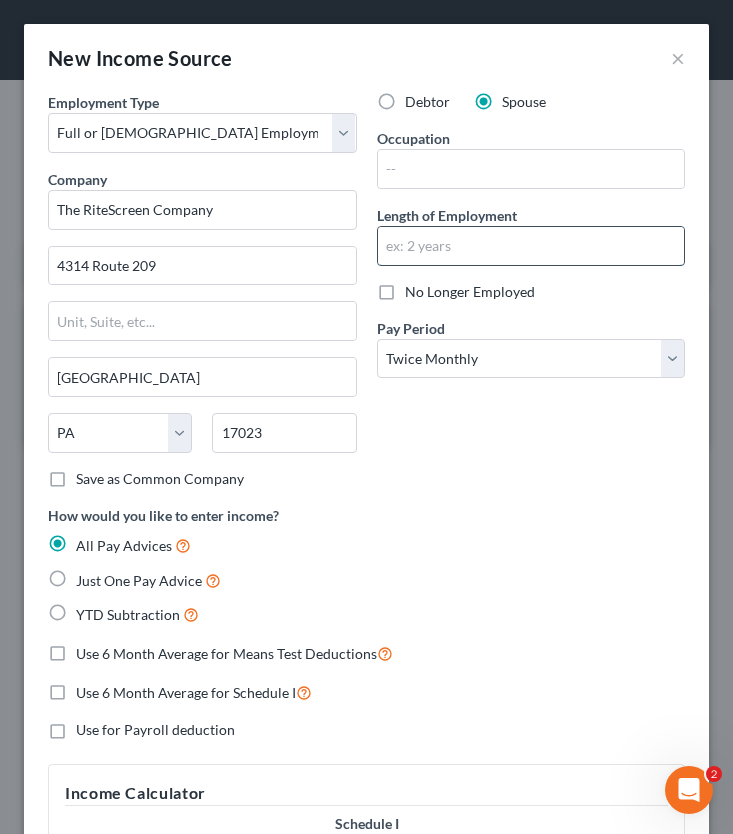 click at bounding box center (531, 246) 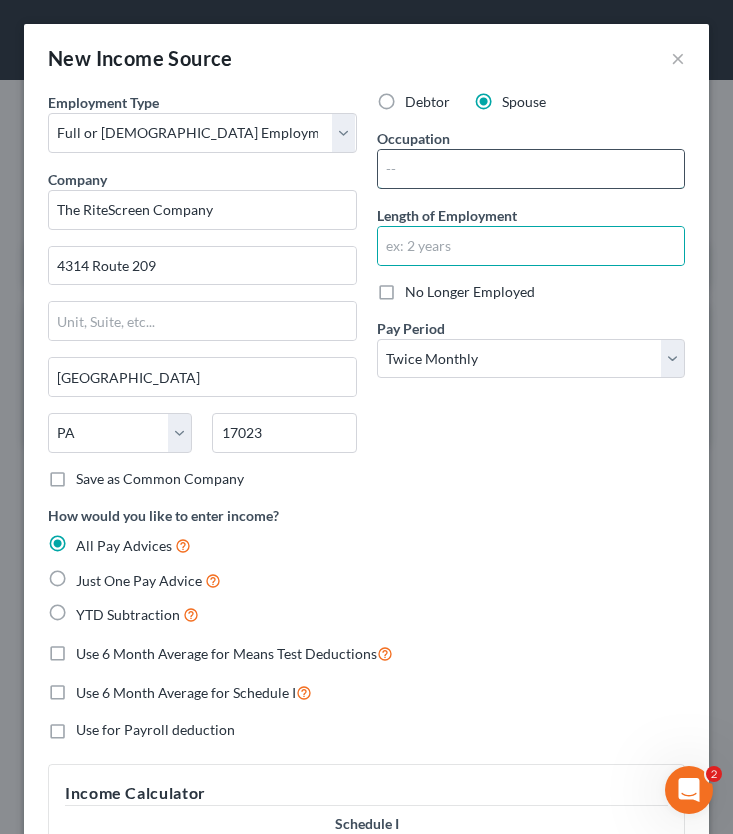click at bounding box center (531, 169) 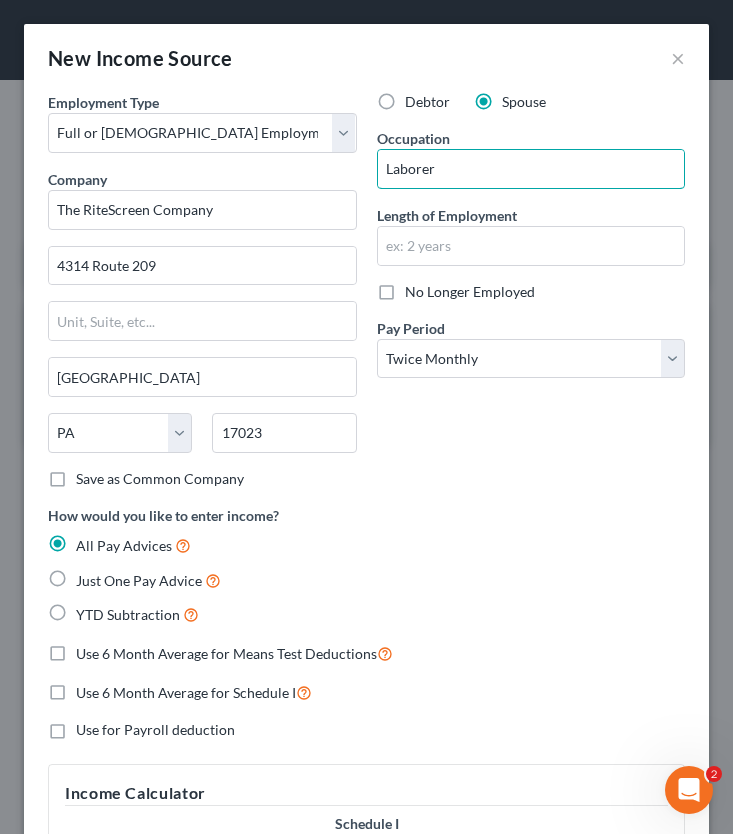 type on "Laborer" 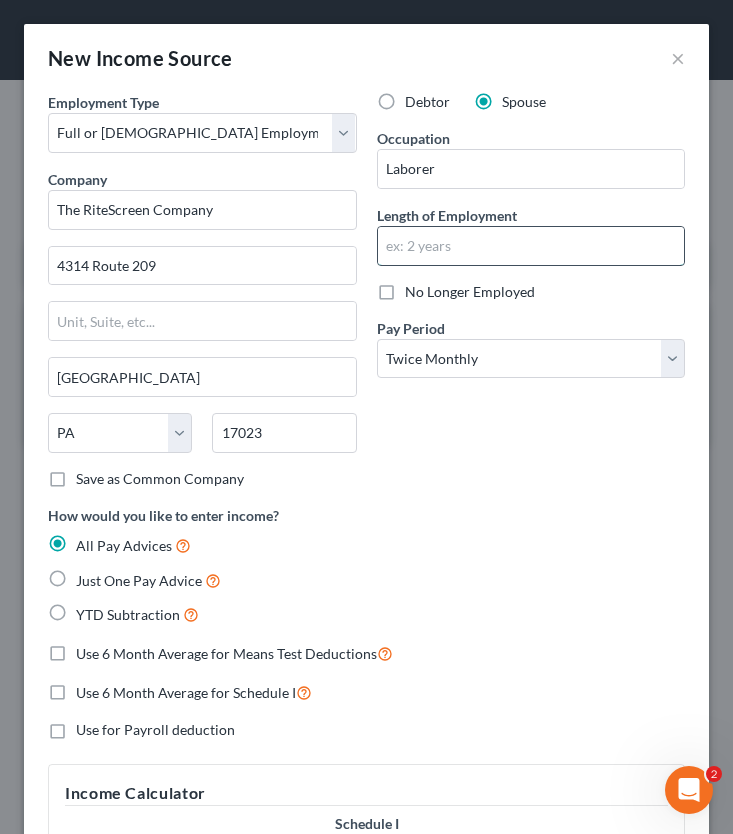 click at bounding box center [531, 246] 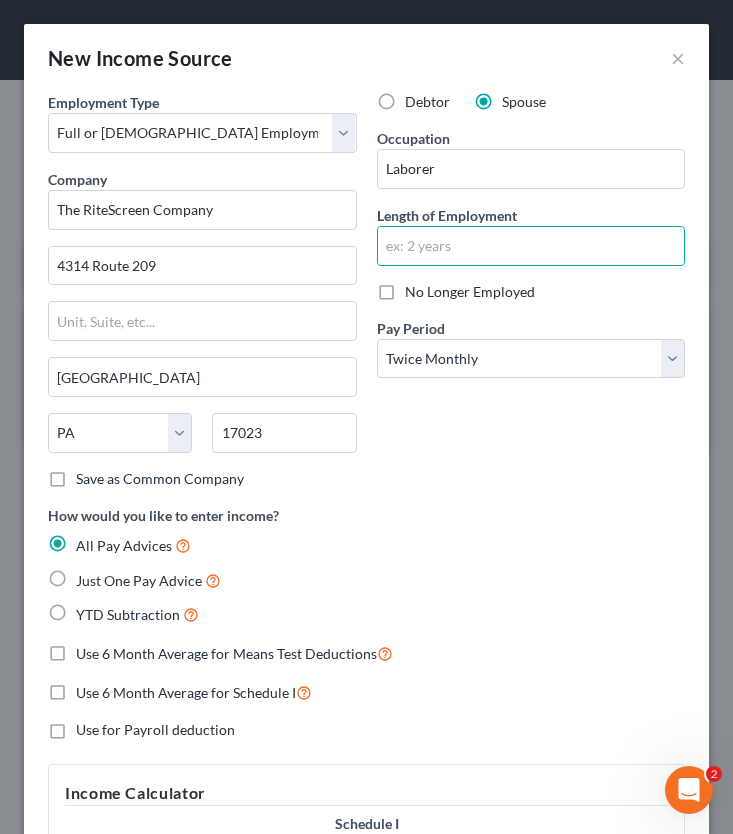 click on "Debtor Spouse Occupation Laborer Length of Employment No Longer Employed
Pay Period
*
Select Monthly Twice Monthly Every Other Week Weekly" at bounding box center [531, 298] 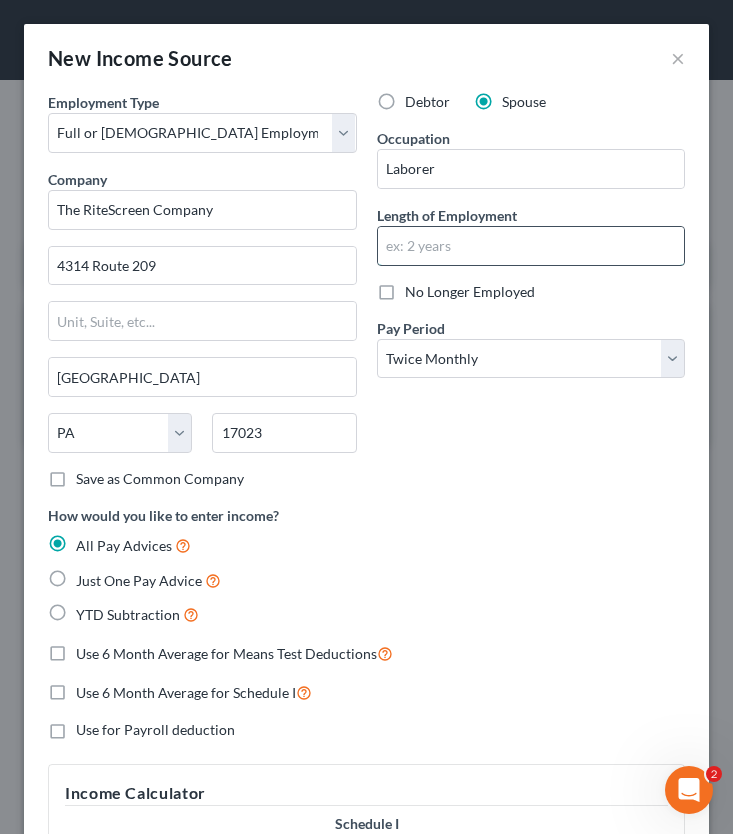 click at bounding box center (531, 246) 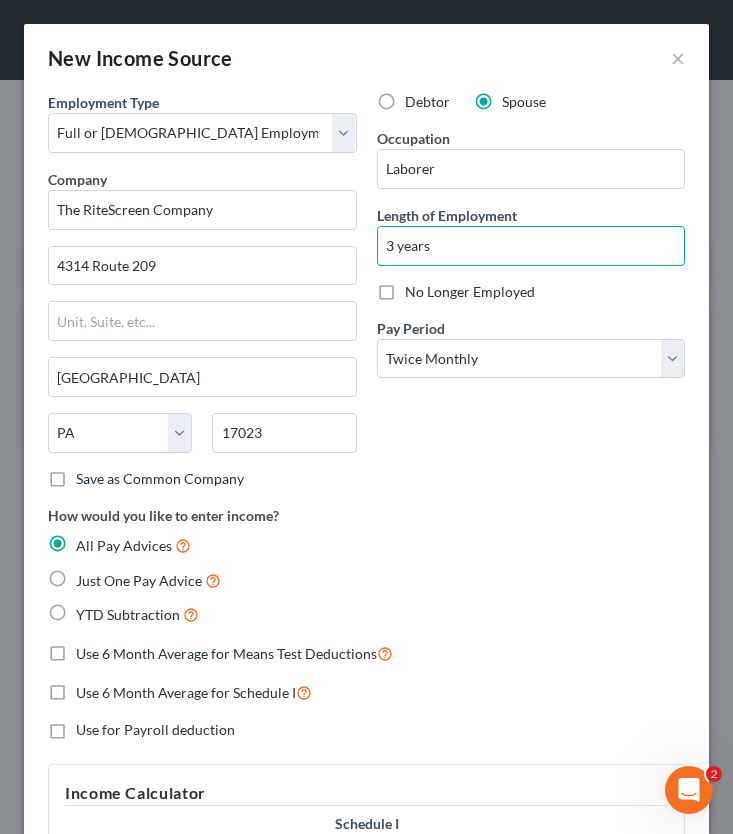 type on "3 years" 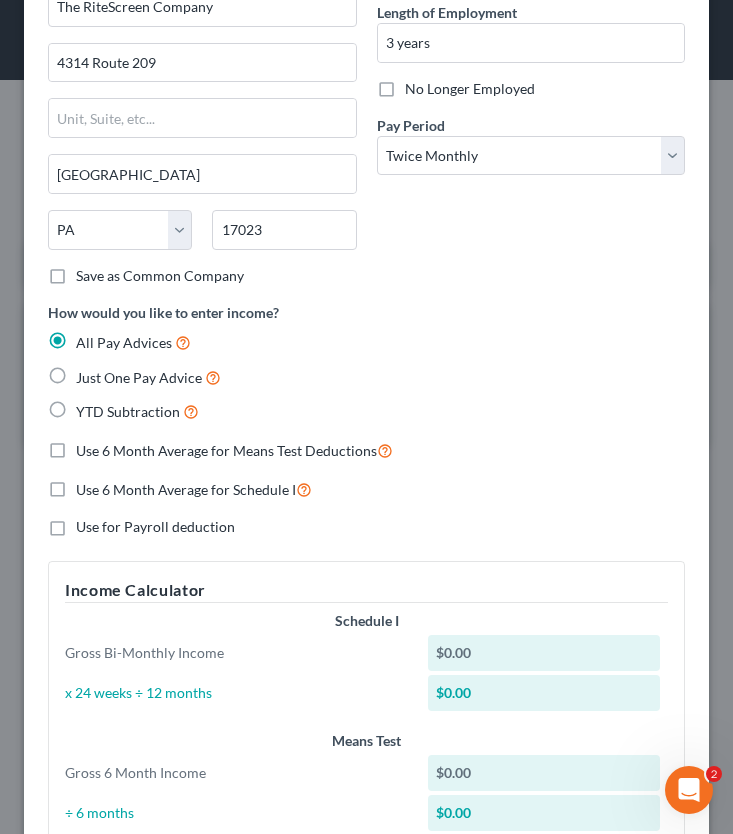scroll, scrollTop: 212, scrollLeft: 0, axis: vertical 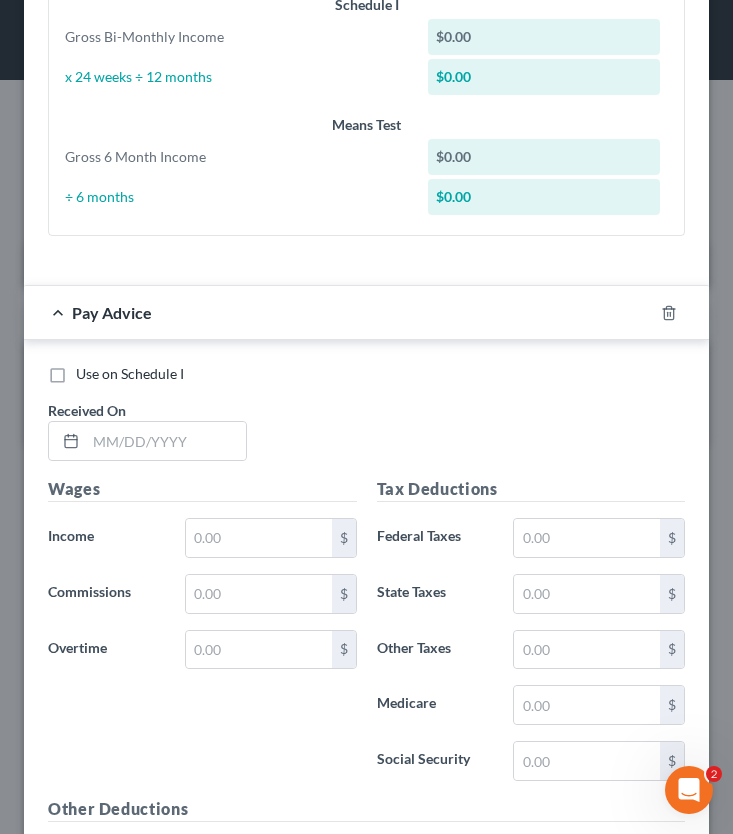 click on "Use on Schedule I" at bounding box center (130, 374) 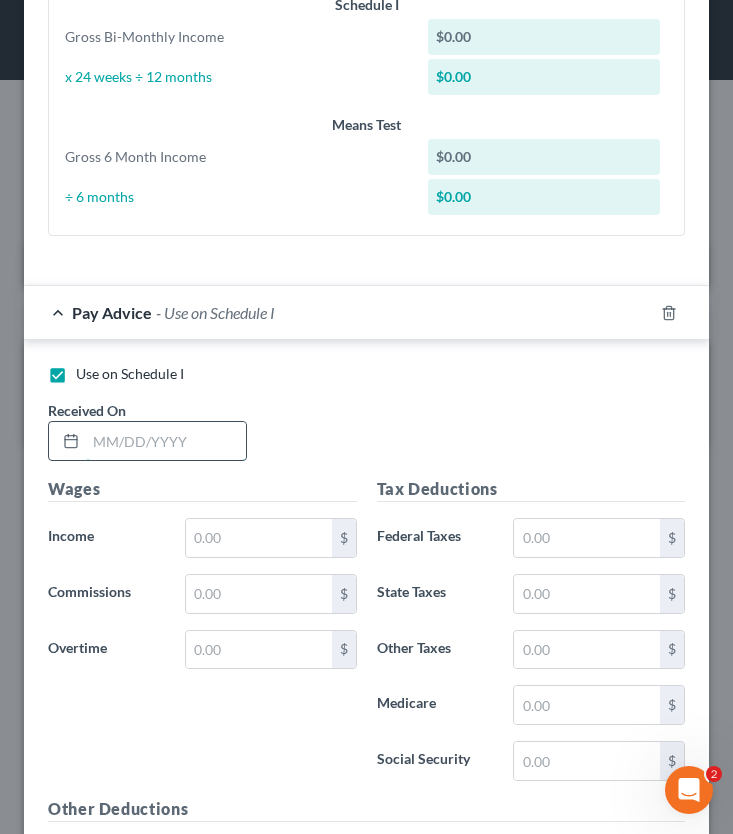 click at bounding box center [166, 441] 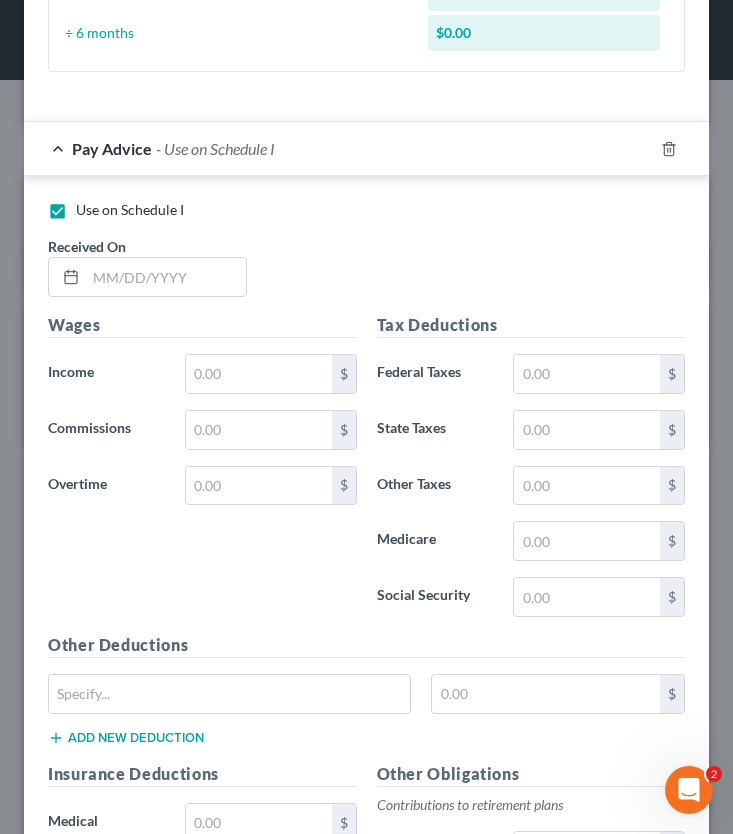 scroll, scrollTop: 985, scrollLeft: 0, axis: vertical 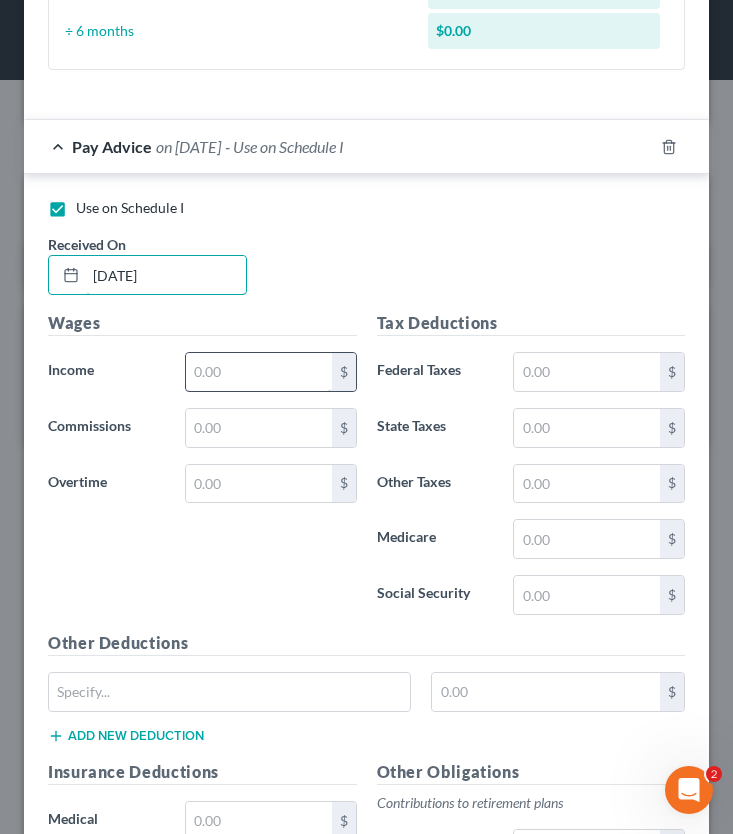 type on "01/17/2025" 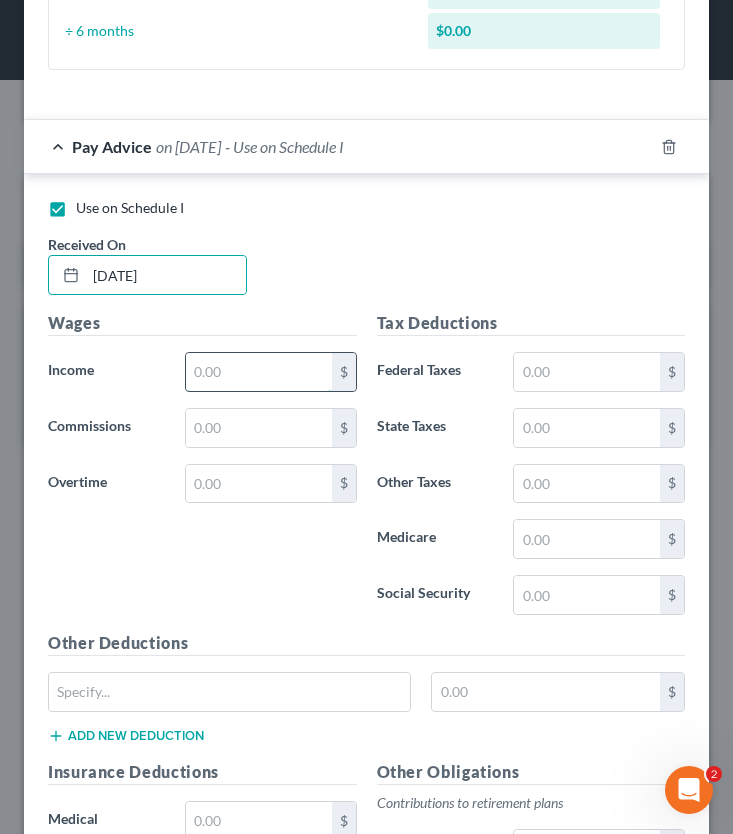 click at bounding box center (259, 372) 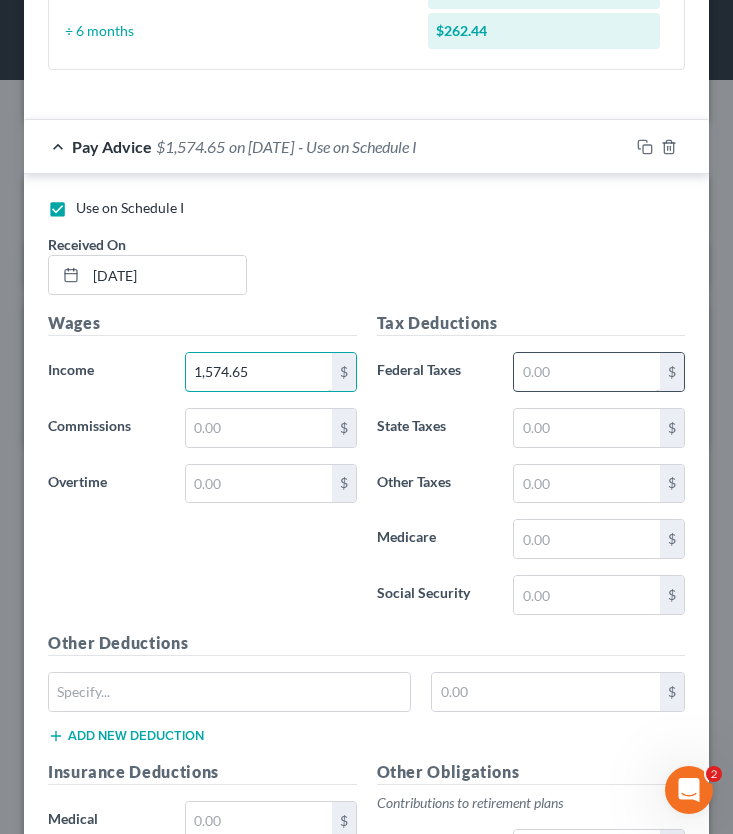 type on "1,574.65" 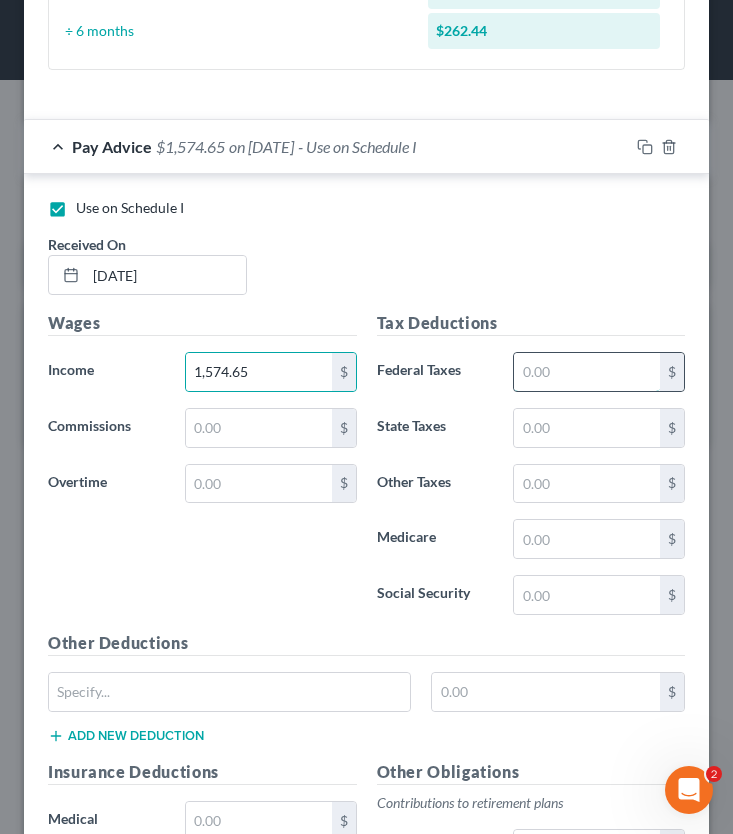 click at bounding box center (587, 372) 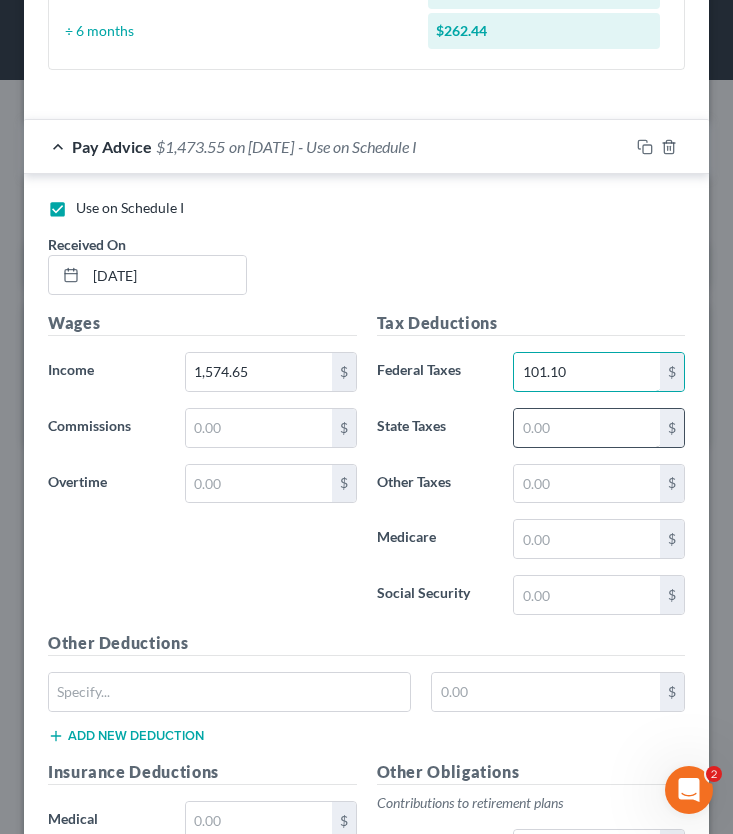 type on "101.10" 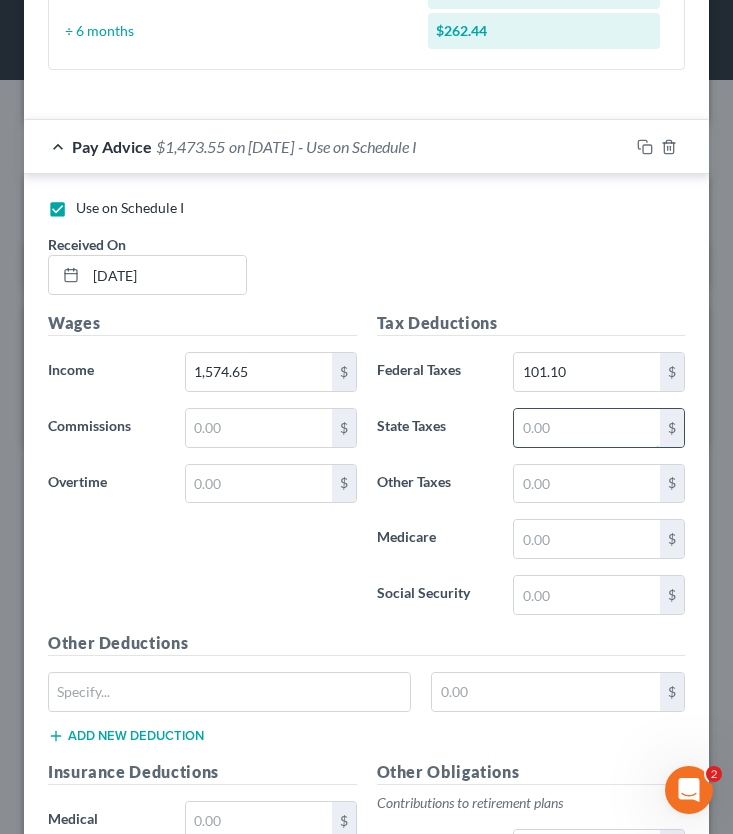 click at bounding box center [587, 428] 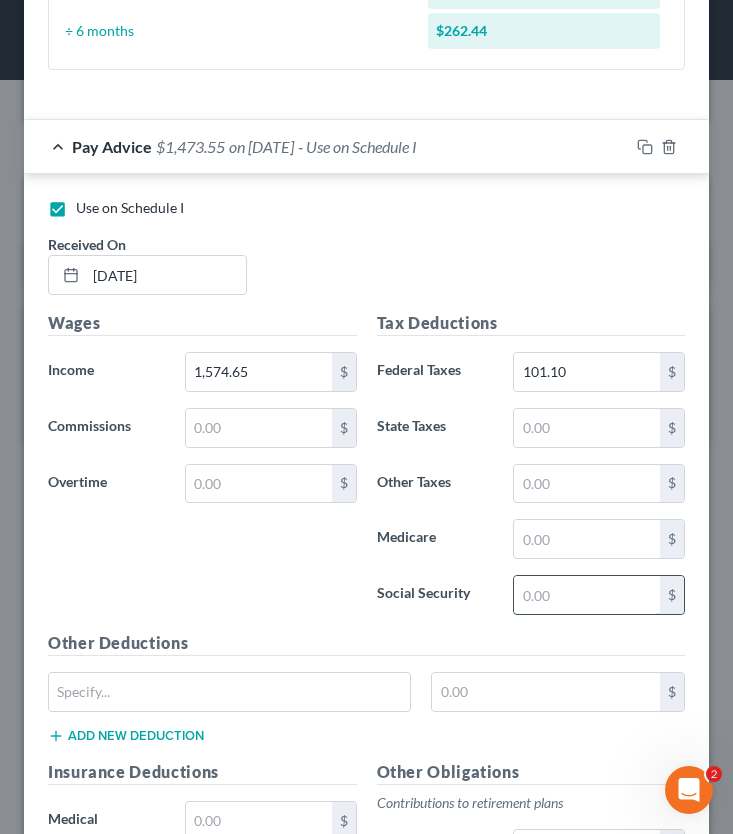 click at bounding box center (587, 595) 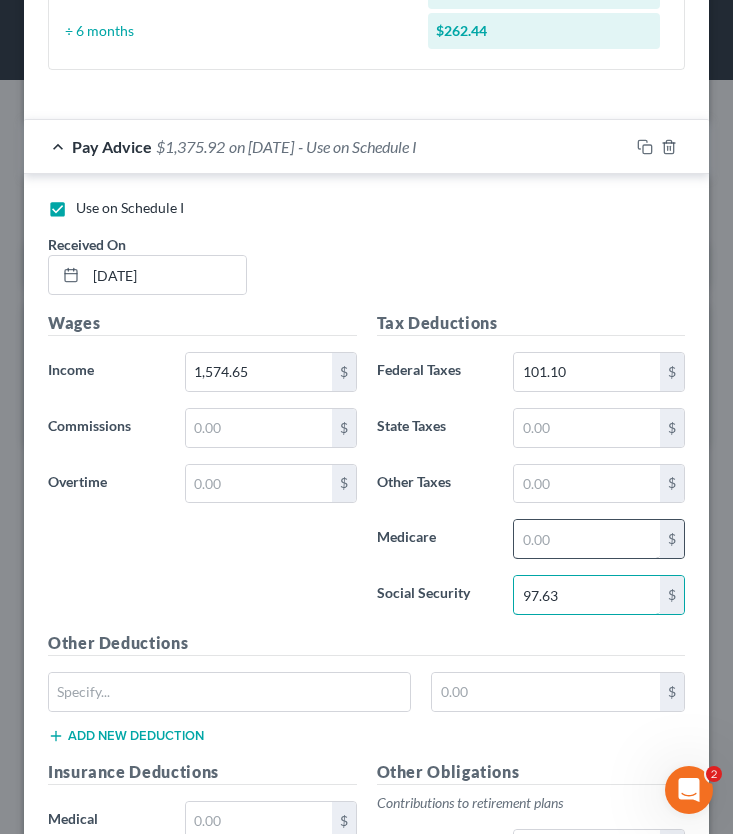 type on "97.63" 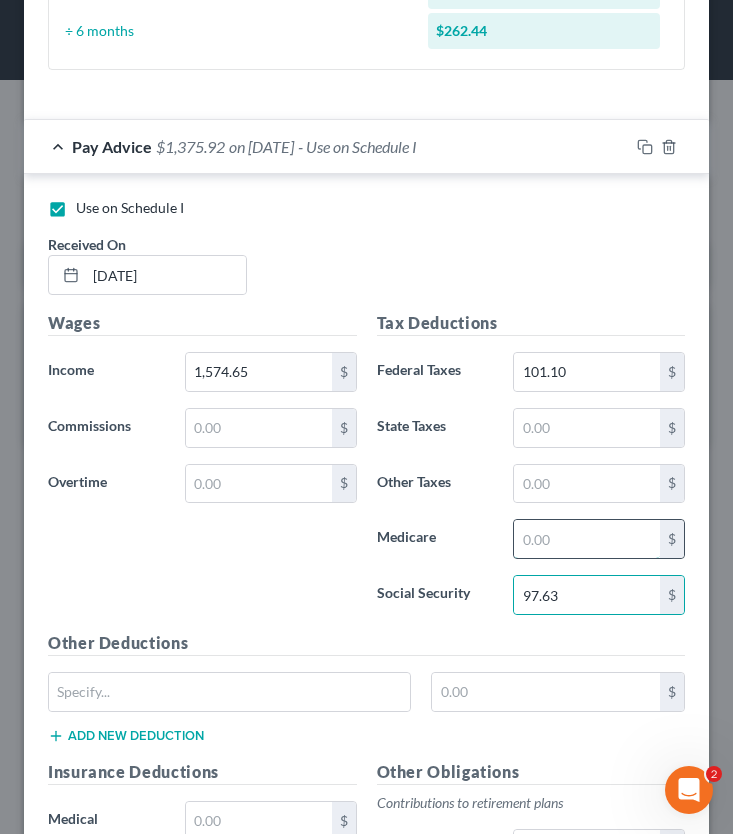 click at bounding box center [587, 539] 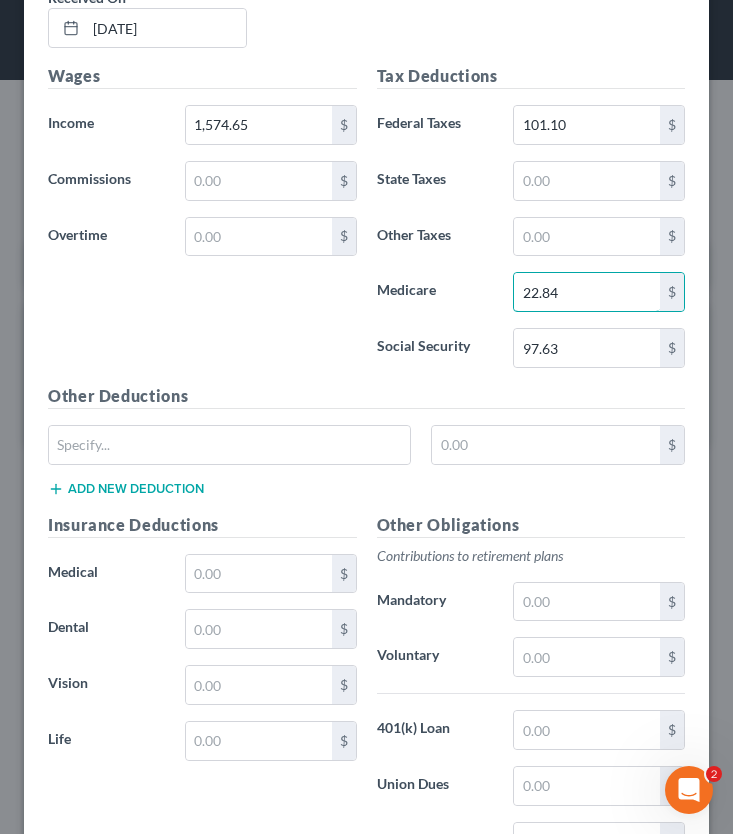 scroll, scrollTop: 1228, scrollLeft: 0, axis: vertical 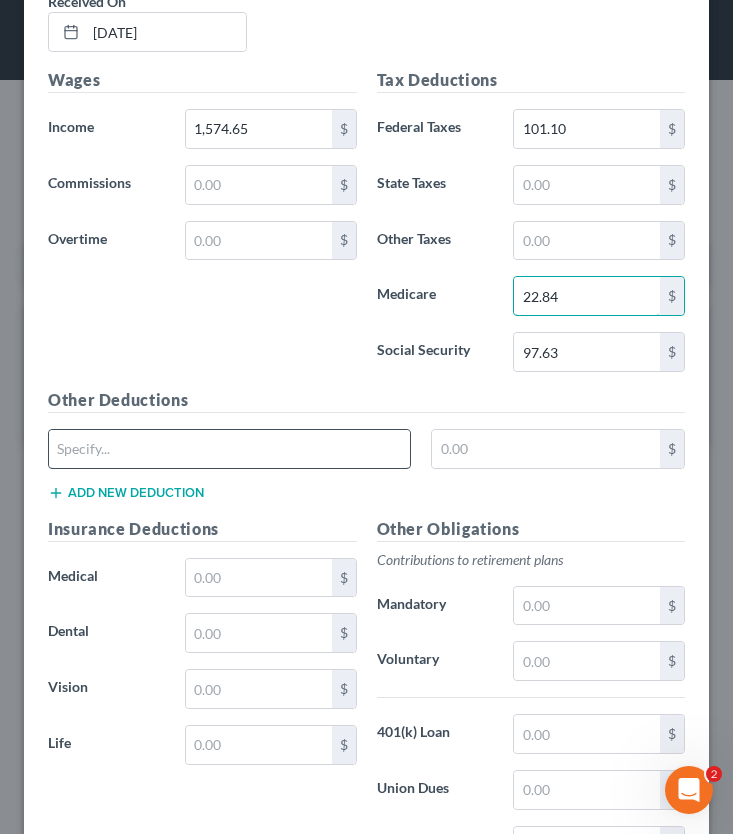 type on "22.84" 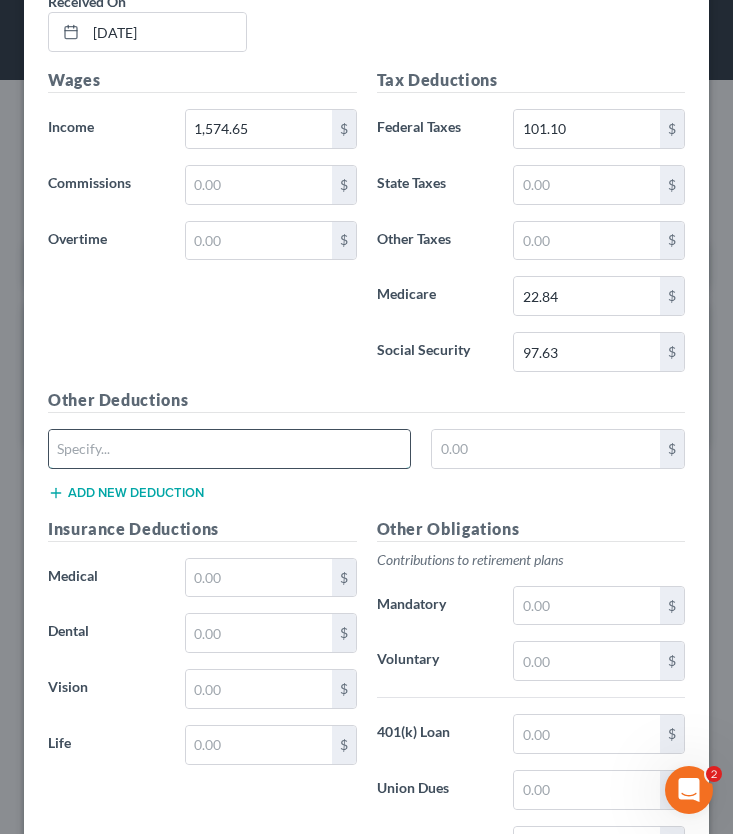 click at bounding box center [229, 449] 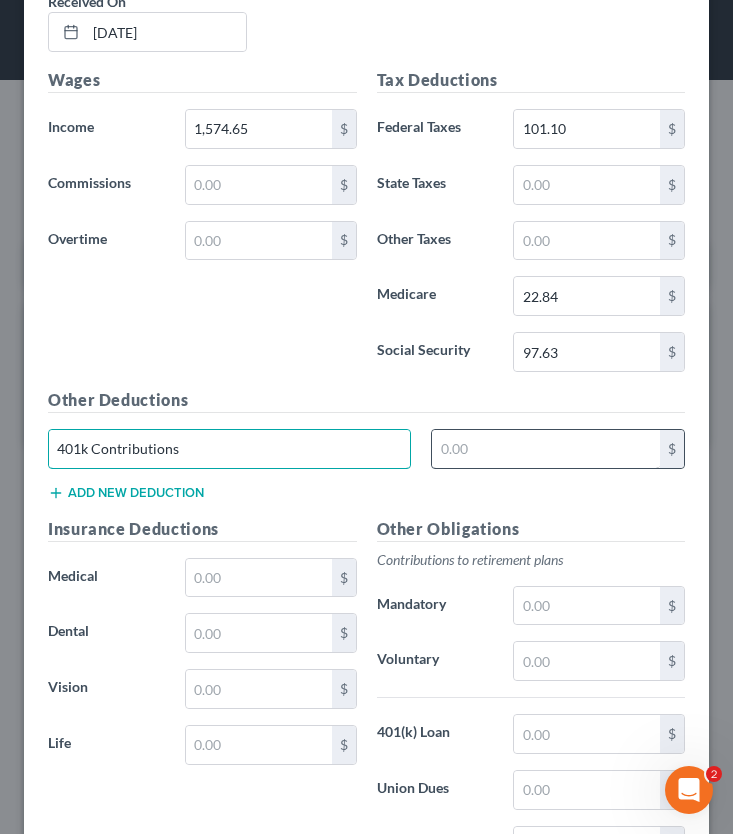 type on "401k Contributions" 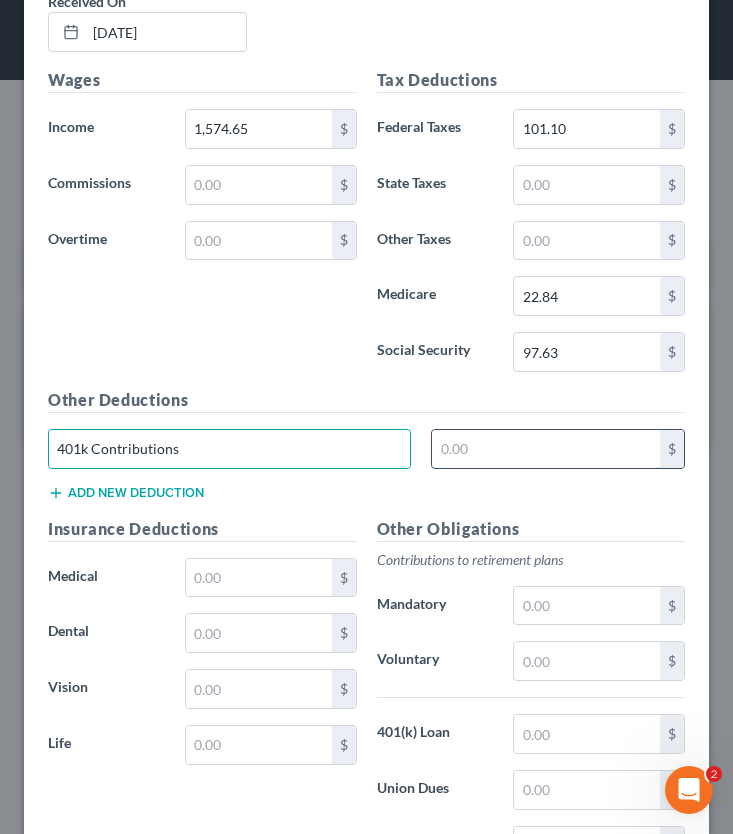 click at bounding box center [546, 449] 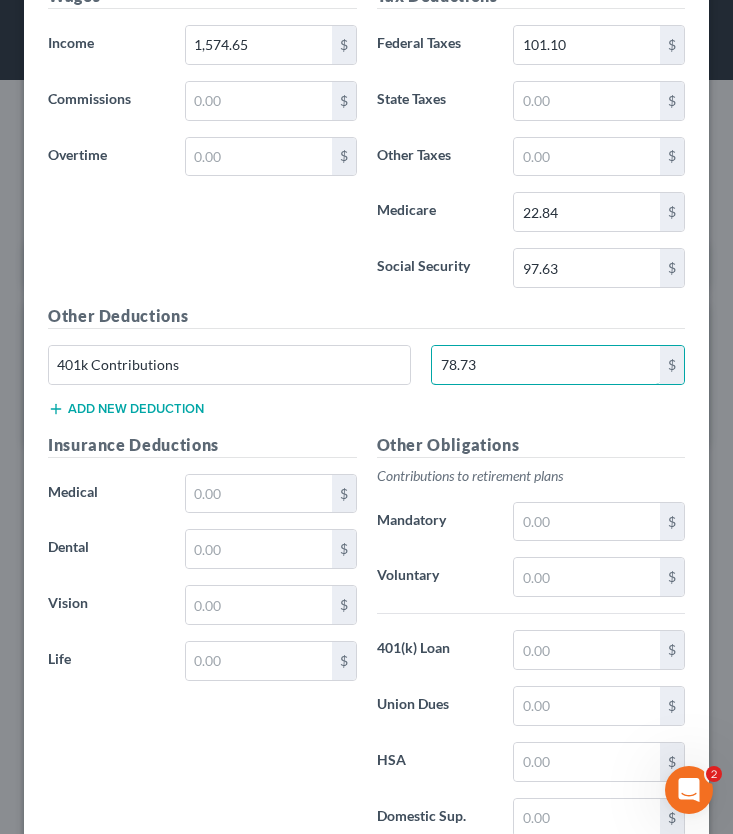 scroll, scrollTop: 1457, scrollLeft: 0, axis: vertical 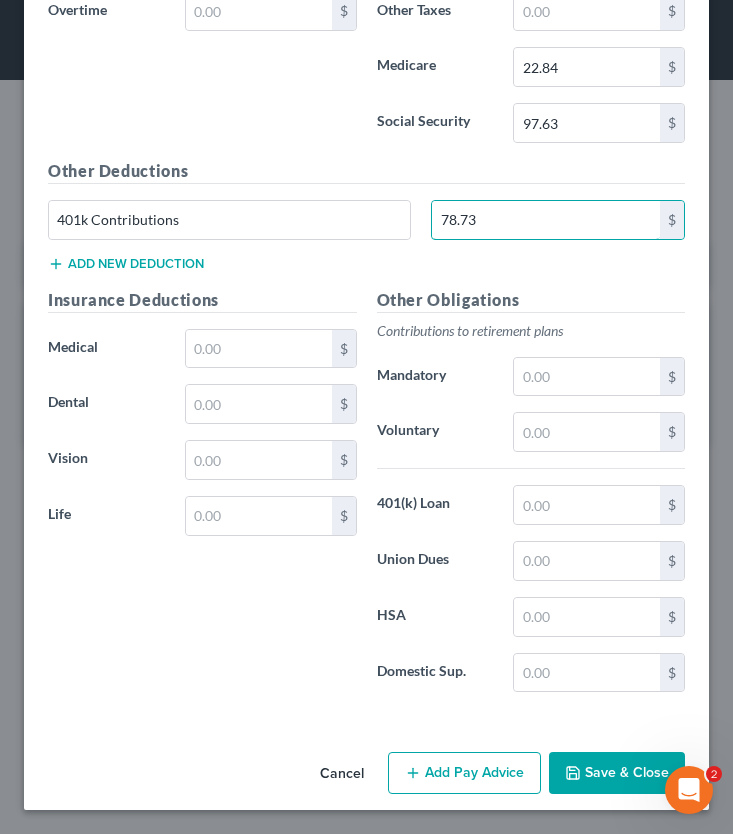 type on "78.73" 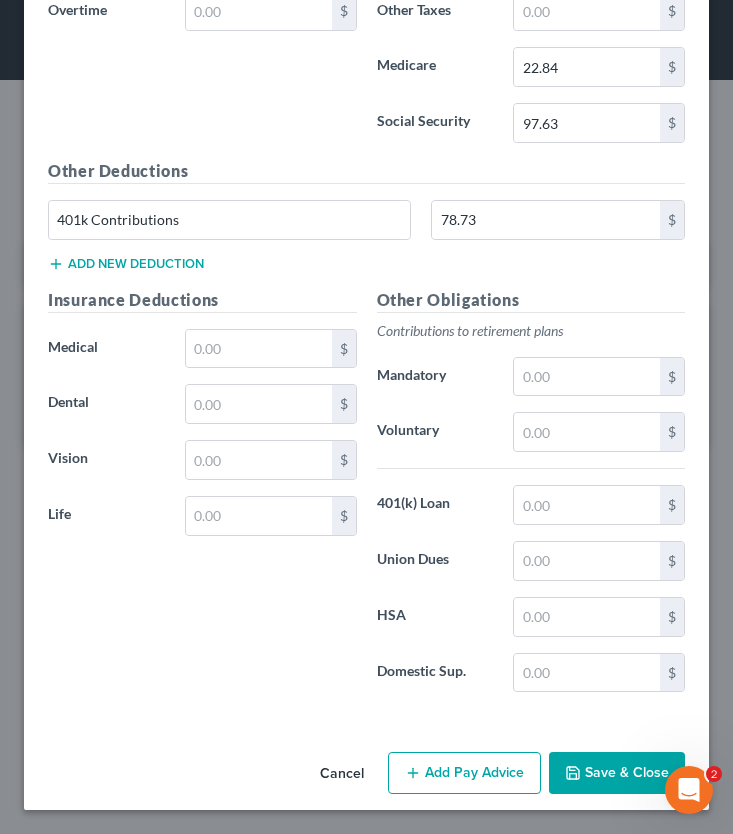 click on "Add Pay Advice" at bounding box center [464, 773] 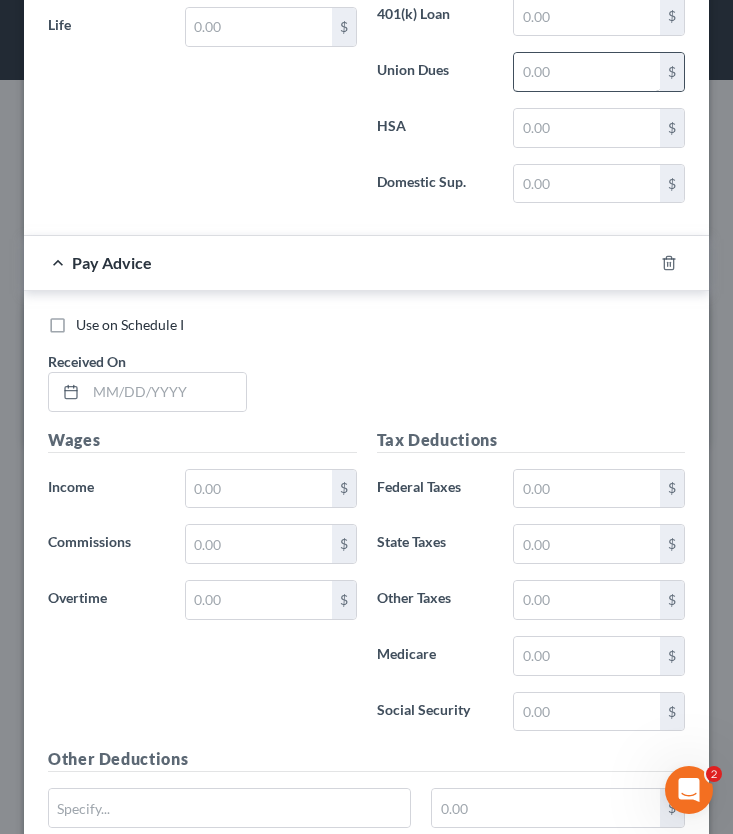 scroll, scrollTop: 1949, scrollLeft: 0, axis: vertical 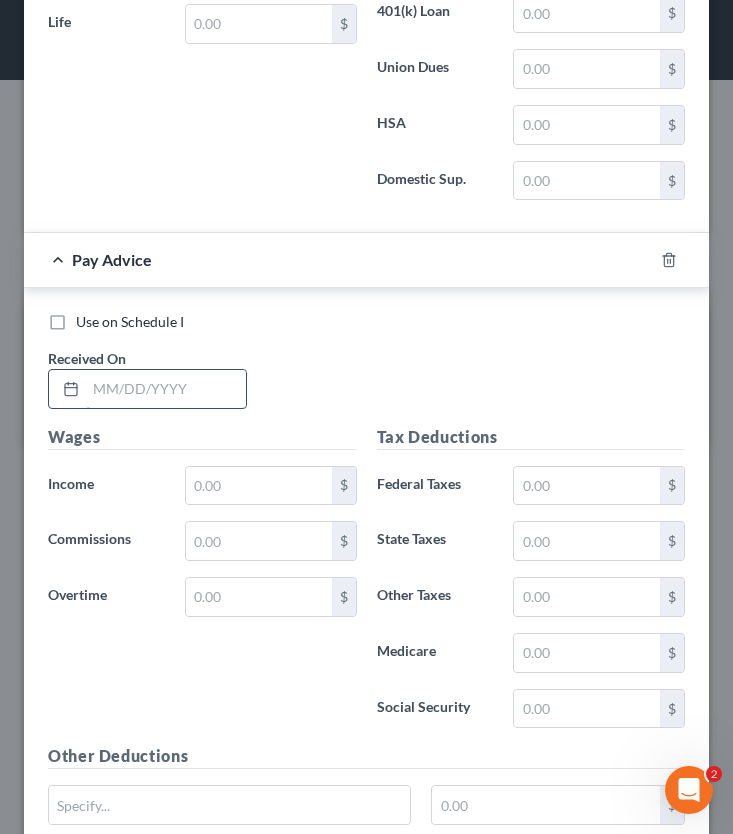 click at bounding box center [166, 389] 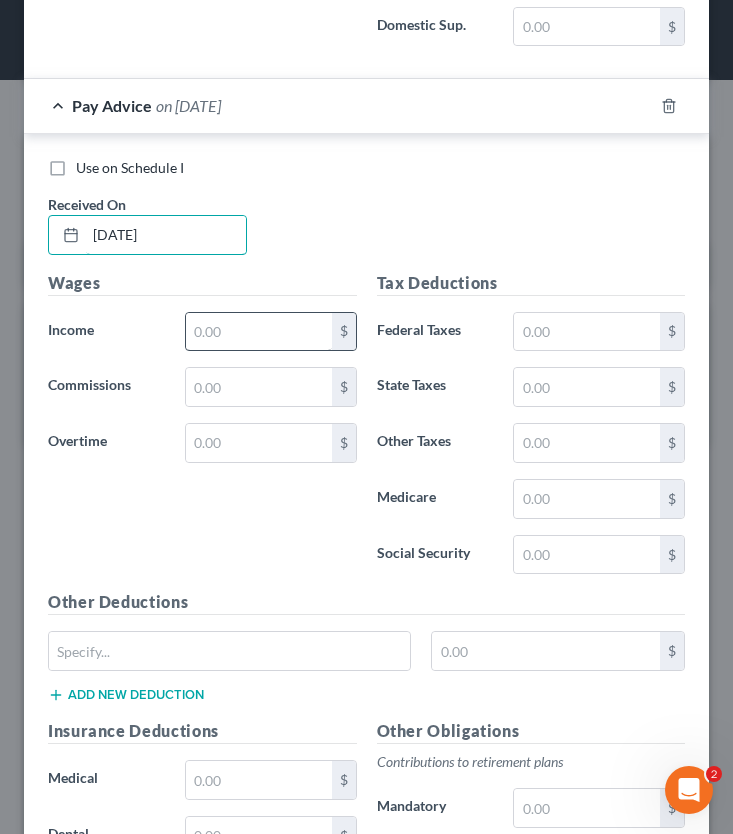 scroll, scrollTop: 2112, scrollLeft: 0, axis: vertical 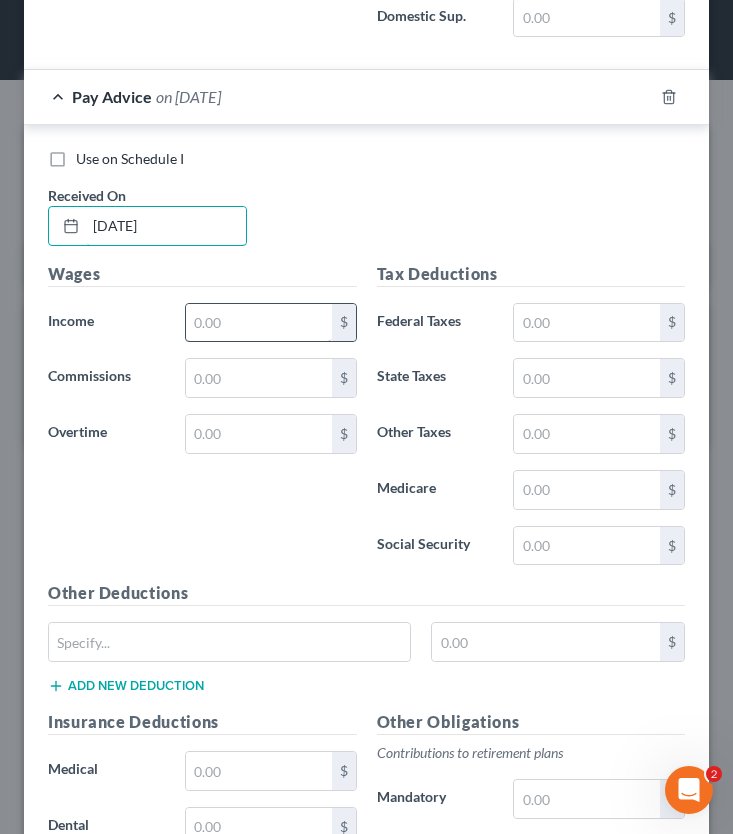 type on "01/03/2025" 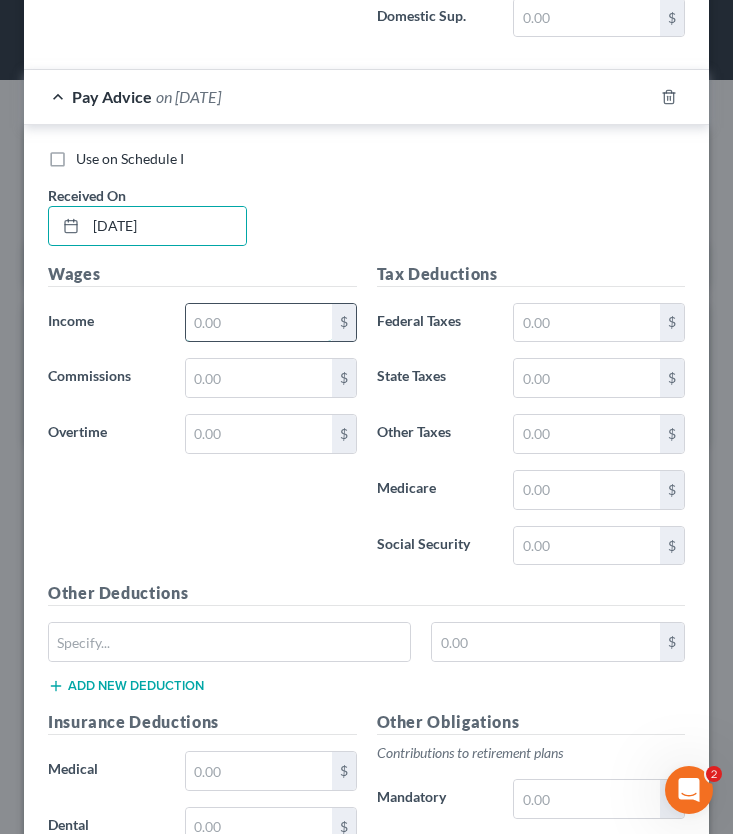click at bounding box center [259, 323] 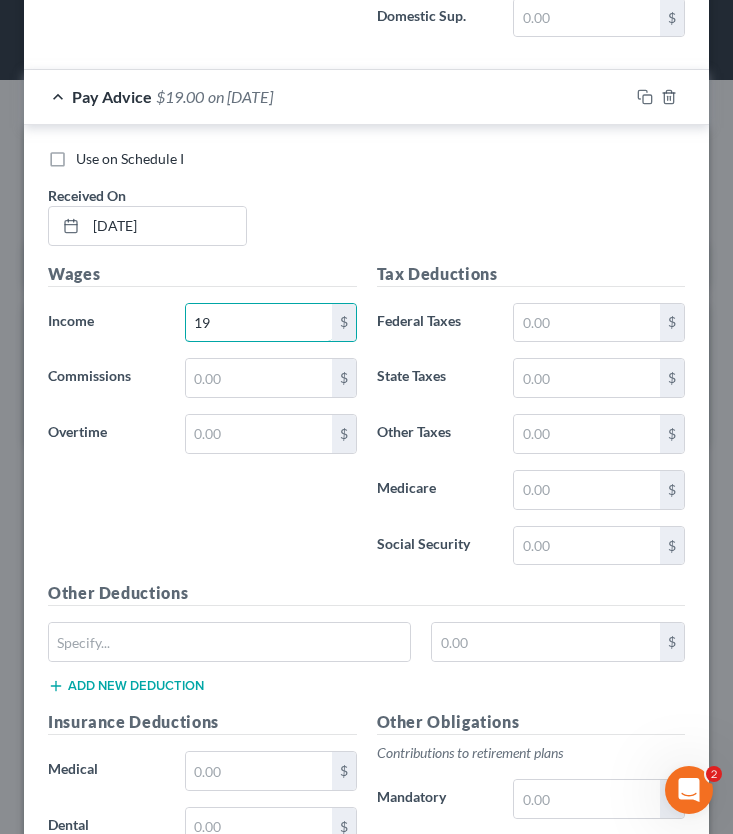 type on "1" 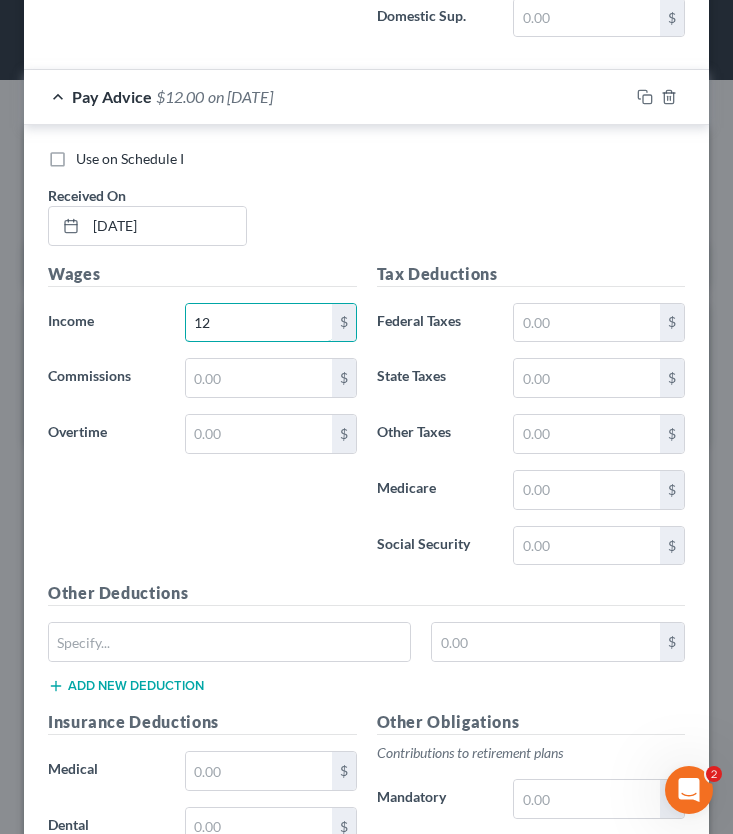 type on "1" 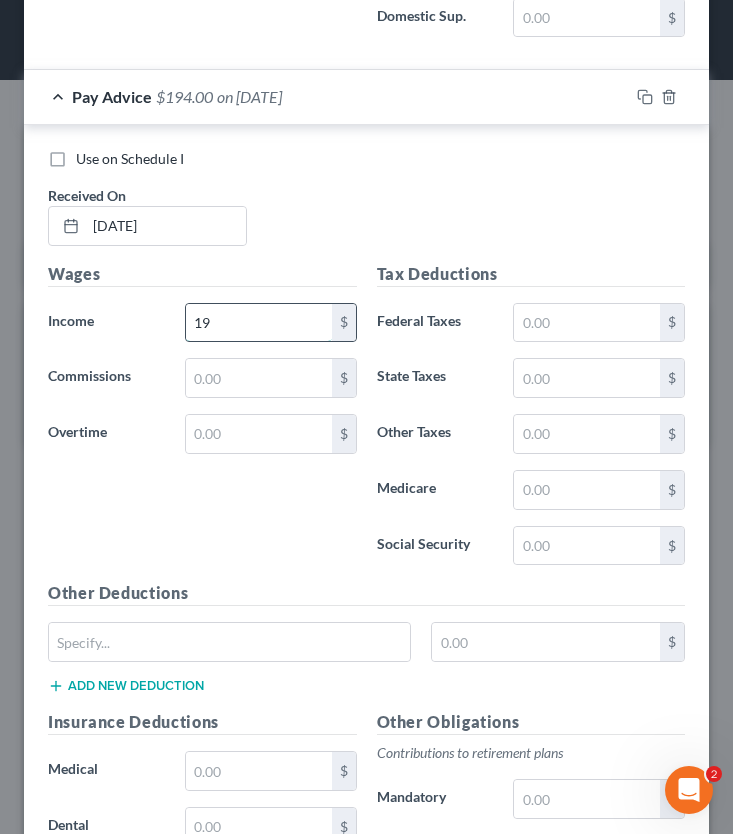 type on "1" 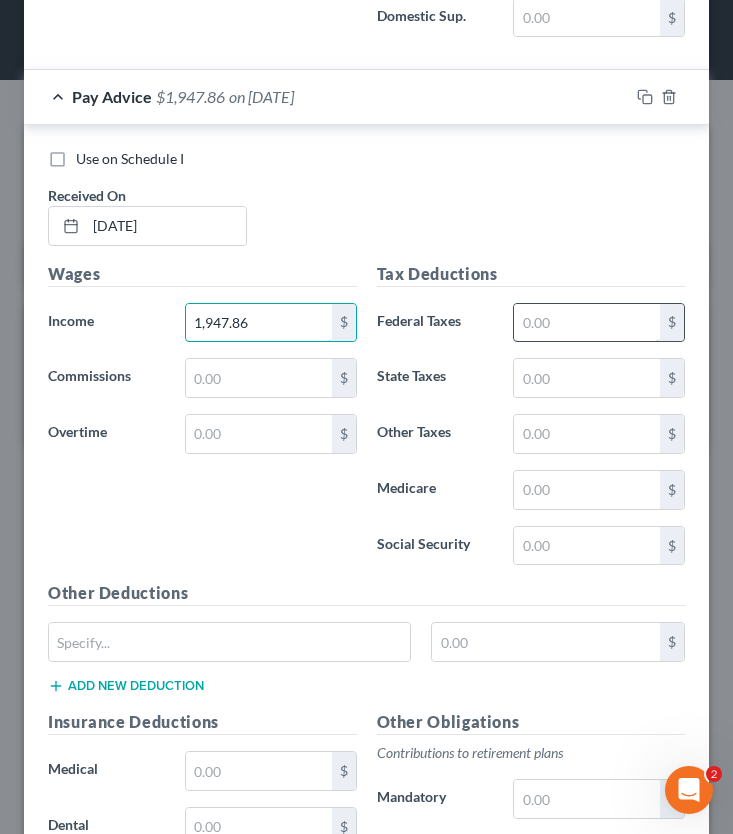 type on "1,947.86" 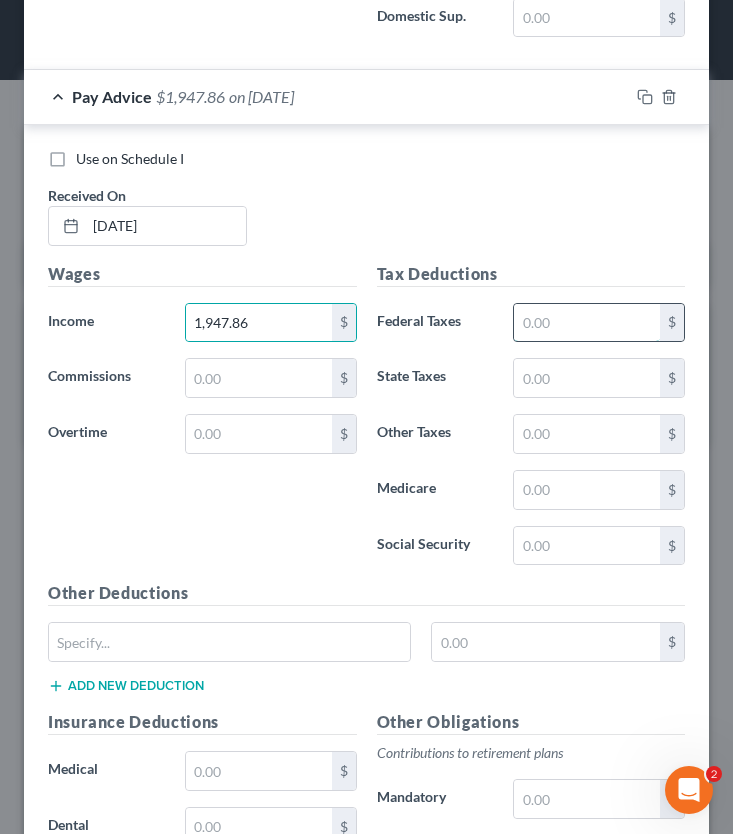 click at bounding box center (587, 323) 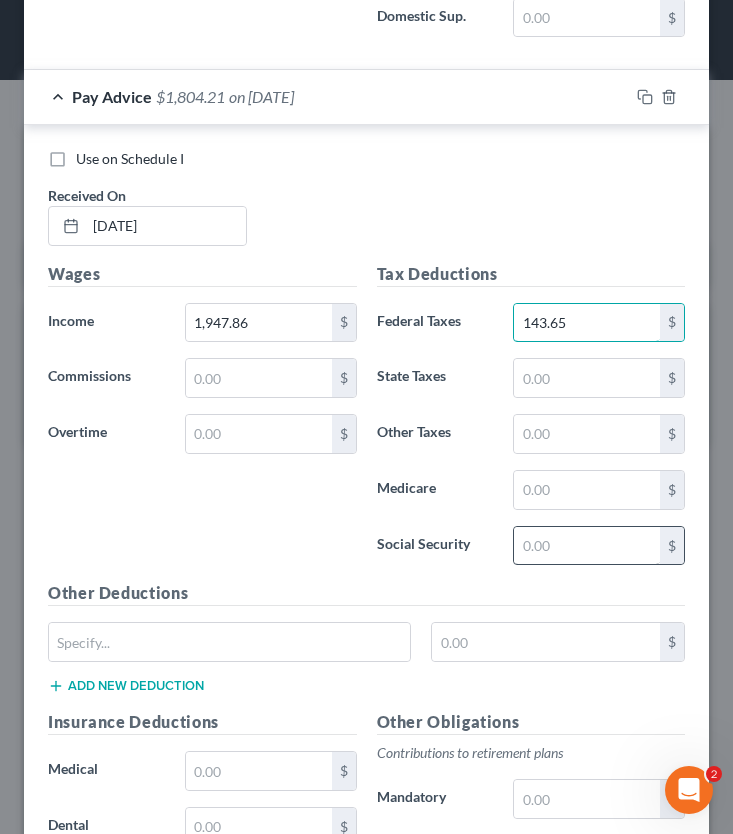 type on "143.65" 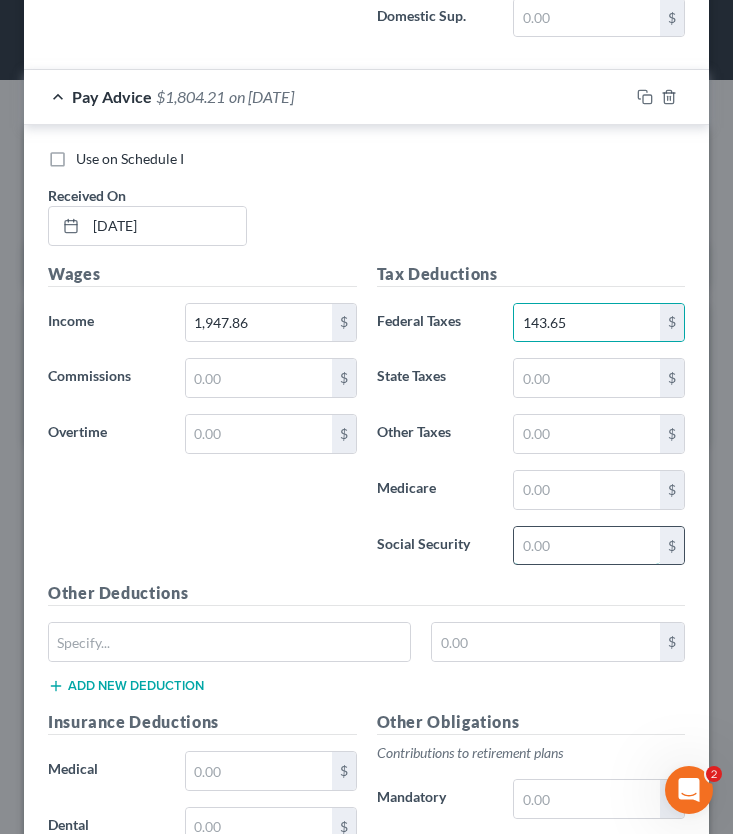 click at bounding box center (587, 546) 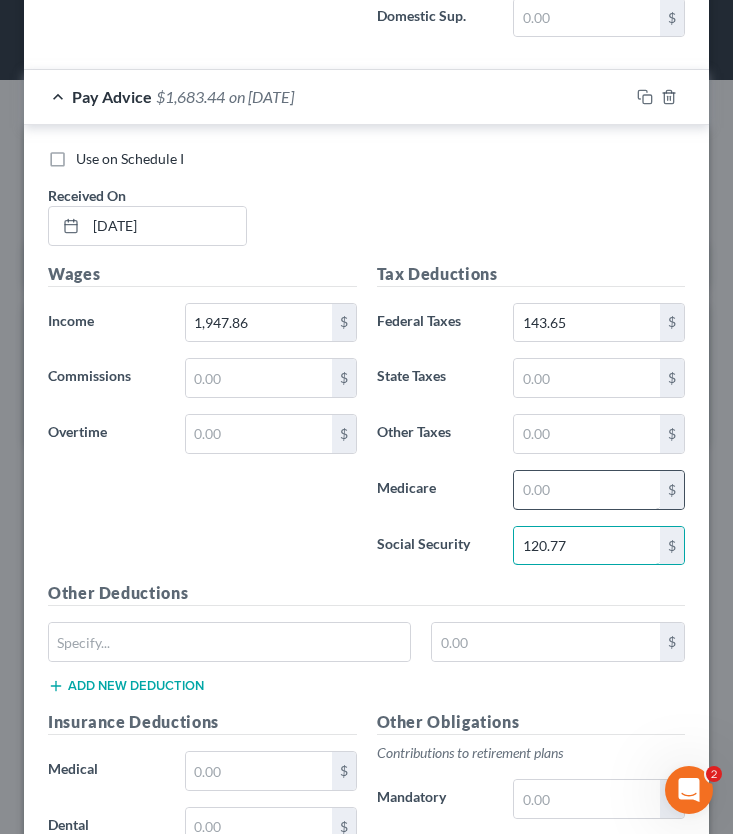 type on "120.77" 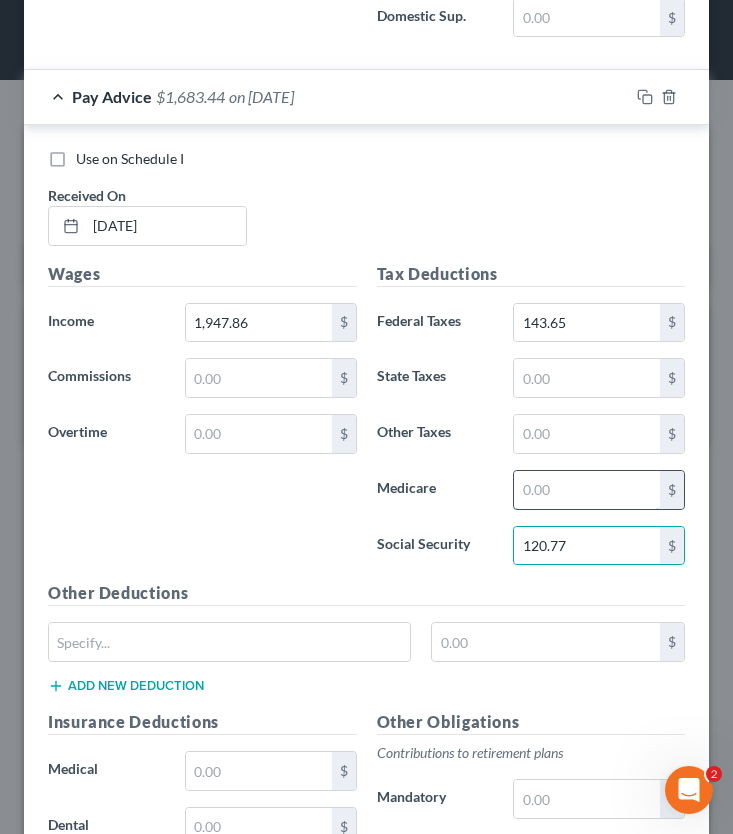 click at bounding box center (587, 490) 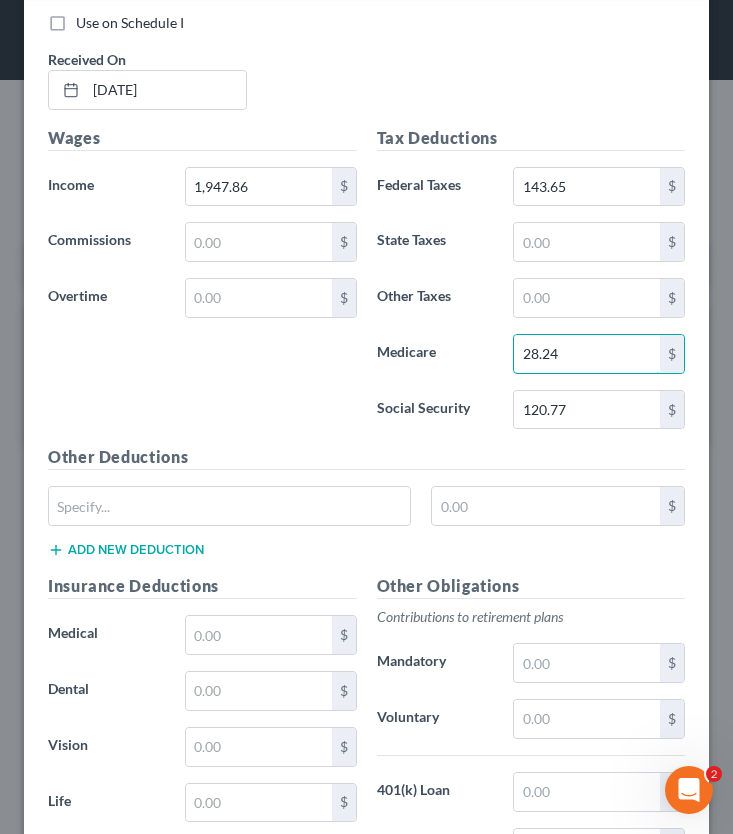 scroll, scrollTop: 2250, scrollLeft: 0, axis: vertical 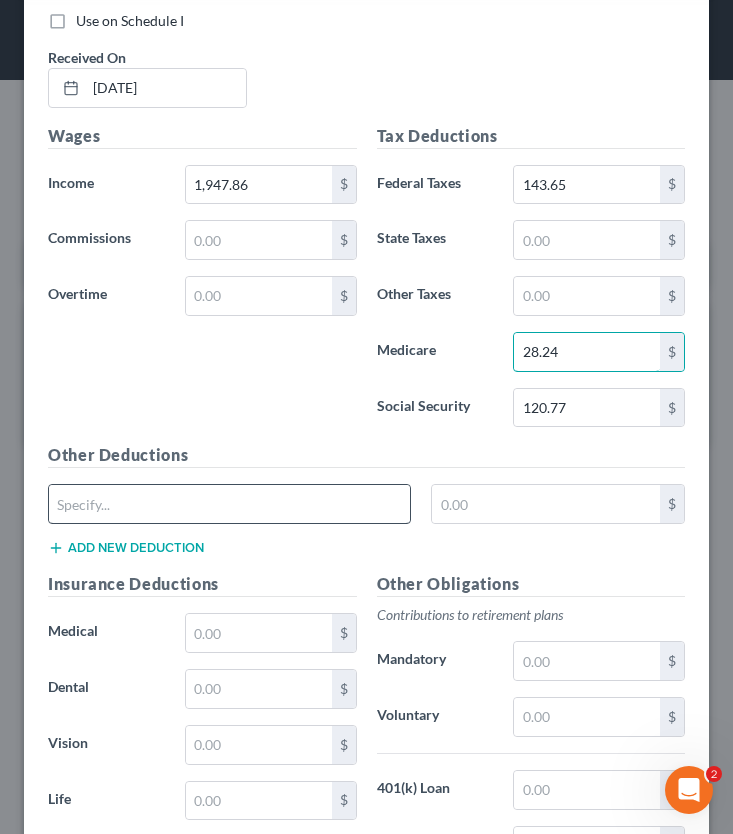 type on "28.24" 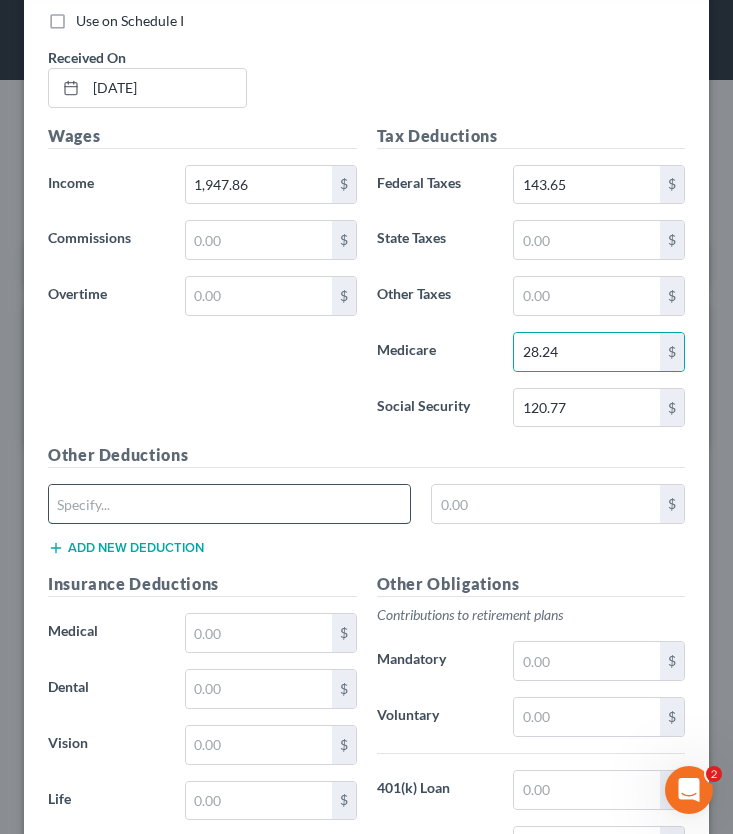 click at bounding box center [229, 504] 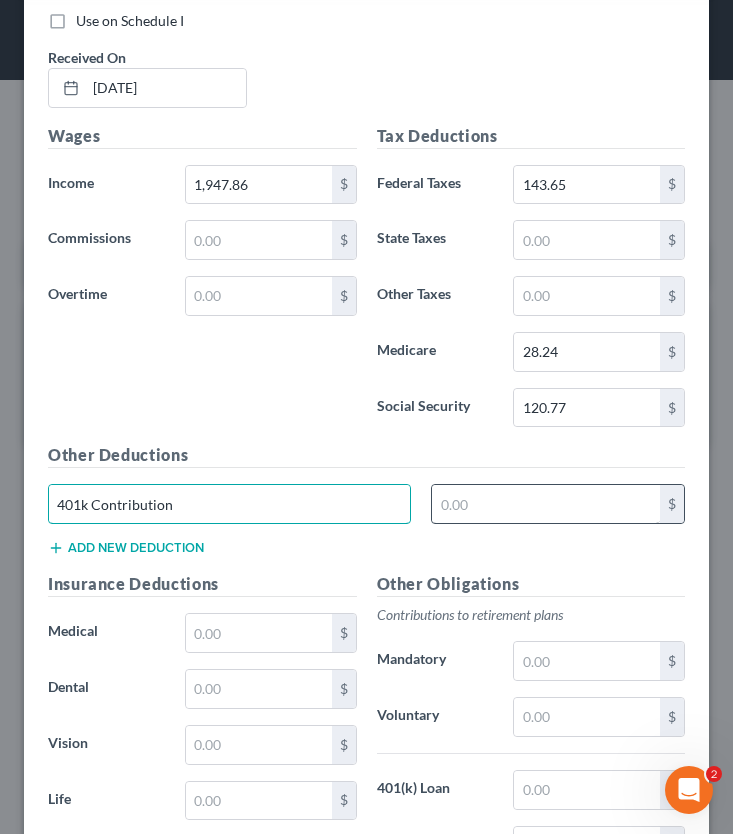 type on "401k Contribution" 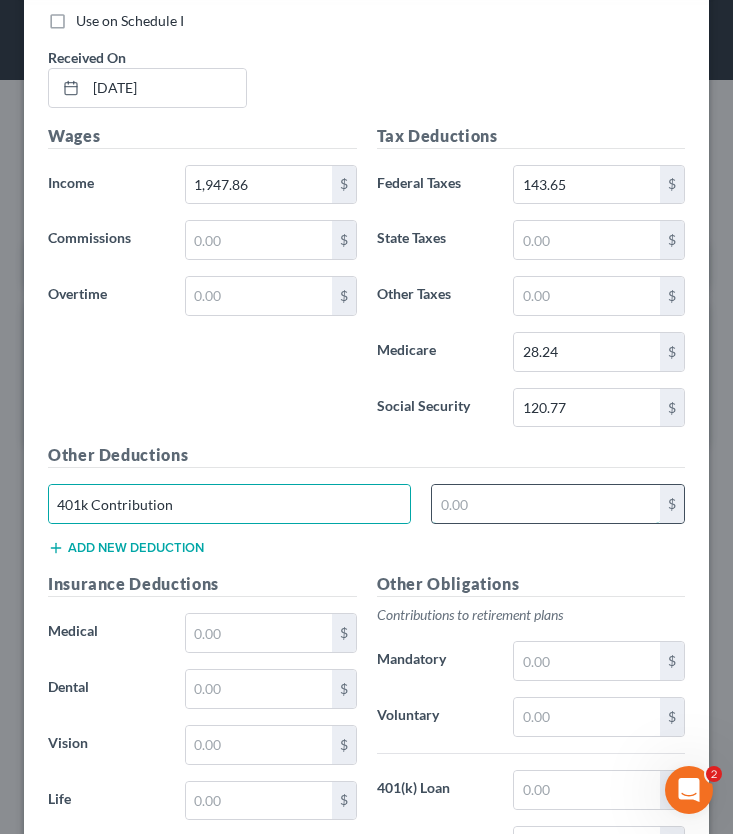 click at bounding box center (546, 504) 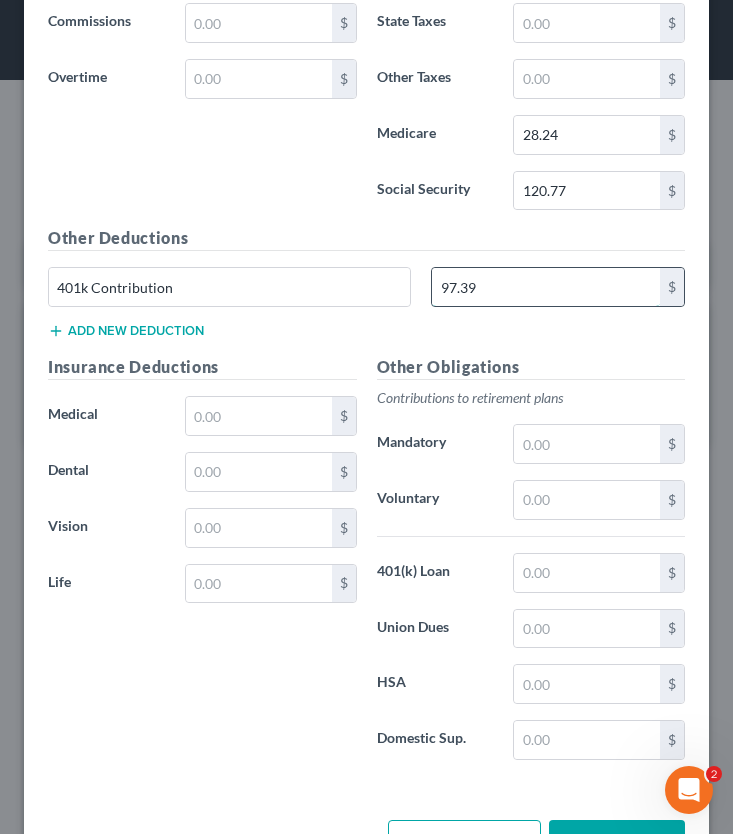 scroll, scrollTop: 2535, scrollLeft: 0, axis: vertical 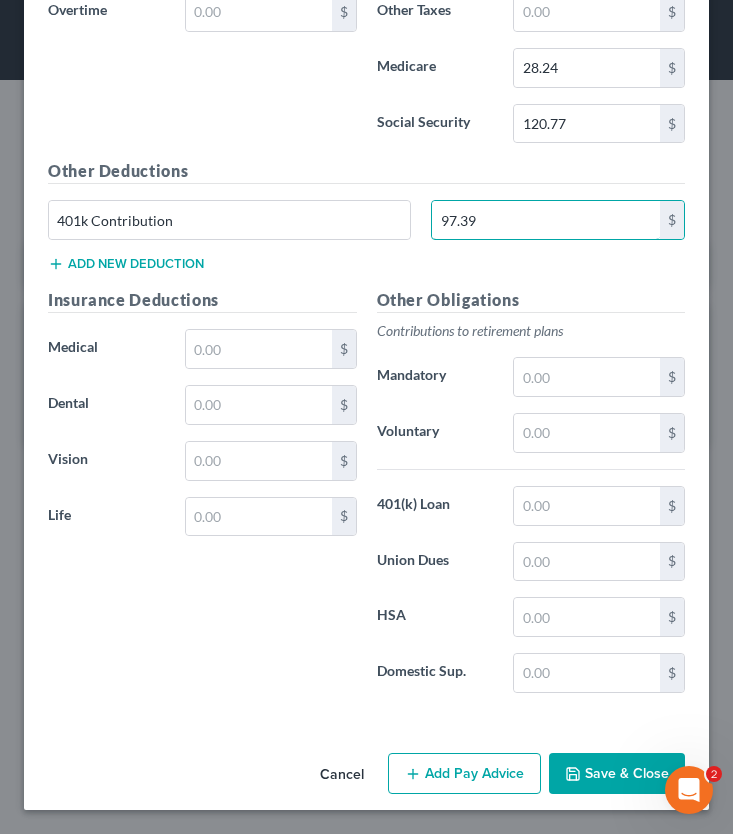type on "97.39" 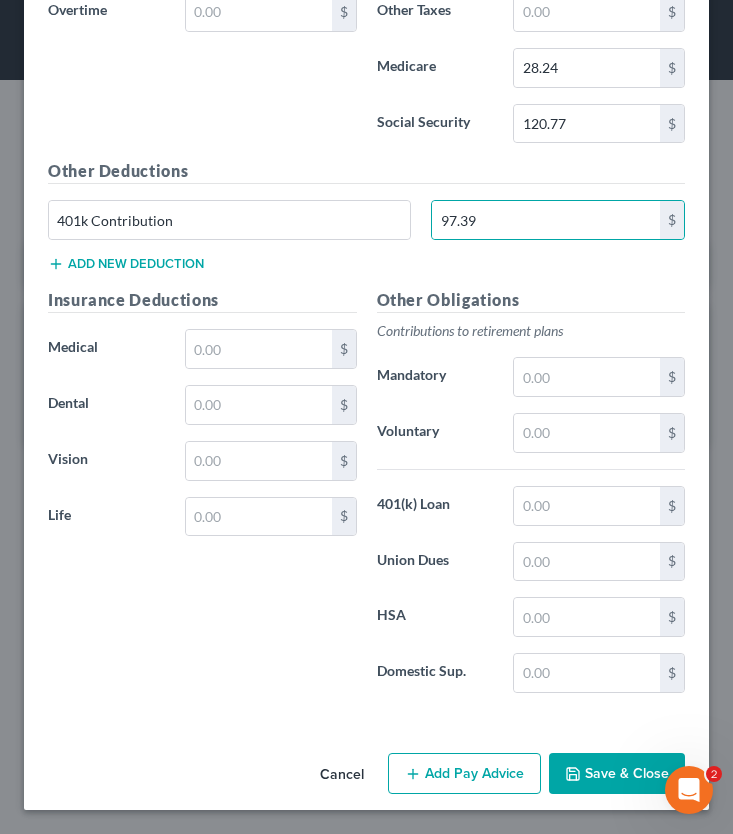 click on "Add Pay Advice" at bounding box center [464, 774] 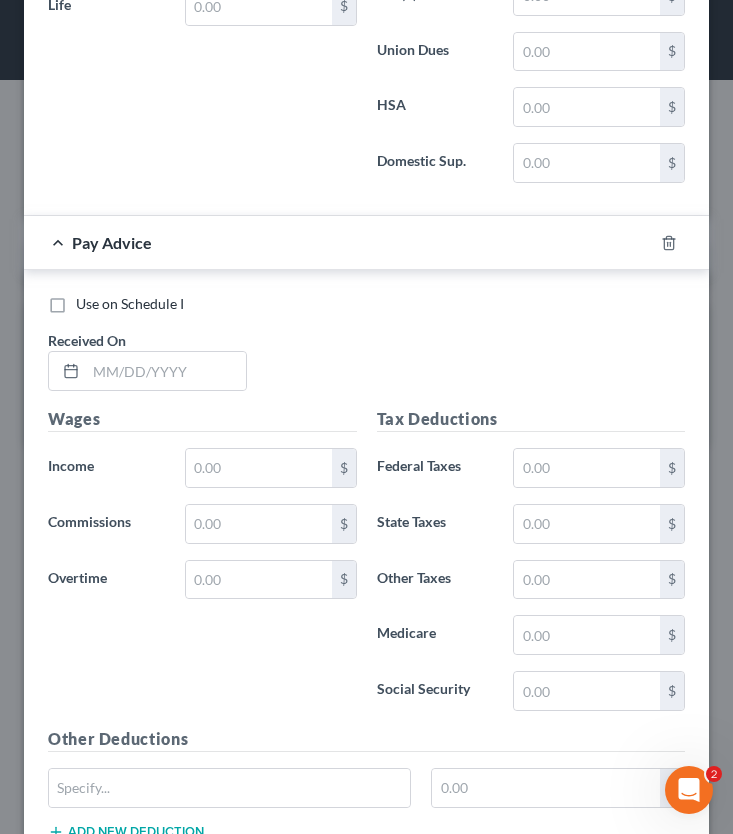 scroll, scrollTop: 3045, scrollLeft: 0, axis: vertical 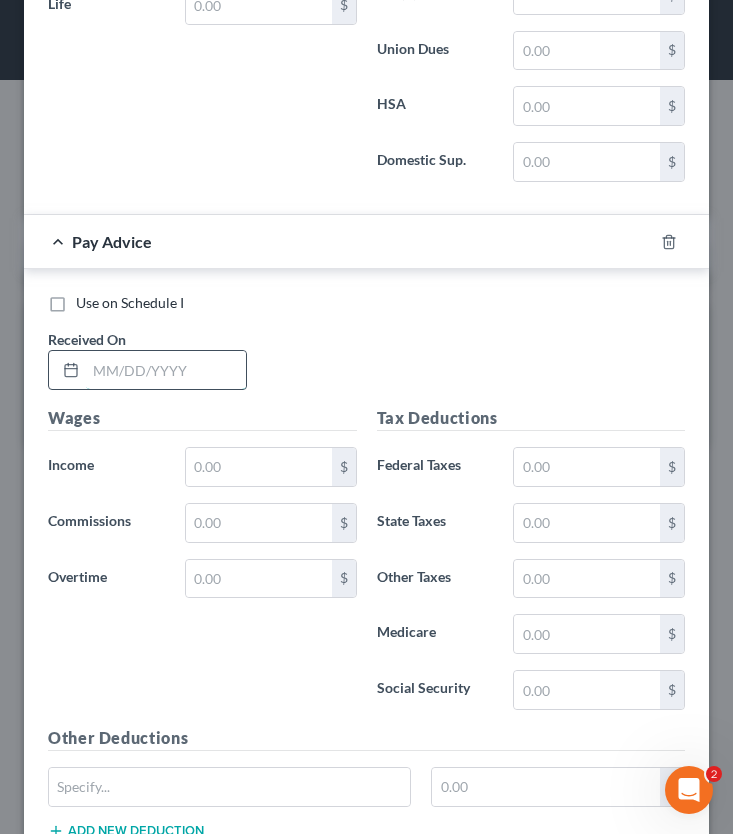 click at bounding box center [166, 370] 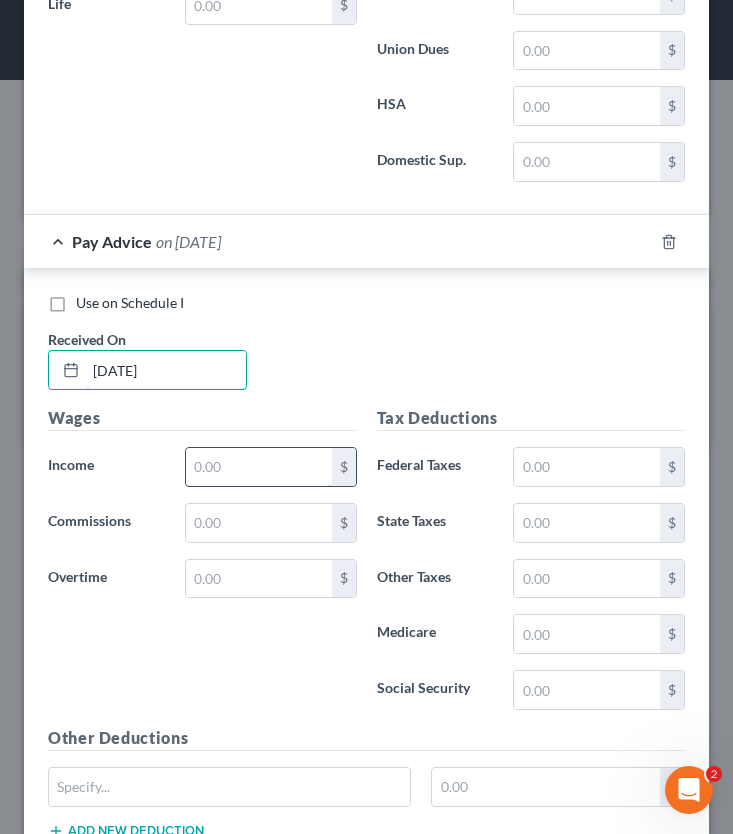 type on "01/31/2025" 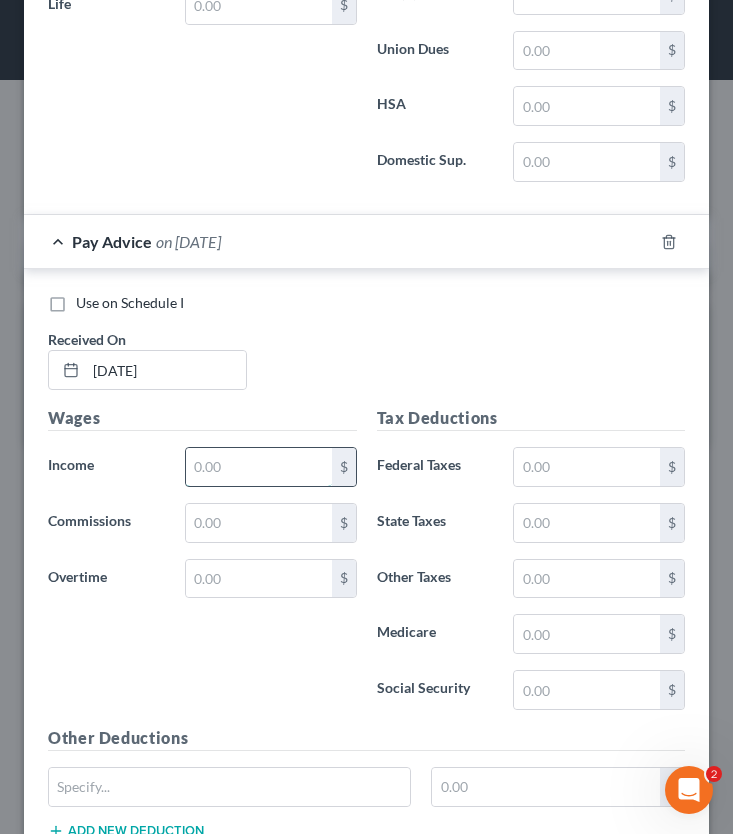 click at bounding box center [259, 467] 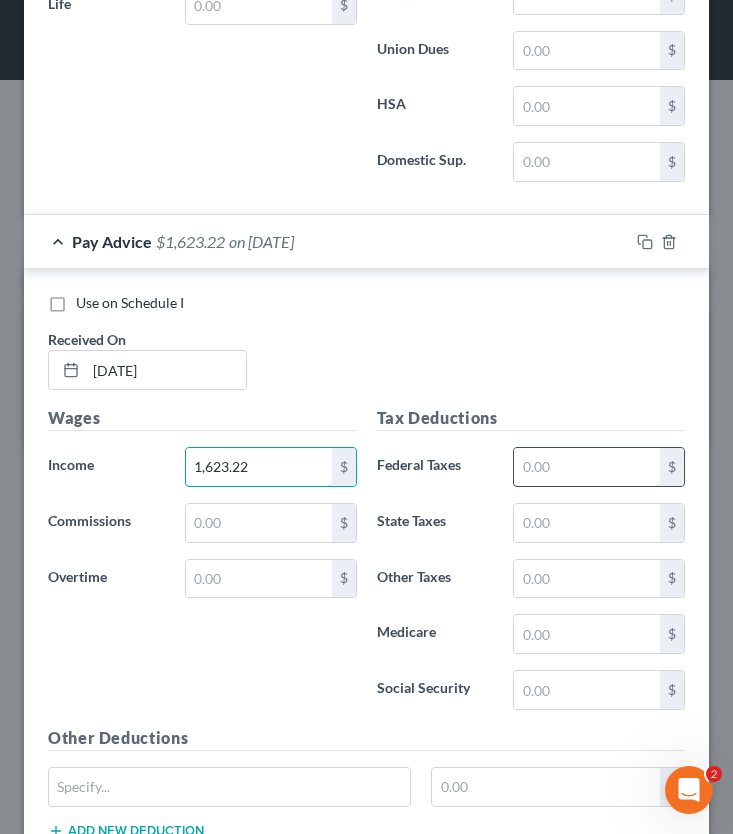 type on "1,623.22" 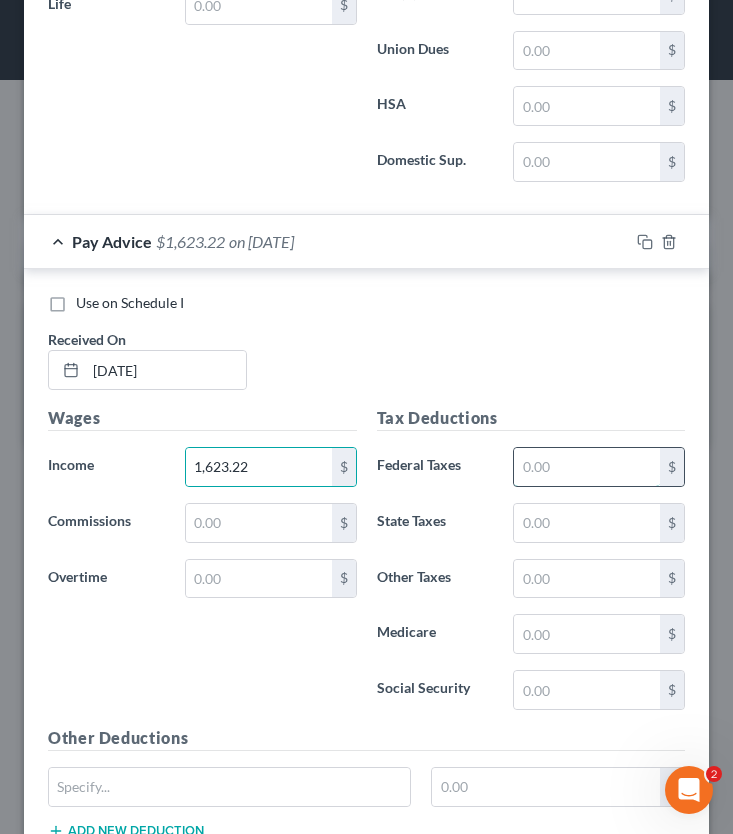click at bounding box center (587, 467) 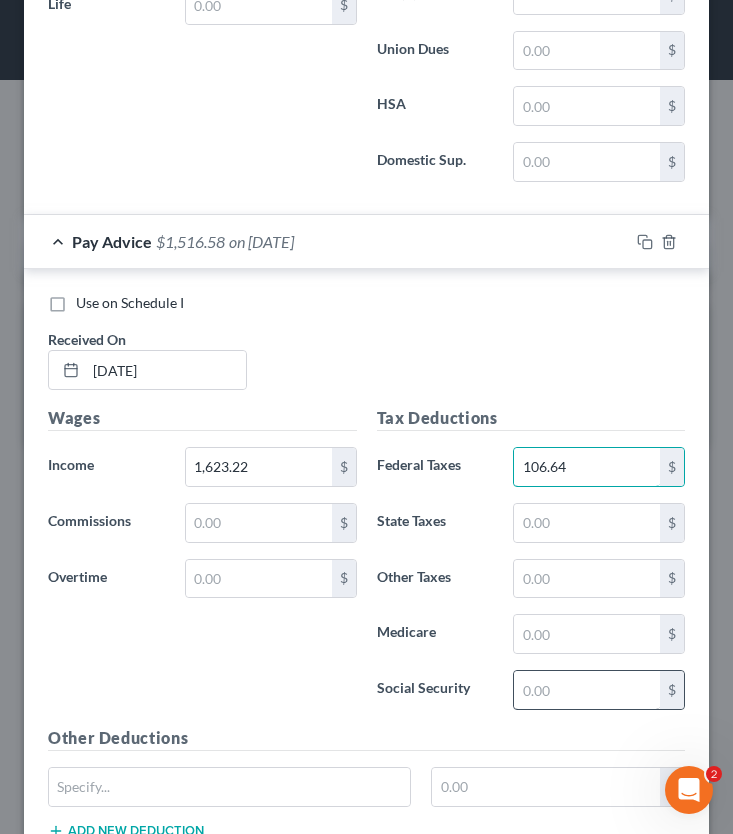 type on "106.64" 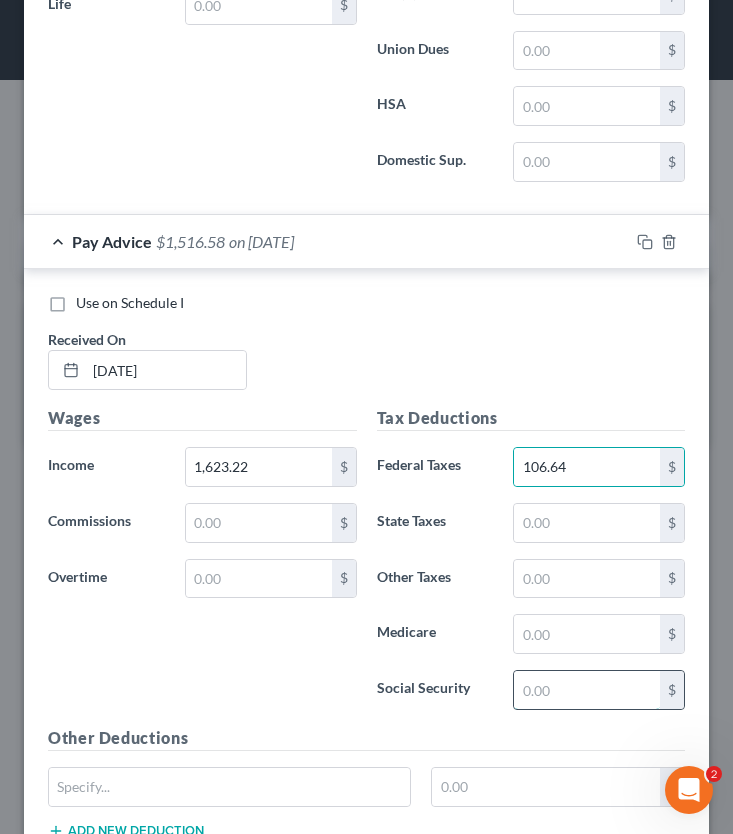 click at bounding box center [587, 690] 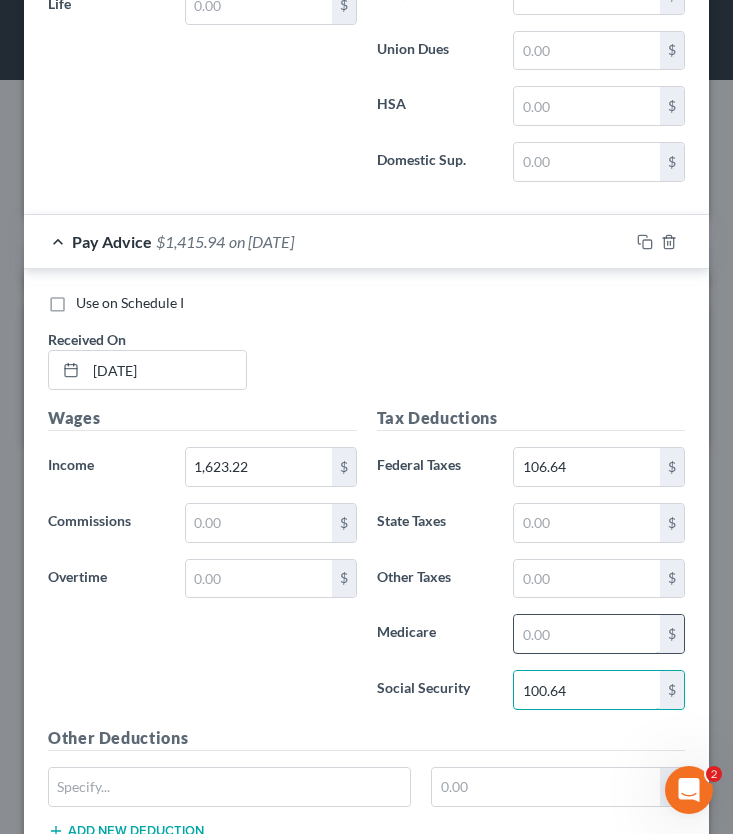 type on "100.64" 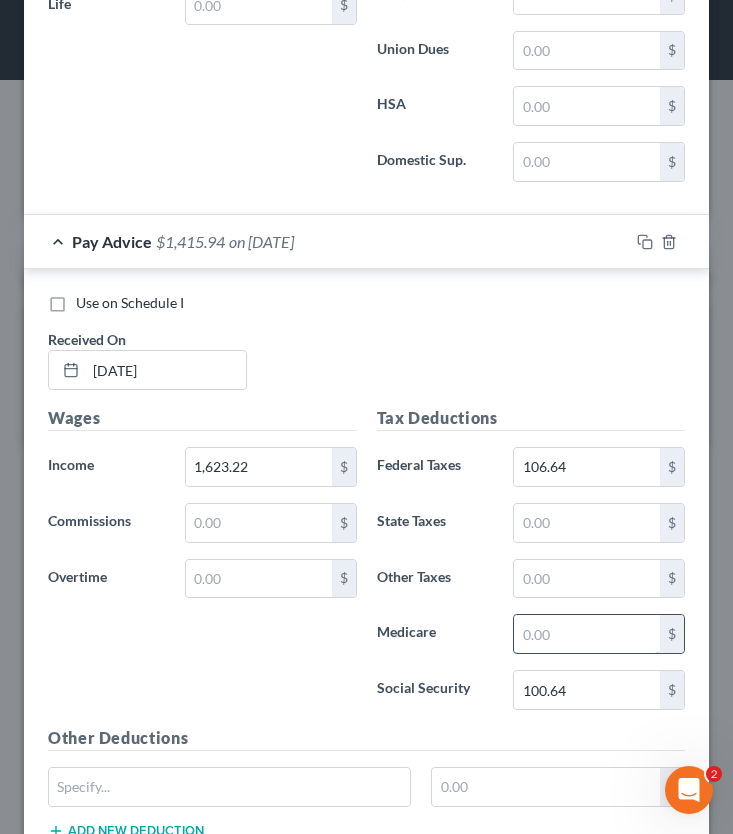 click at bounding box center (587, 634) 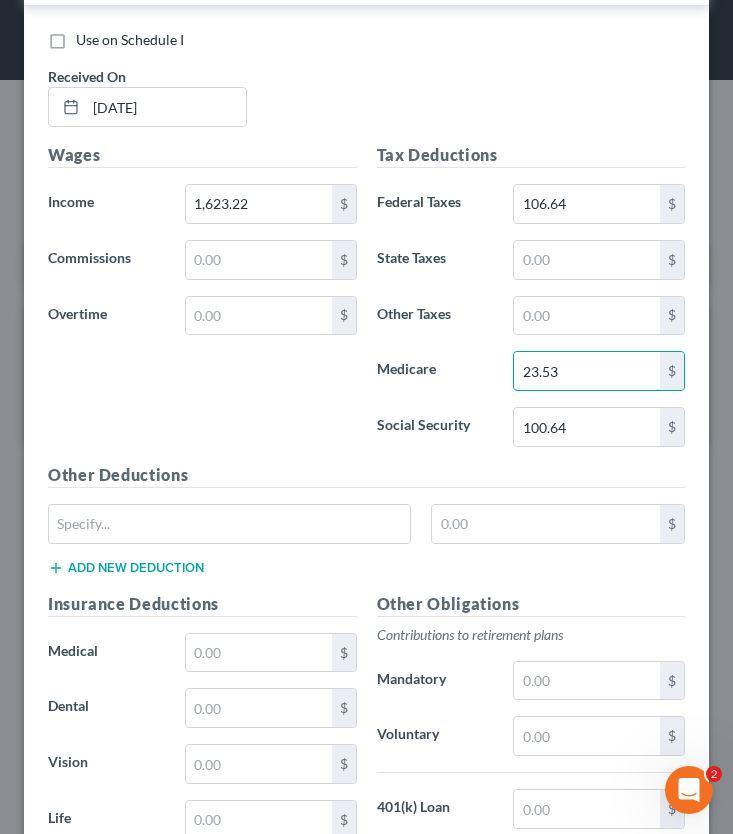 scroll, scrollTop: 3318, scrollLeft: 0, axis: vertical 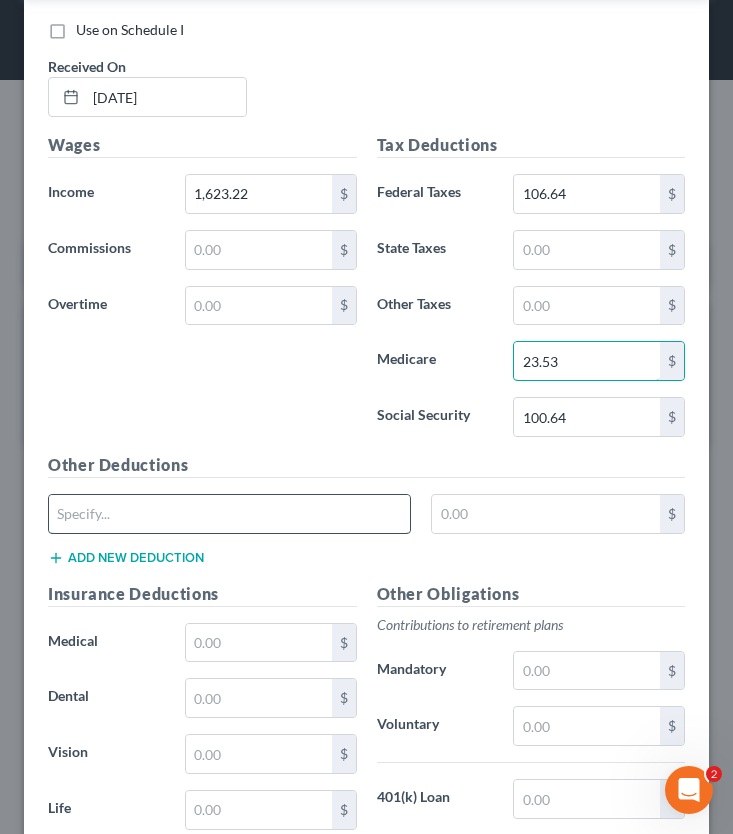 type on "23.53" 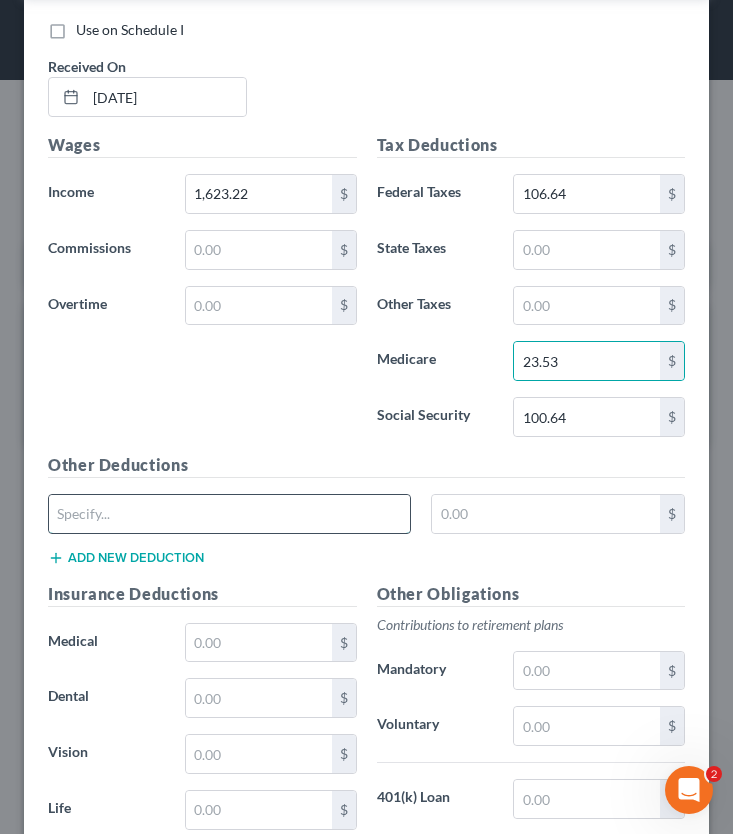 click at bounding box center (229, 514) 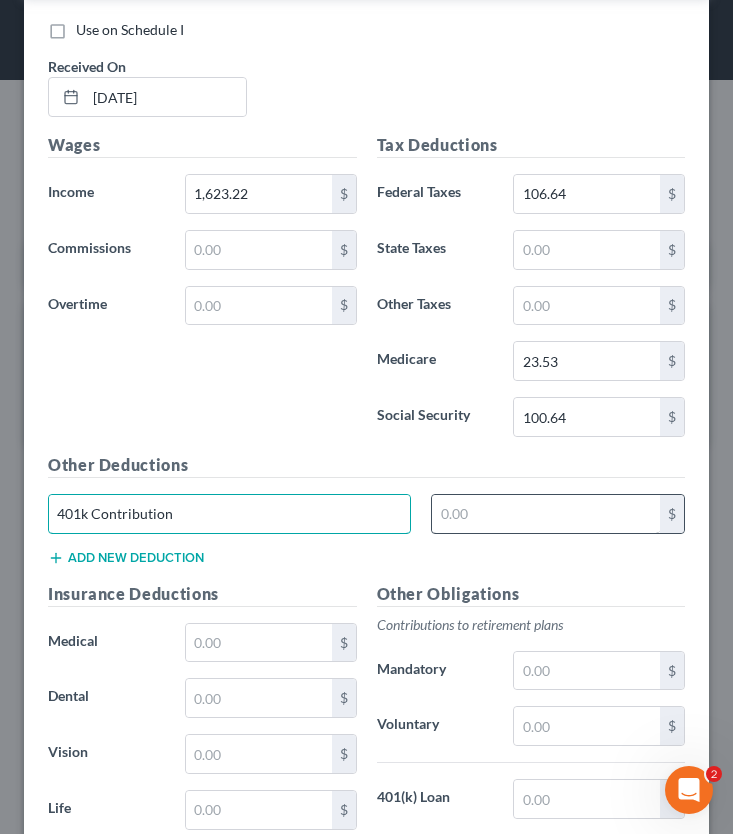 type on "401k Contribution" 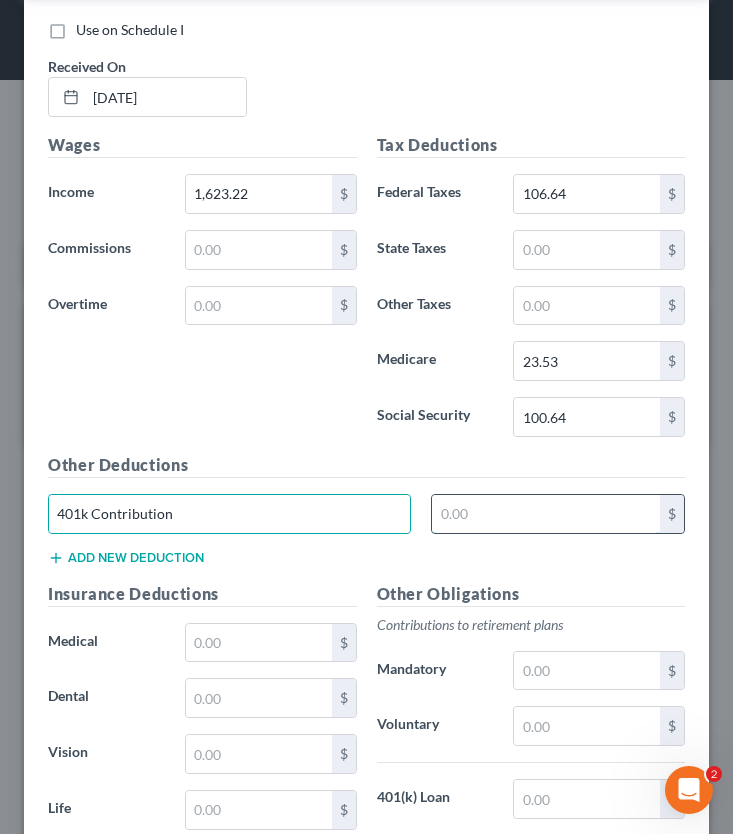 click at bounding box center (546, 514) 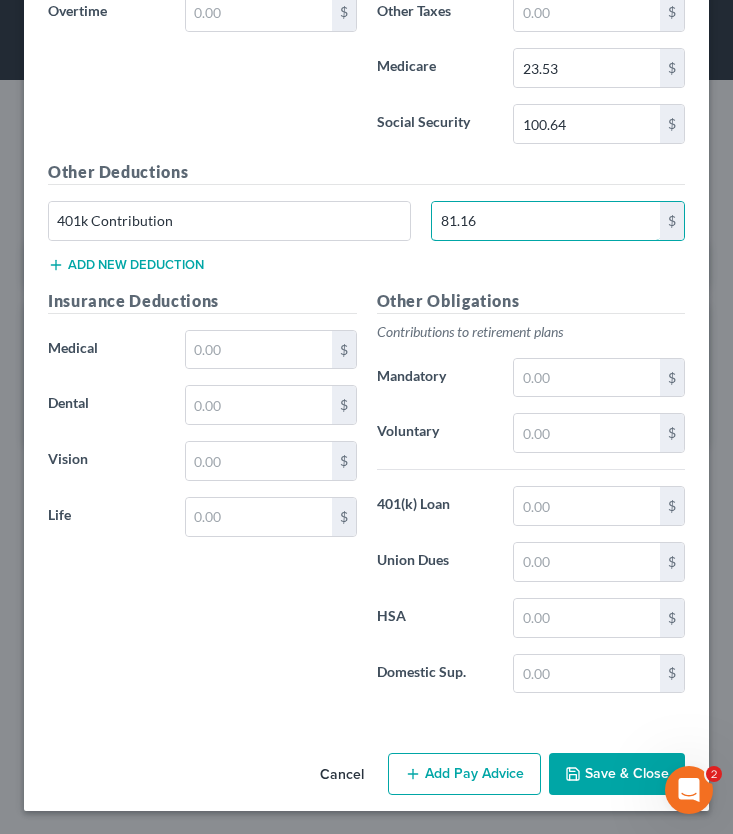 scroll, scrollTop: 3612, scrollLeft: 0, axis: vertical 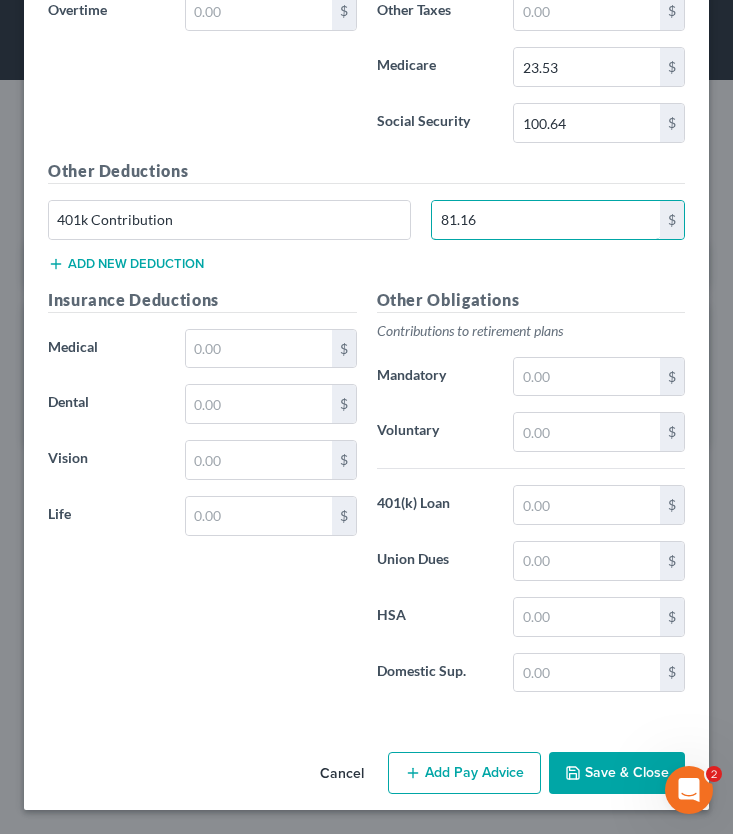 type on "81.16" 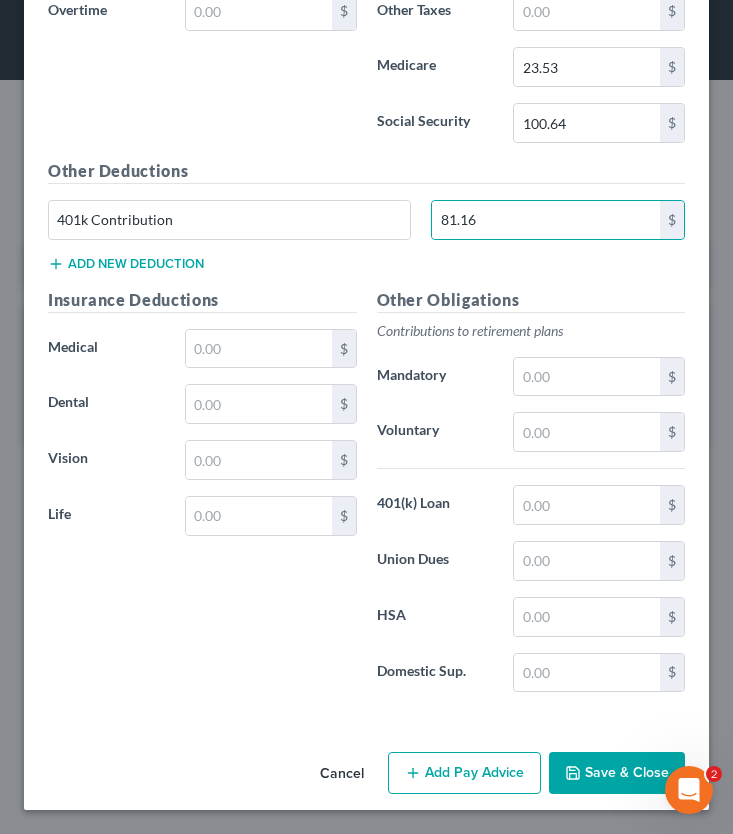 click on "Add Pay Advice" at bounding box center (464, 773) 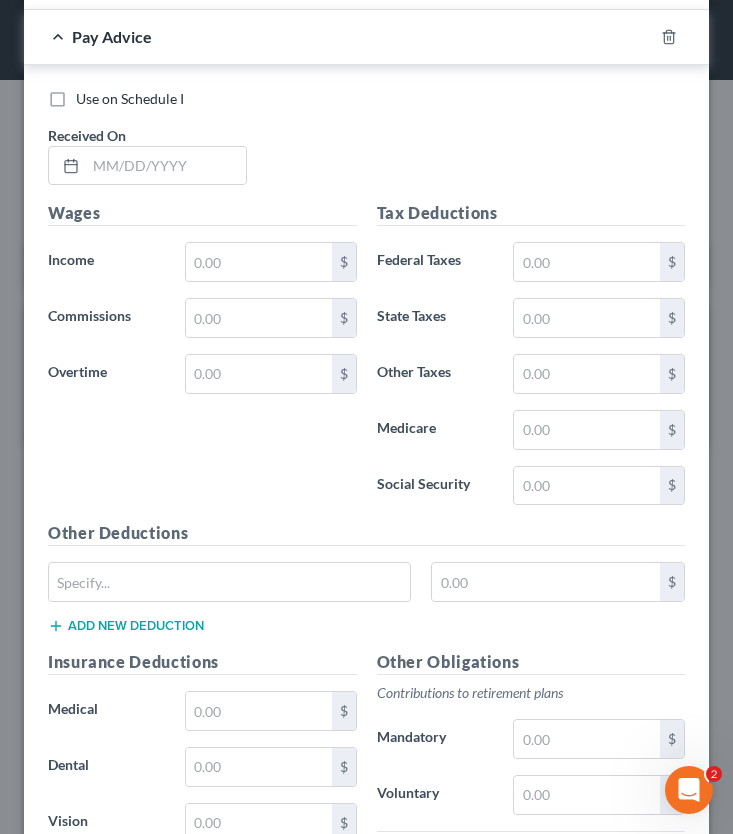 scroll, scrollTop: 4337, scrollLeft: 0, axis: vertical 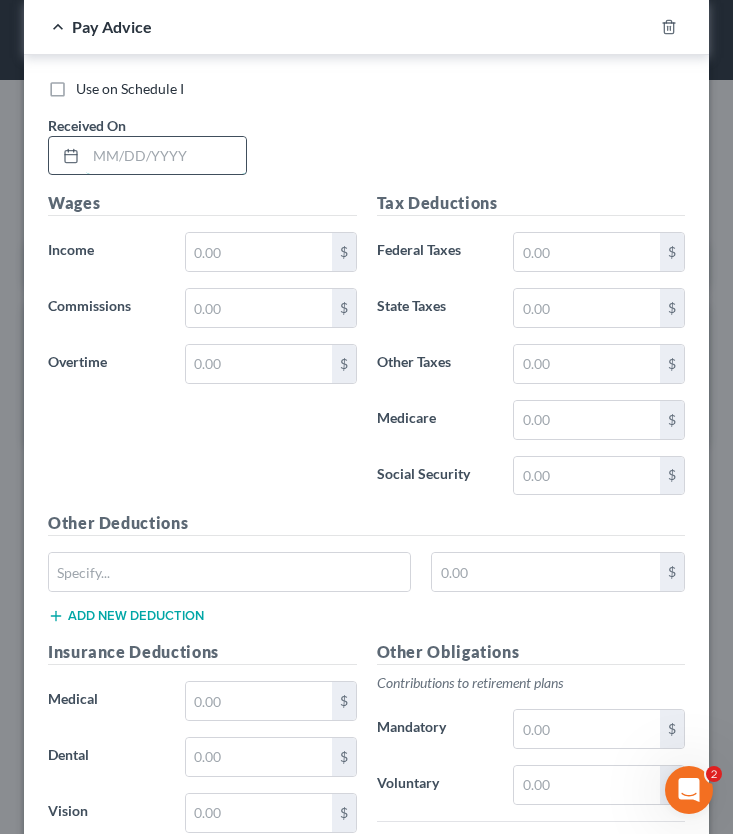 click at bounding box center [166, 156] 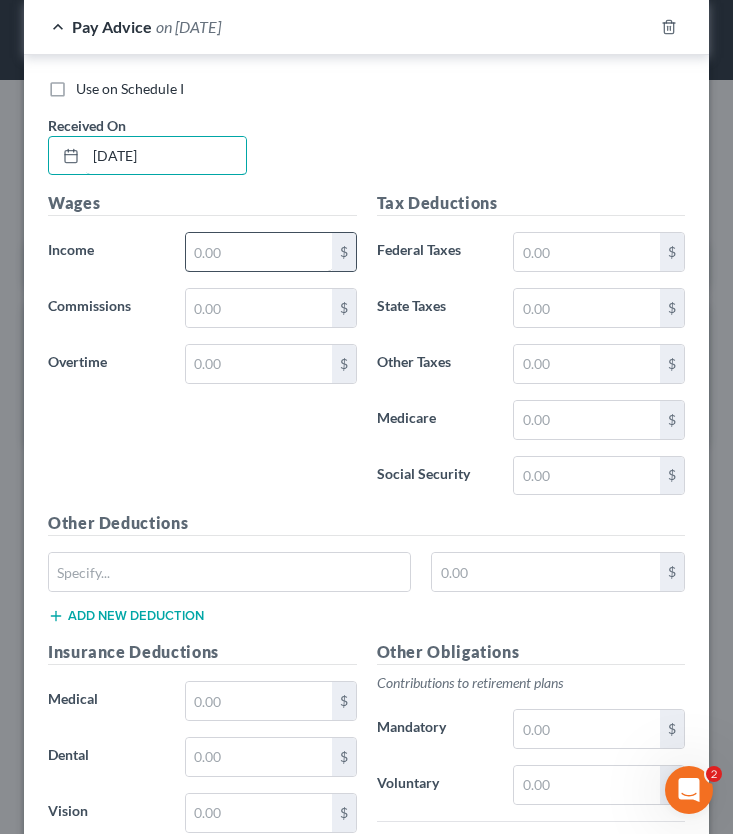 type on "2/14/25" 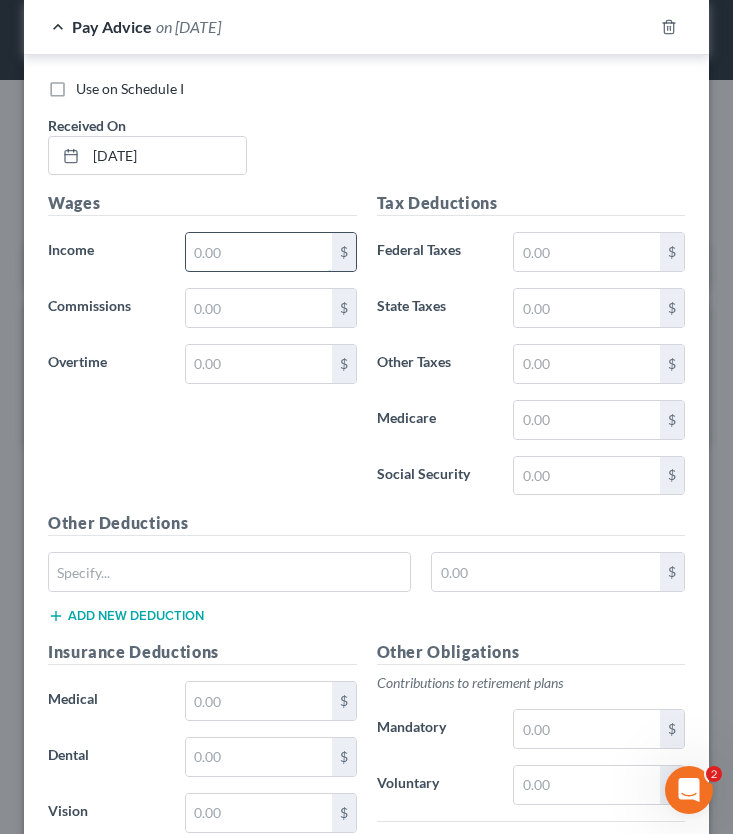 click at bounding box center (259, 252) 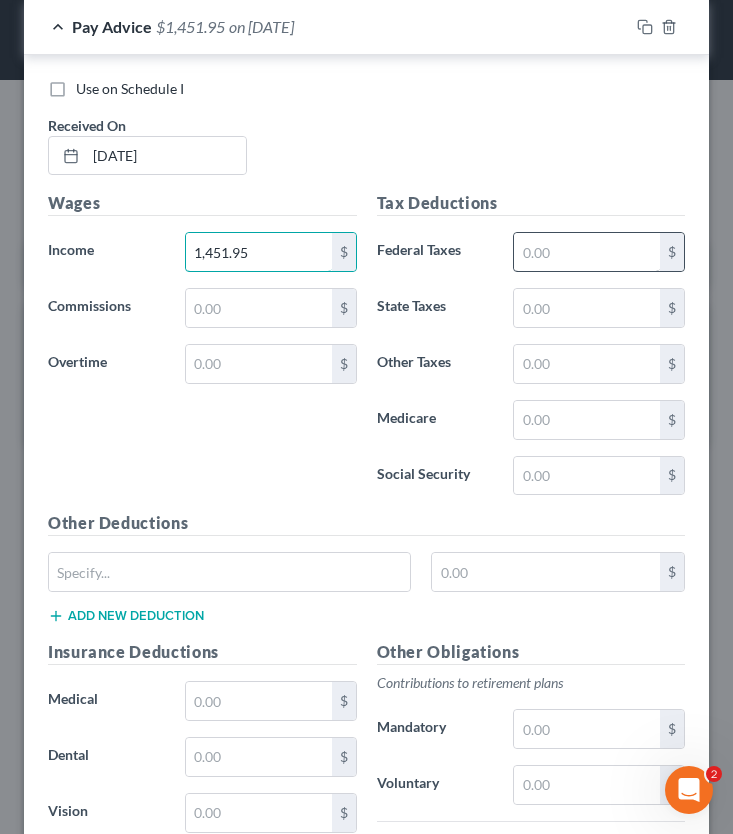 type on "1,451.95" 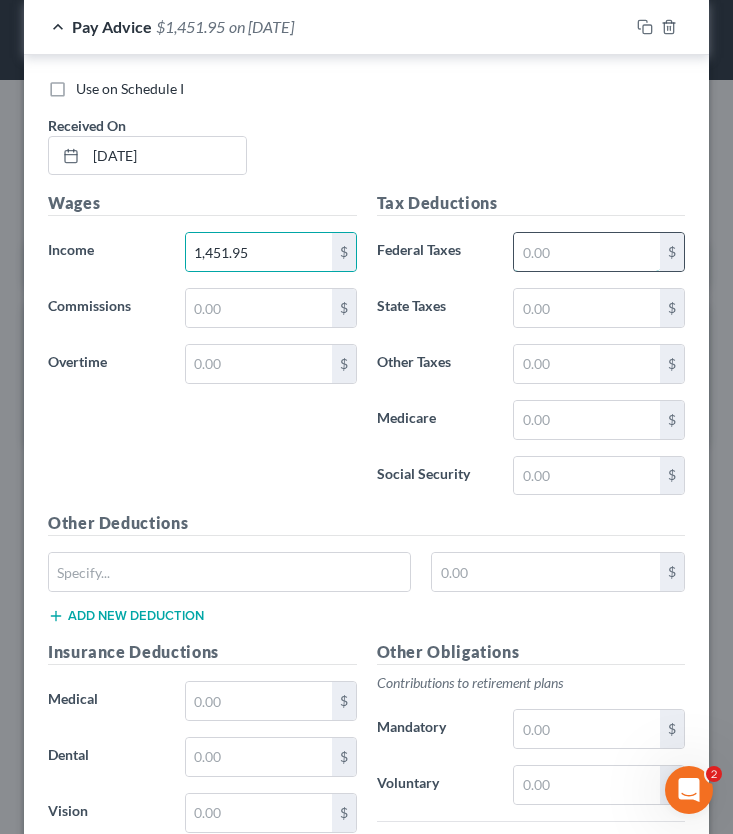 click at bounding box center [587, 252] 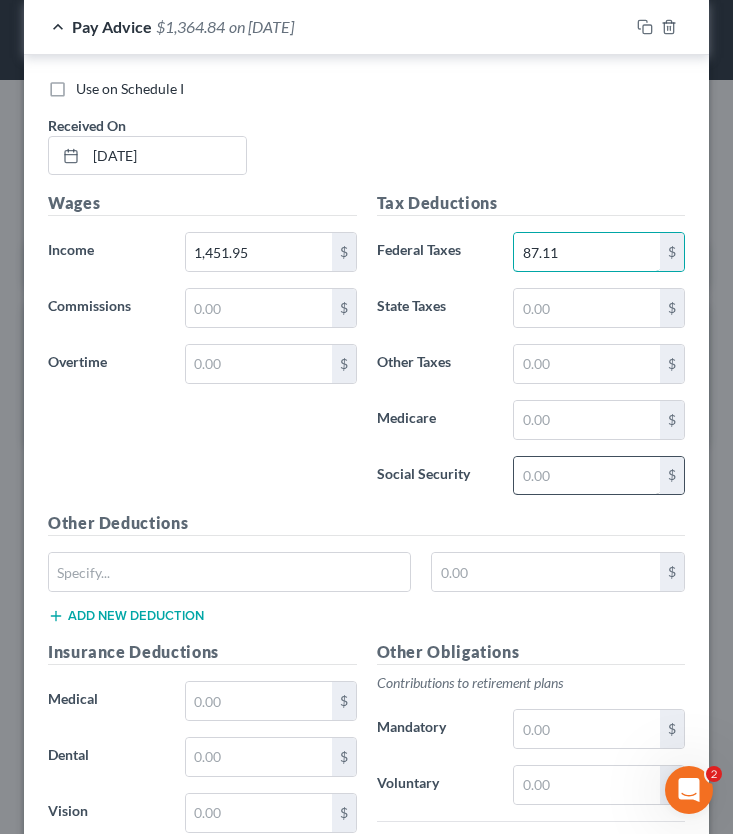 type on "87.11" 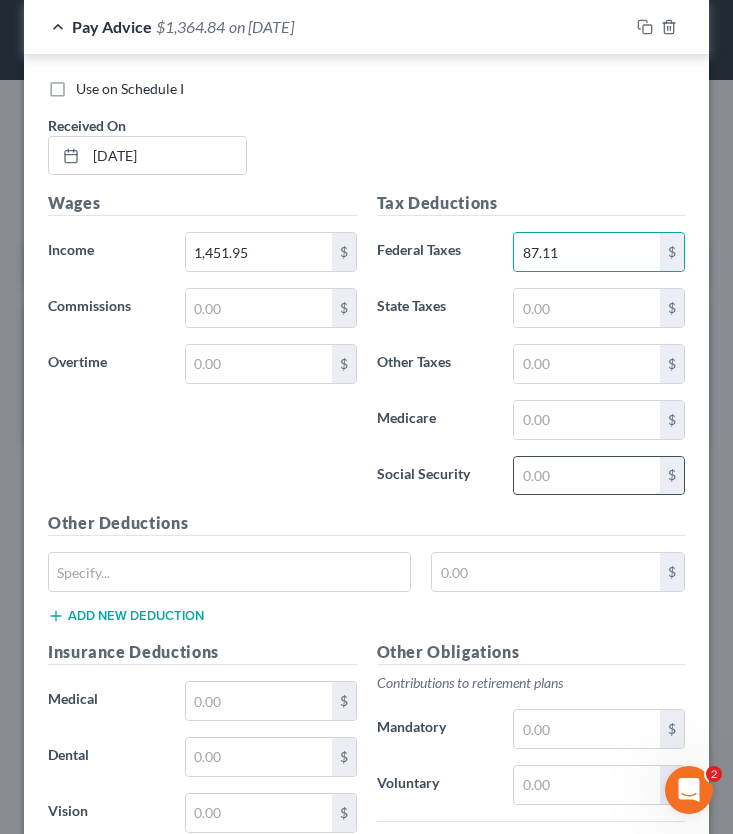 click at bounding box center [587, 476] 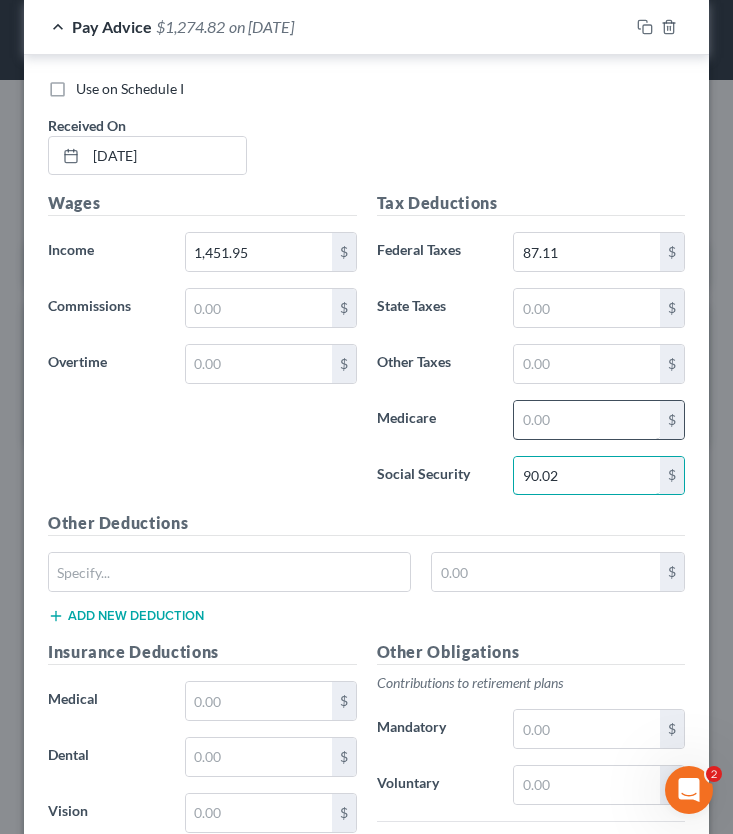 type on "90.02" 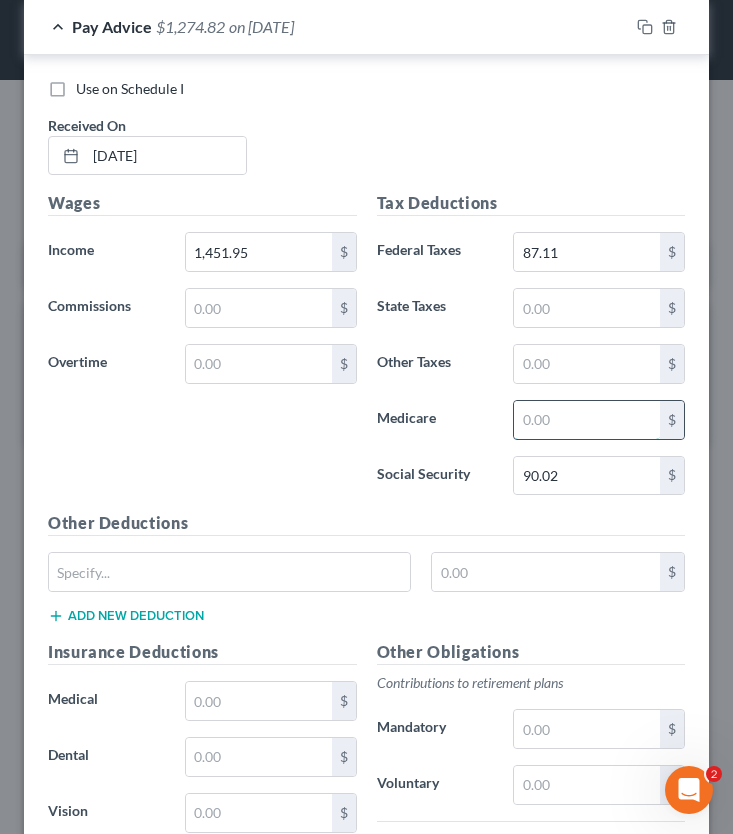 click at bounding box center (587, 420) 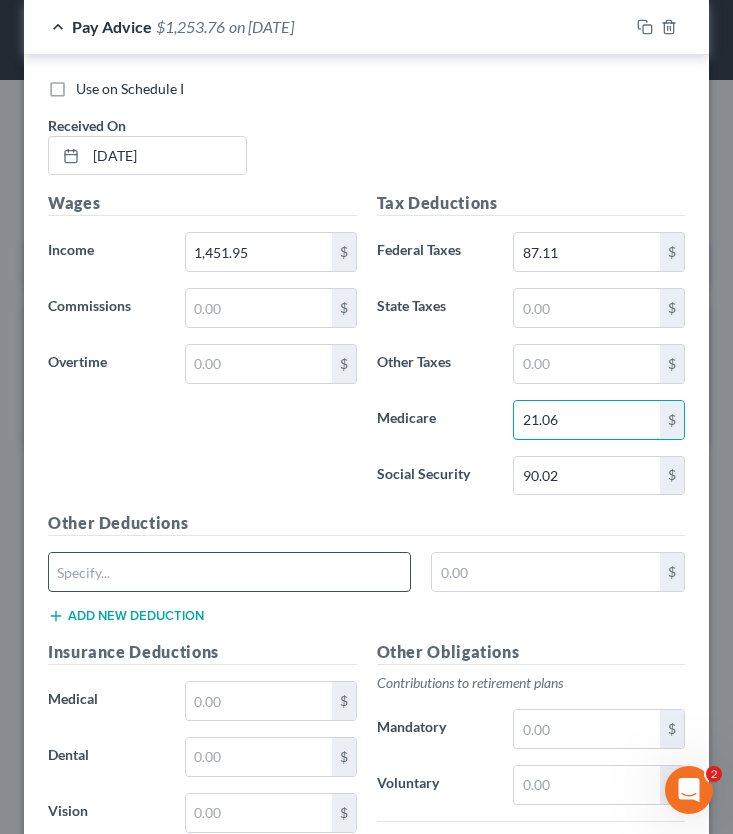 type on "21.06" 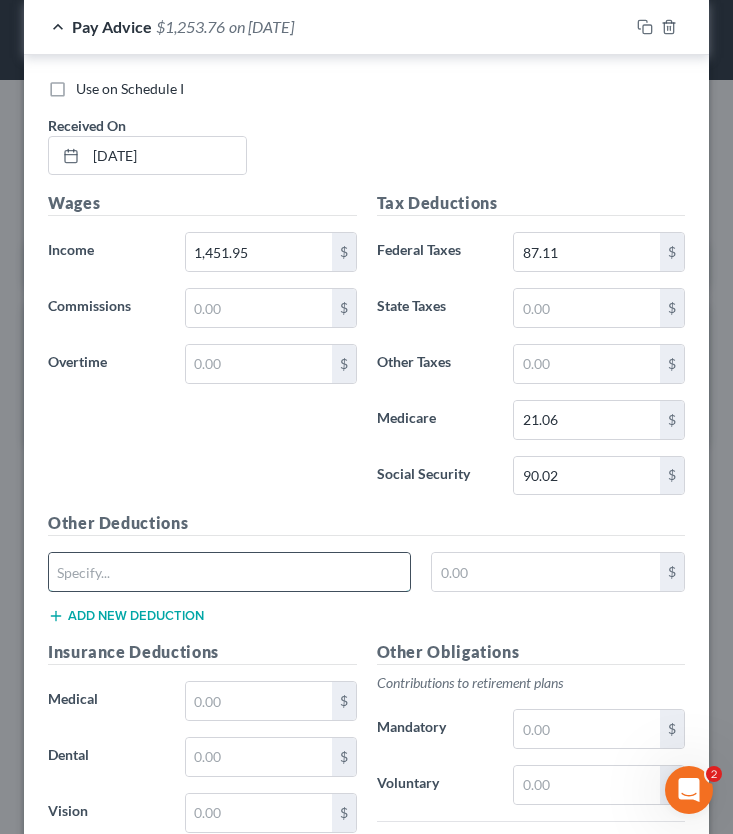 click at bounding box center [229, 572] 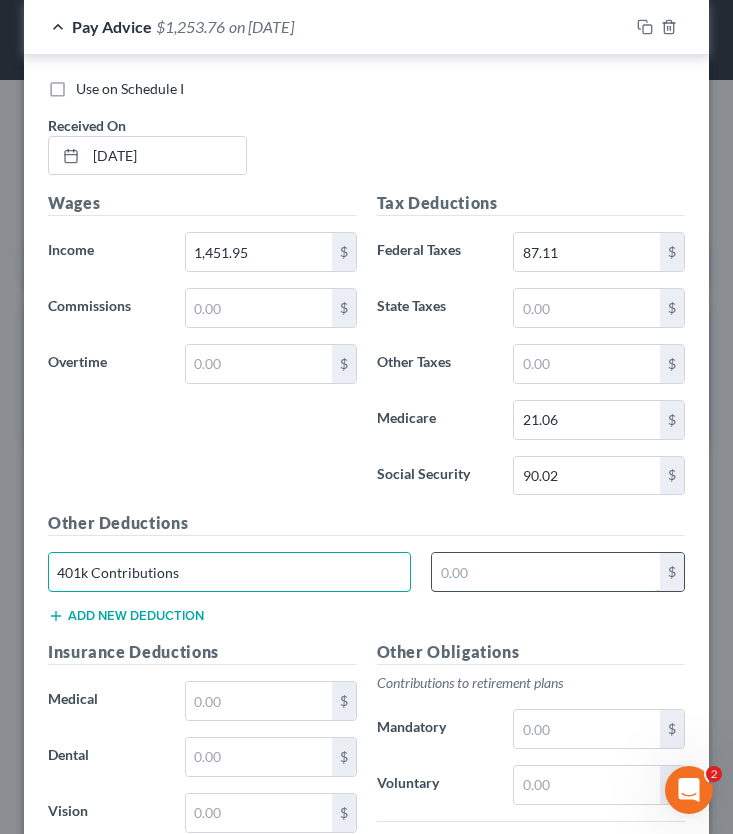 type on "401k Contributions" 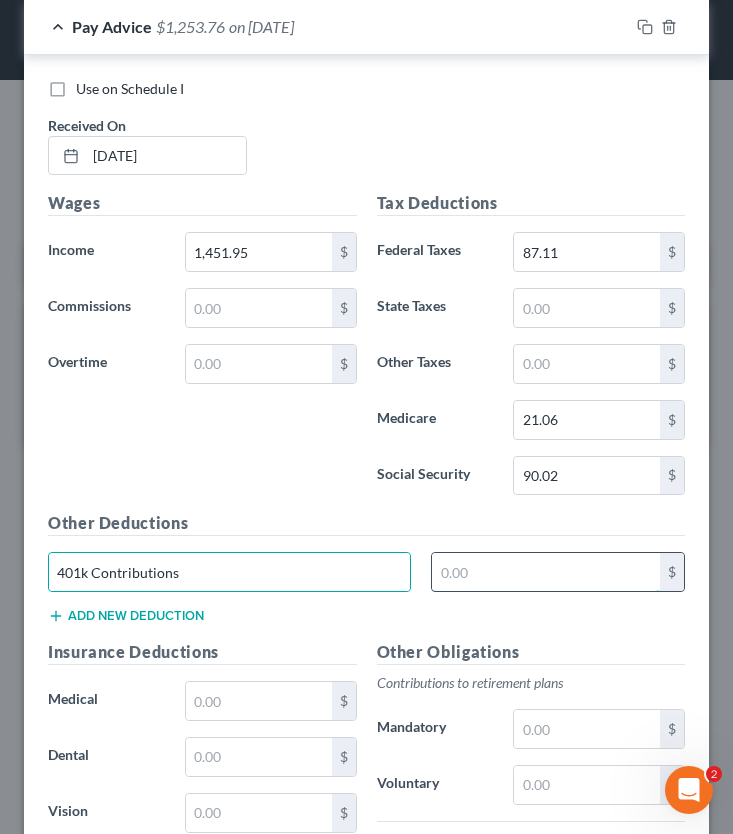 click at bounding box center [546, 572] 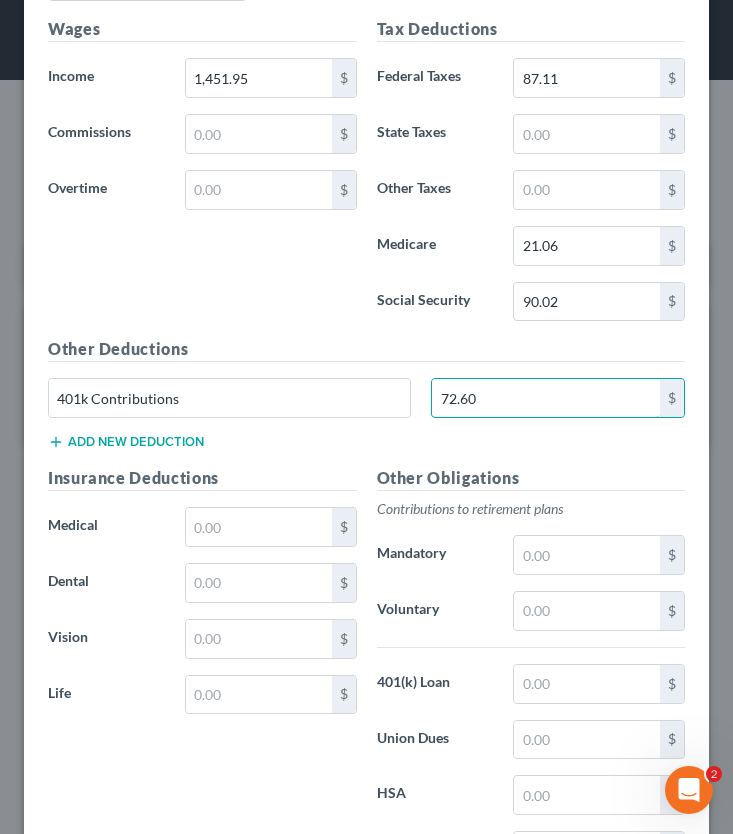 scroll, scrollTop: 4690, scrollLeft: 0, axis: vertical 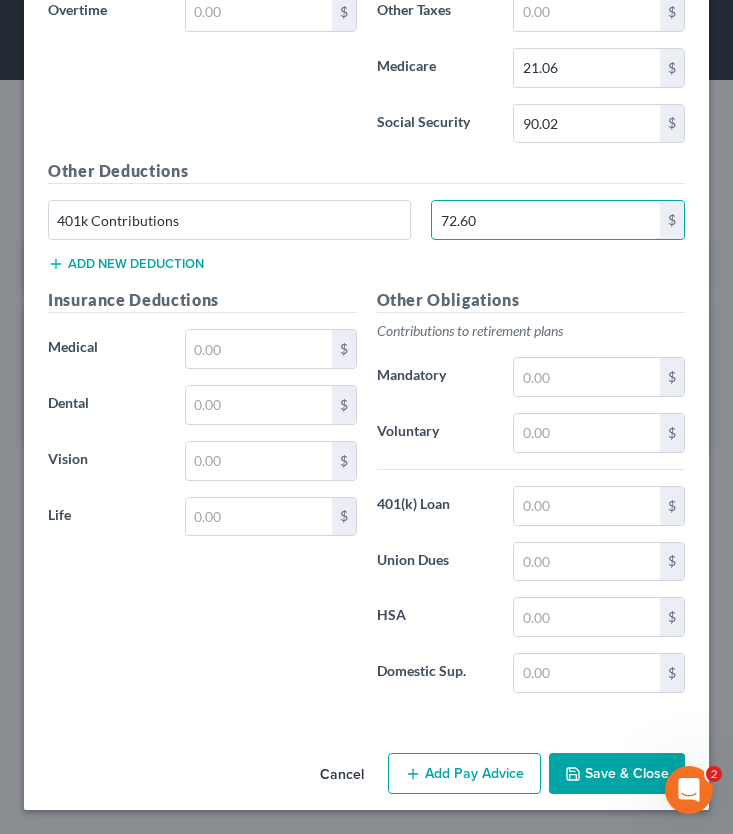 type on "72.60" 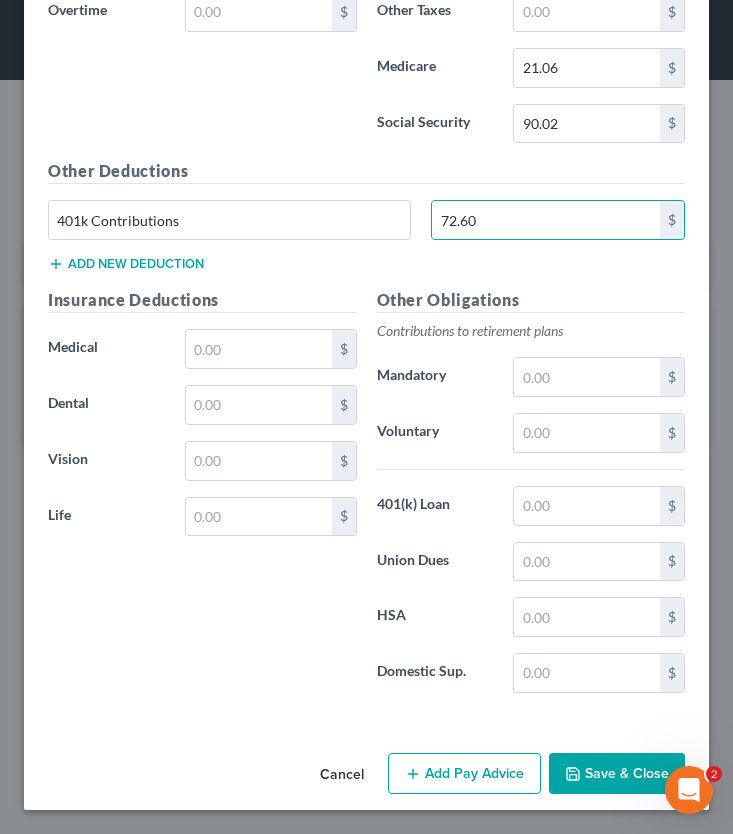 click on "Add Pay Advice" at bounding box center (464, 774) 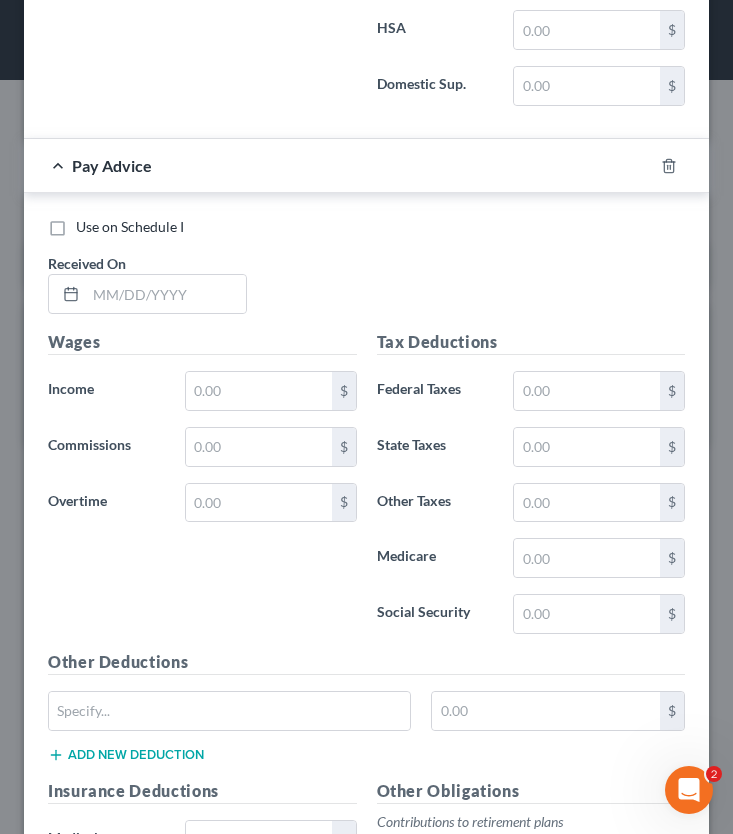 scroll, scrollTop: 5283, scrollLeft: 0, axis: vertical 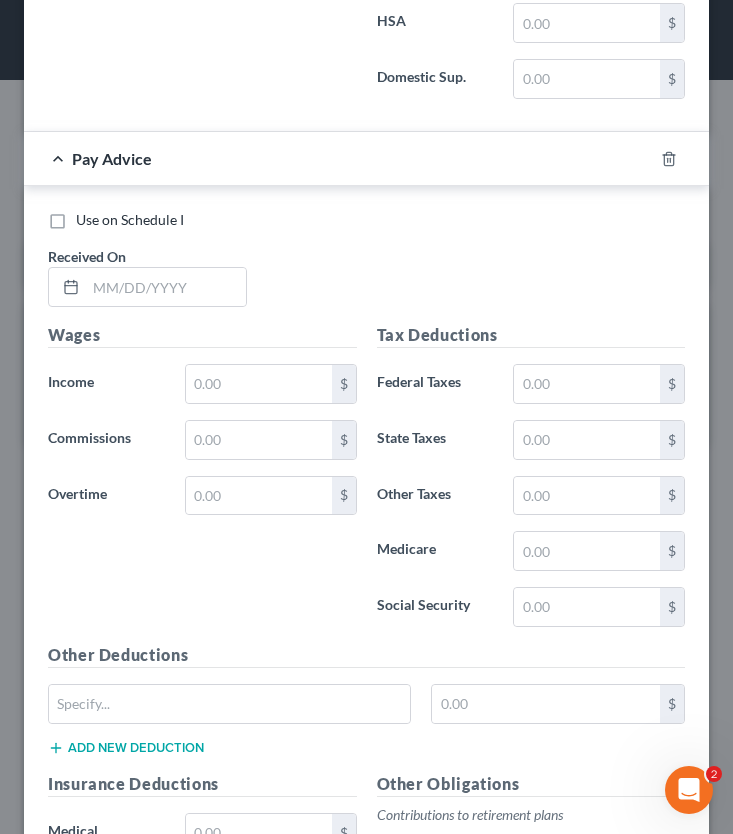 click on "Received On" at bounding box center (87, 256) 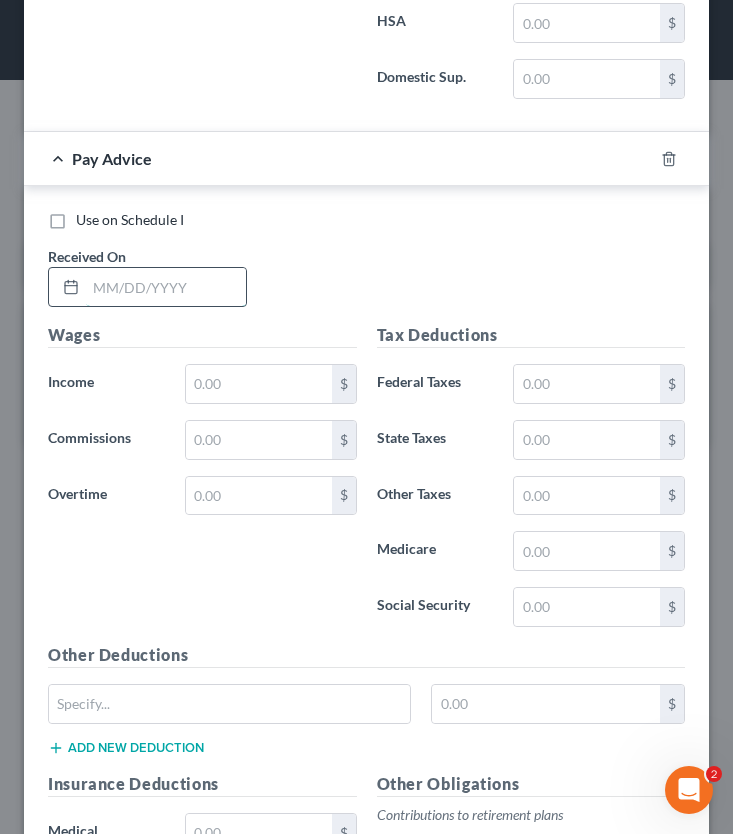 click at bounding box center (166, 287) 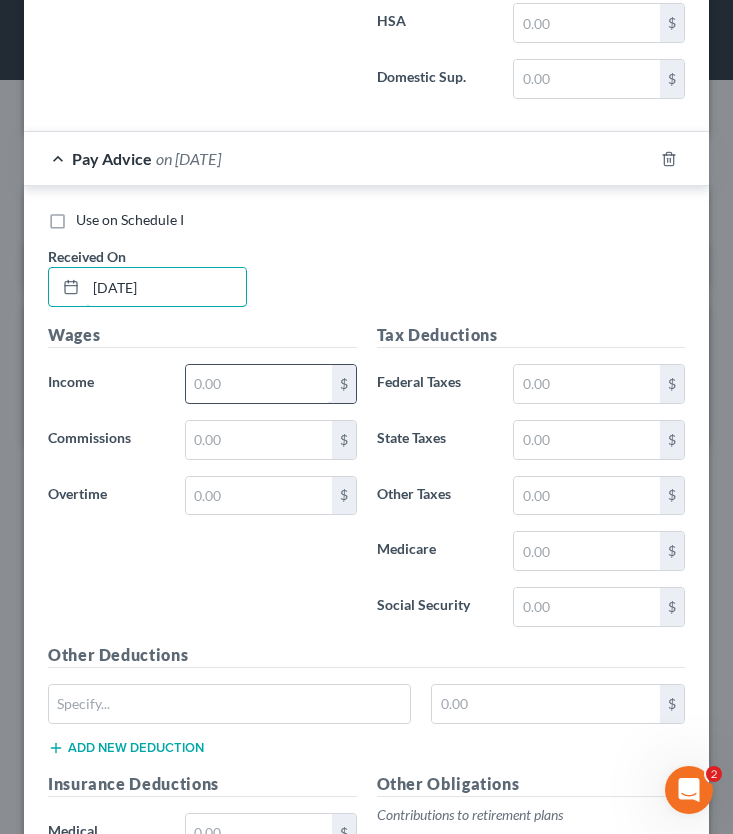 type on "2/28/25" 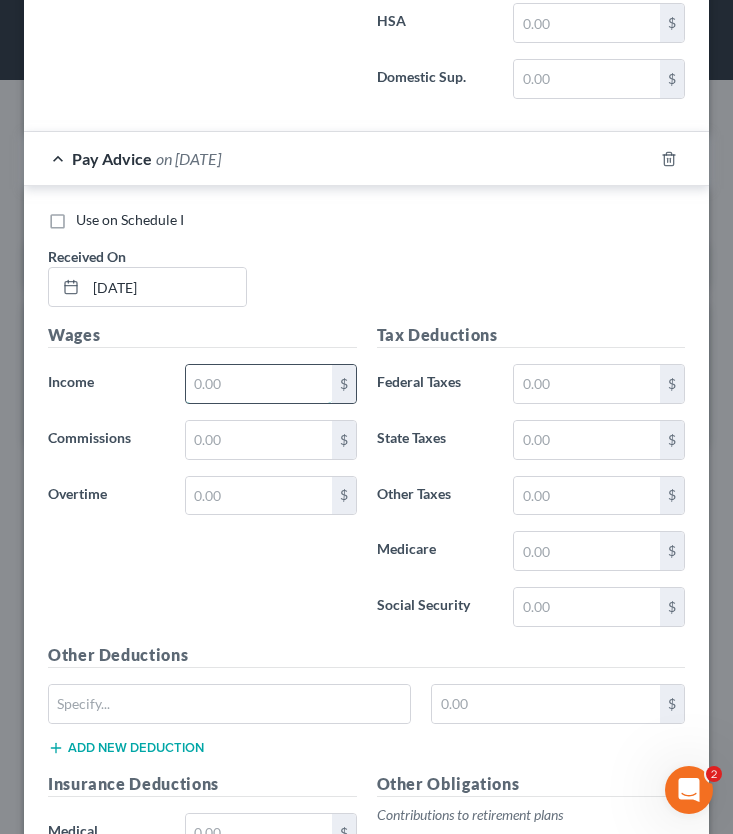 click at bounding box center [259, 384] 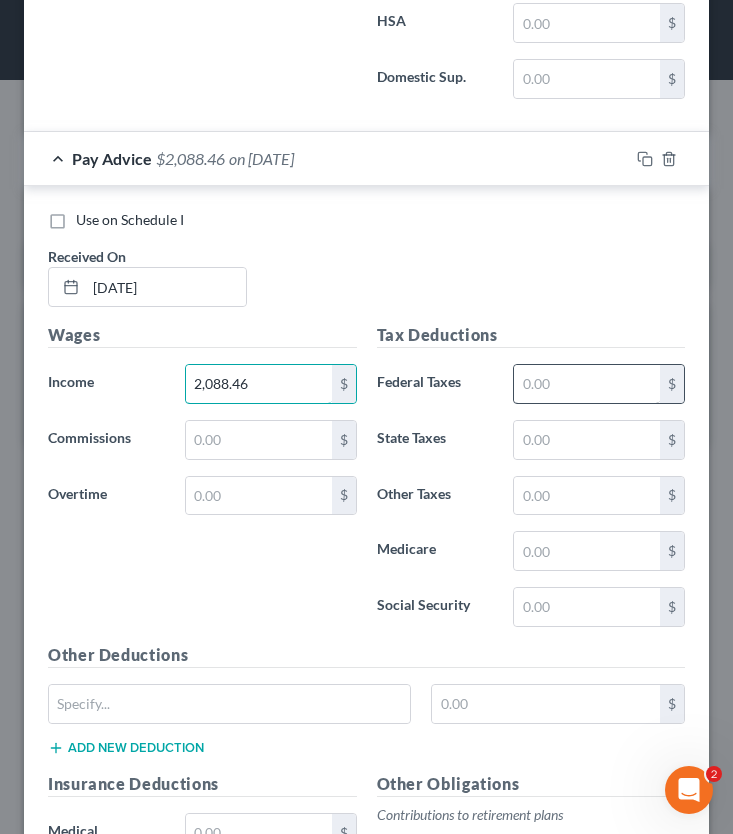 type on "2,088.46" 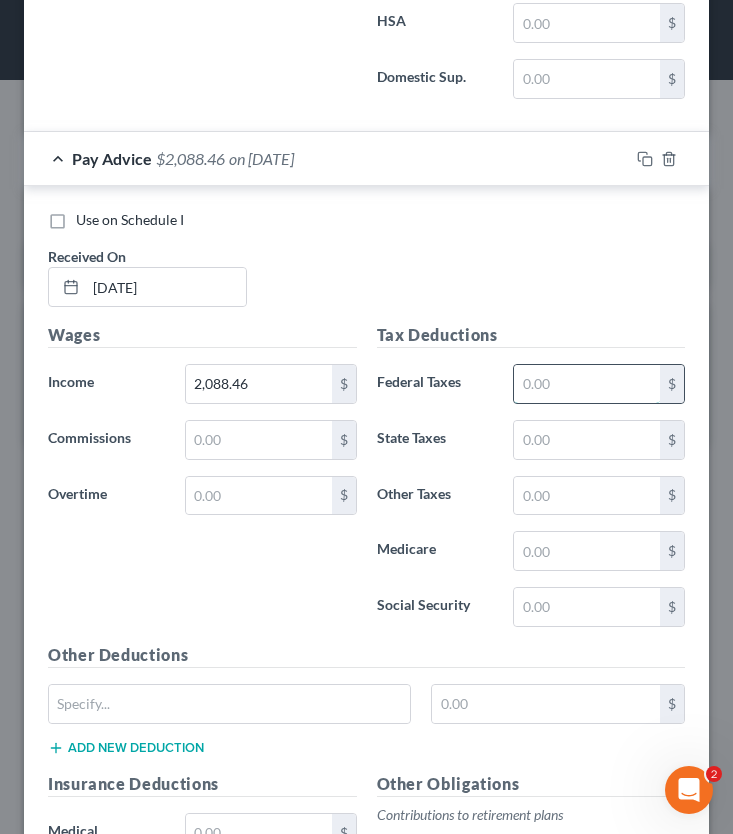 click at bounding box center [587, 384] 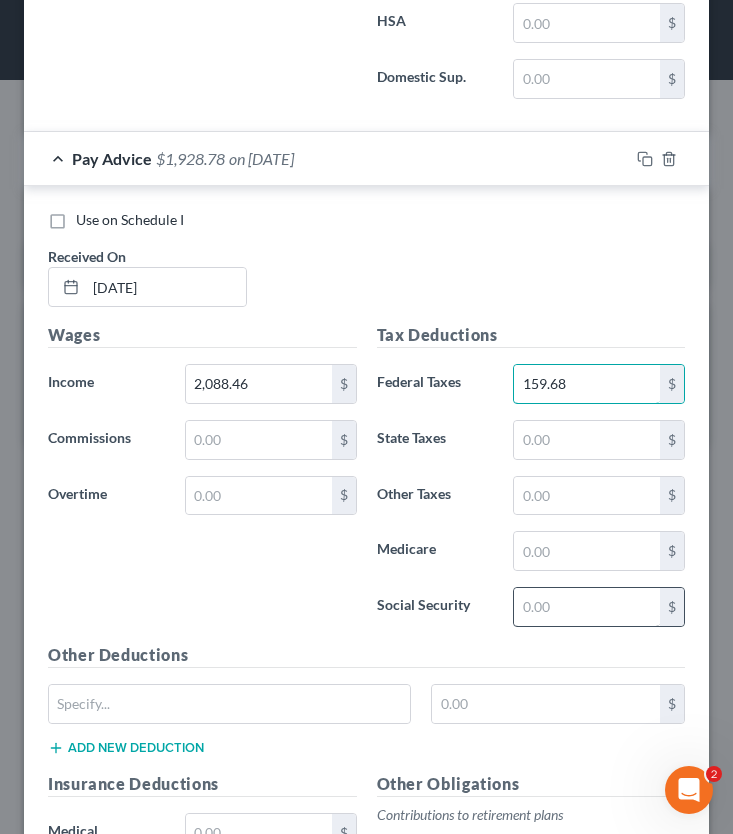type on "159.68" 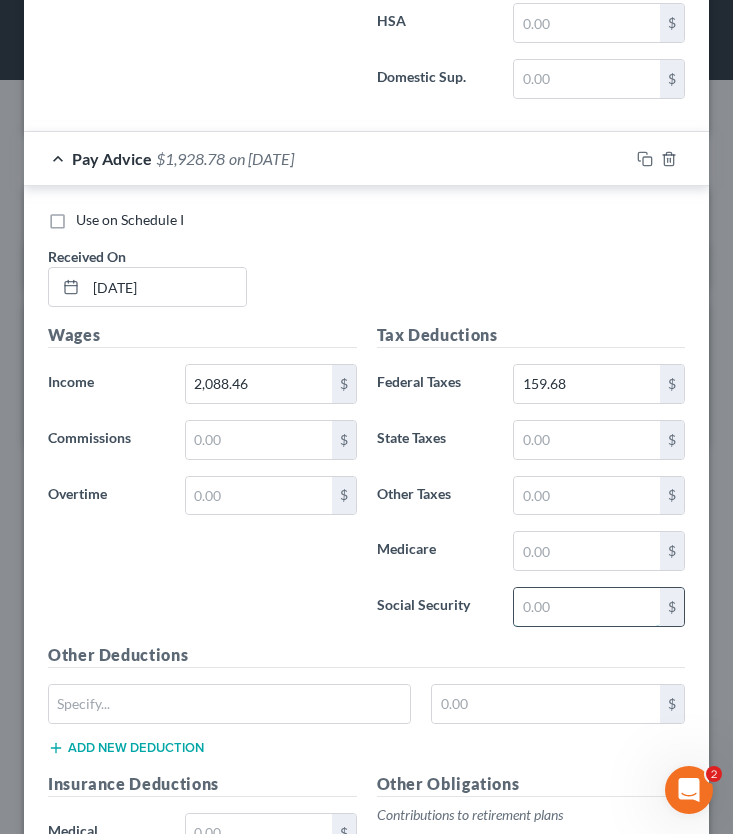 click at bounding box center [587, 607] 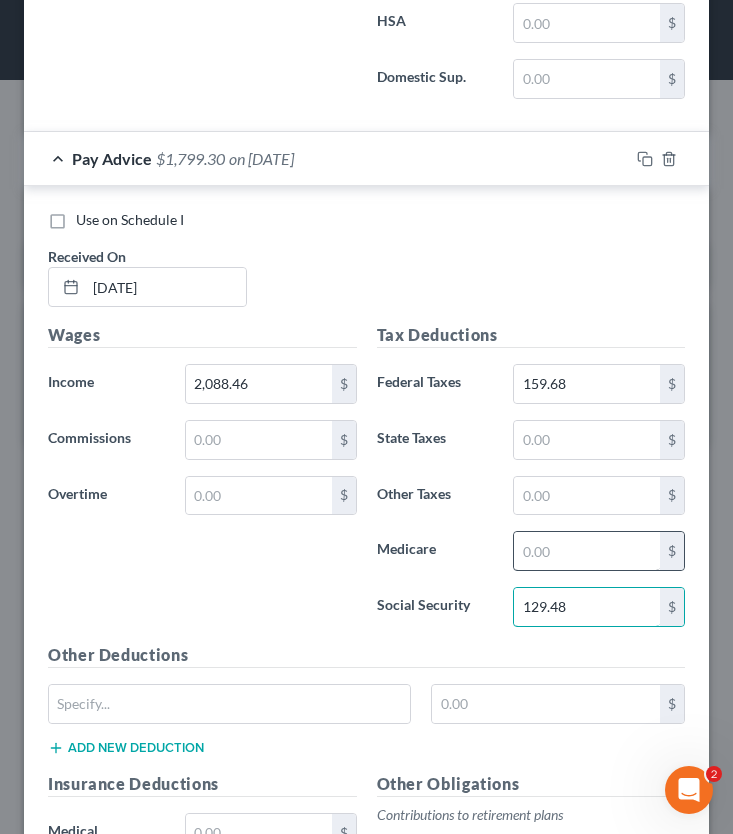 type on "129.48" 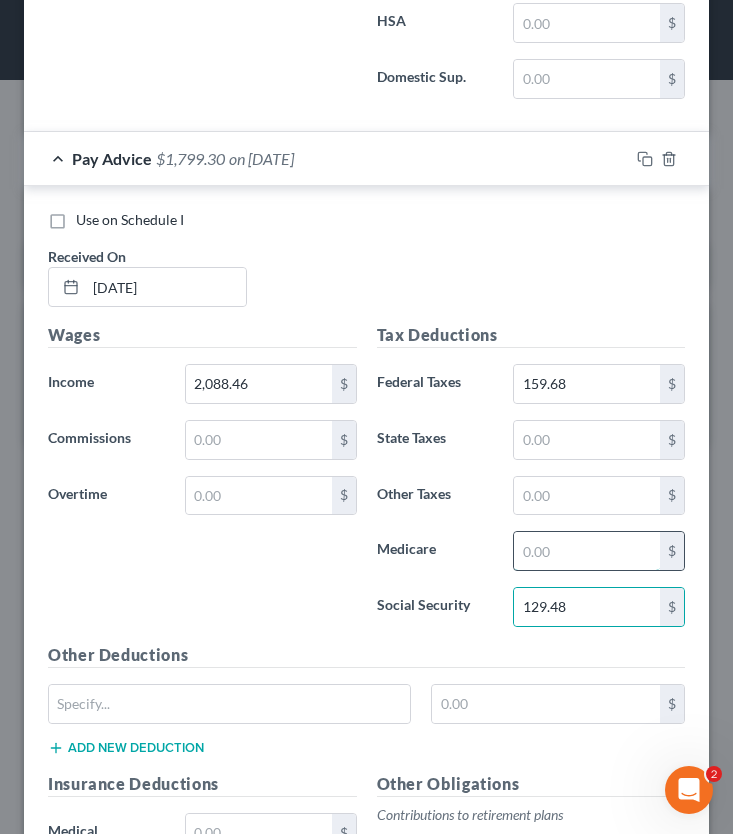 click at bounding box center (587, 551) 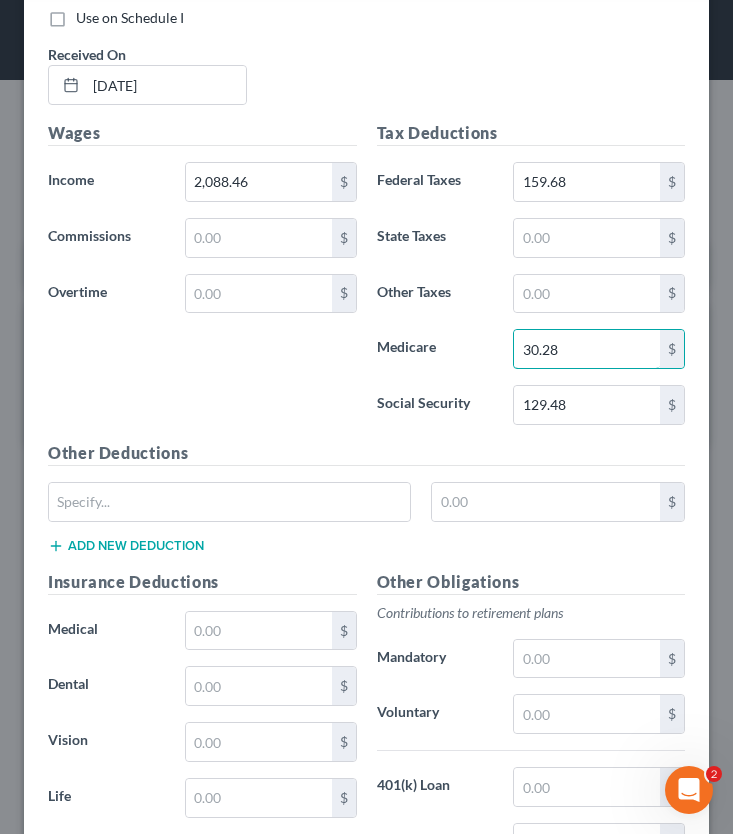 scroll, scrollTop: 5487, scrollLeft: 0, axis: vertical 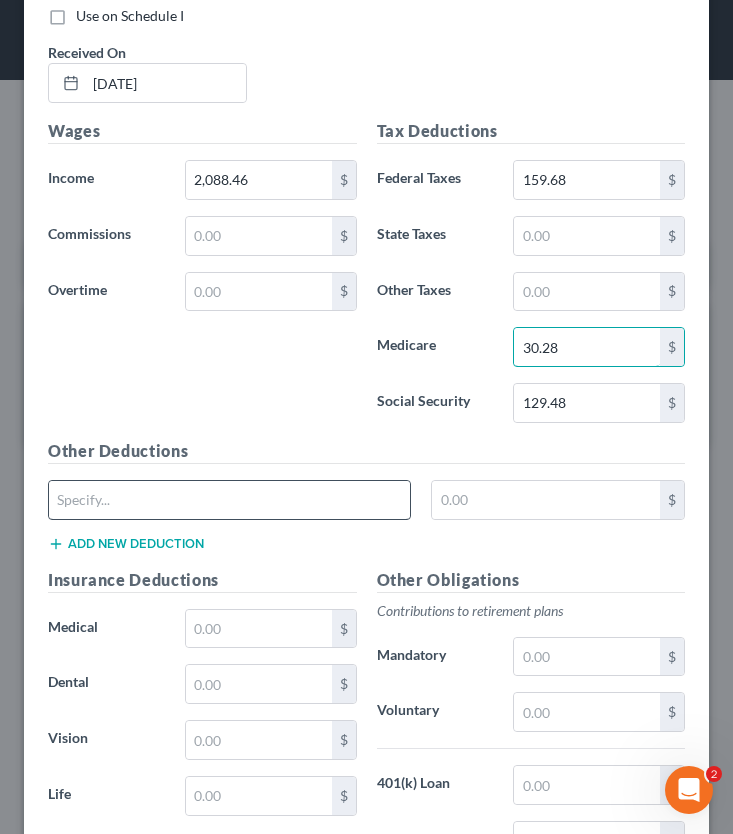 type on "30.28" 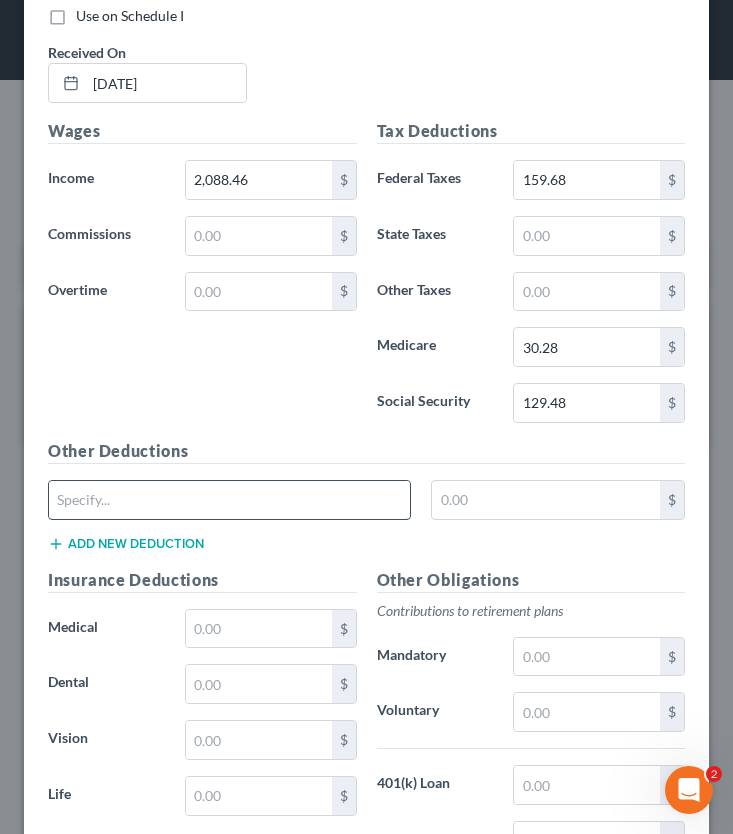 click at bounding box center [229, 500] 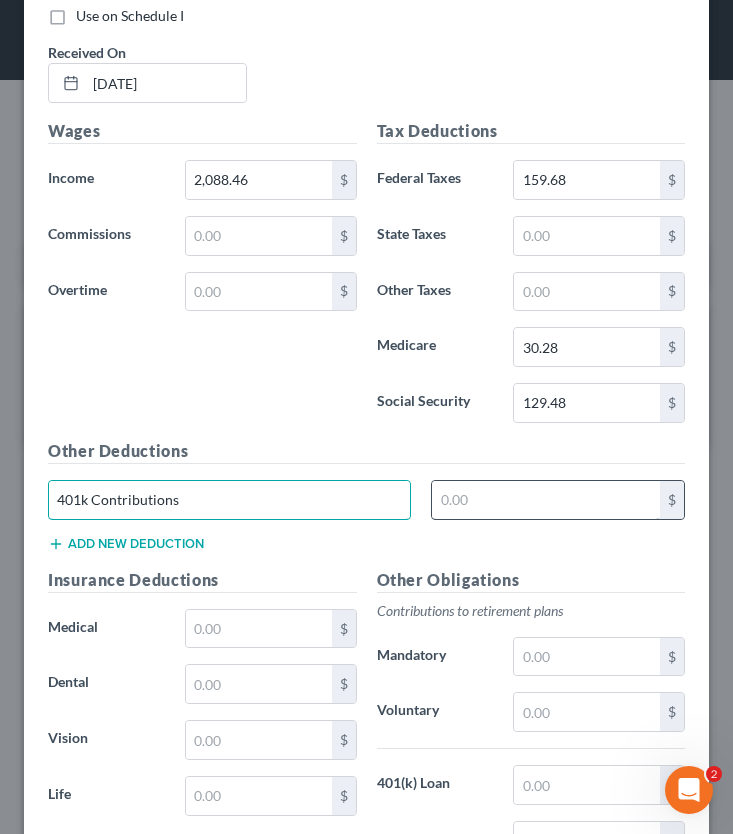 type on "401k Contributions" 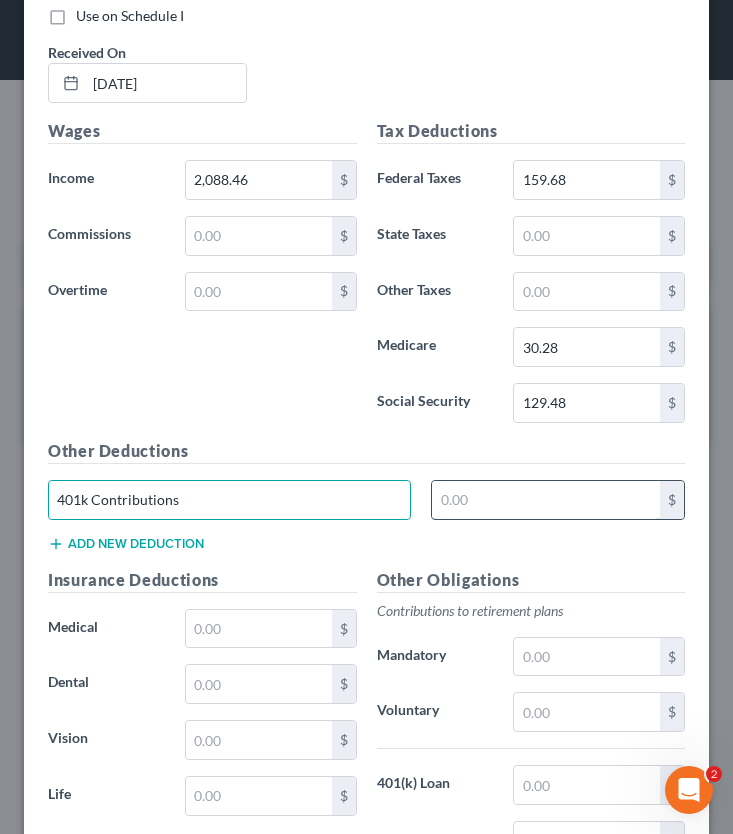 click at bounding box center (546, 500) 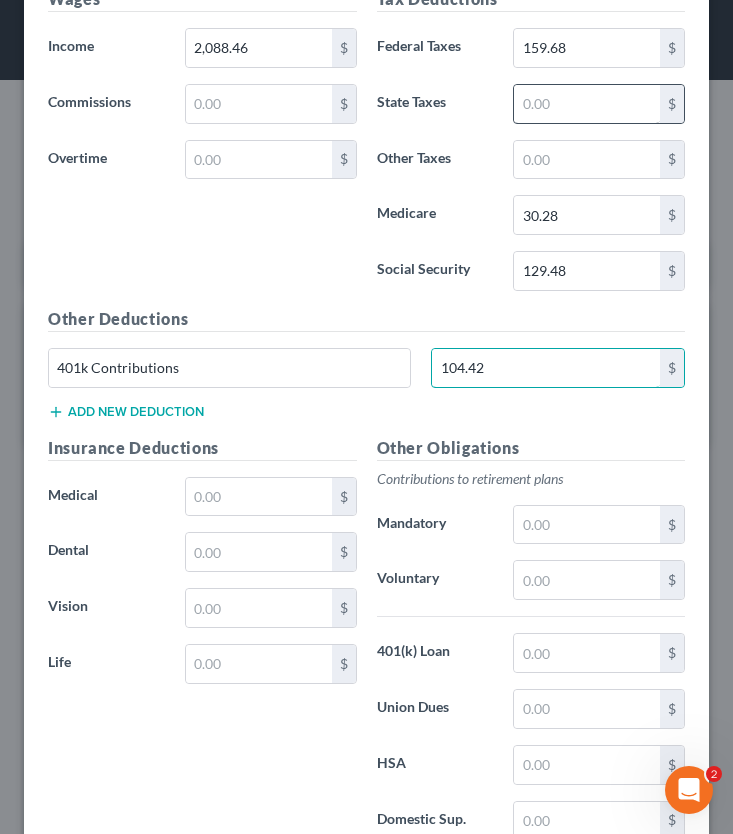 scroll, scrollTop: 5768, scrollLeft: 0, axis: vertical 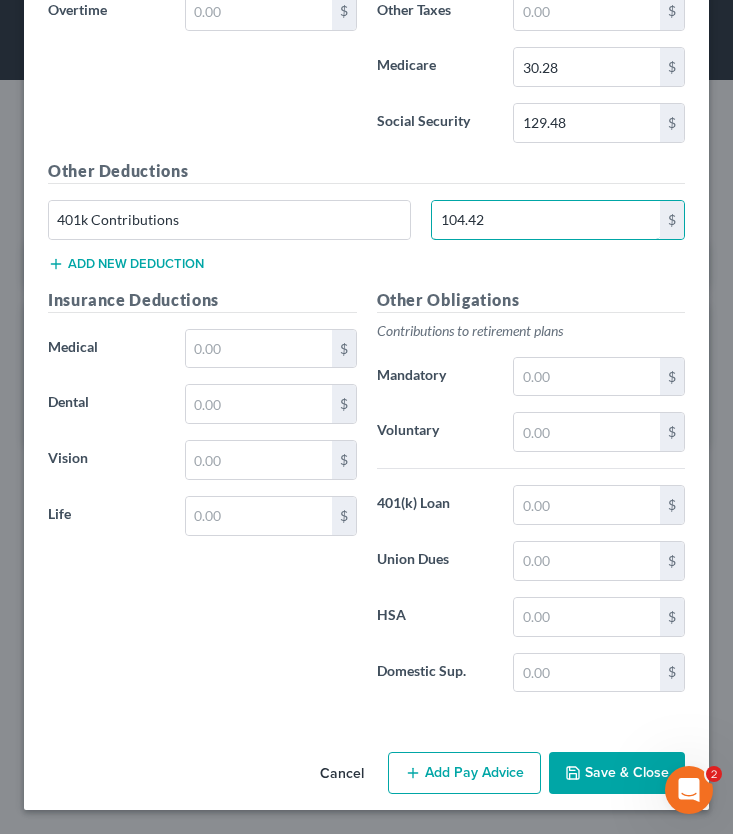 type on "104.42" 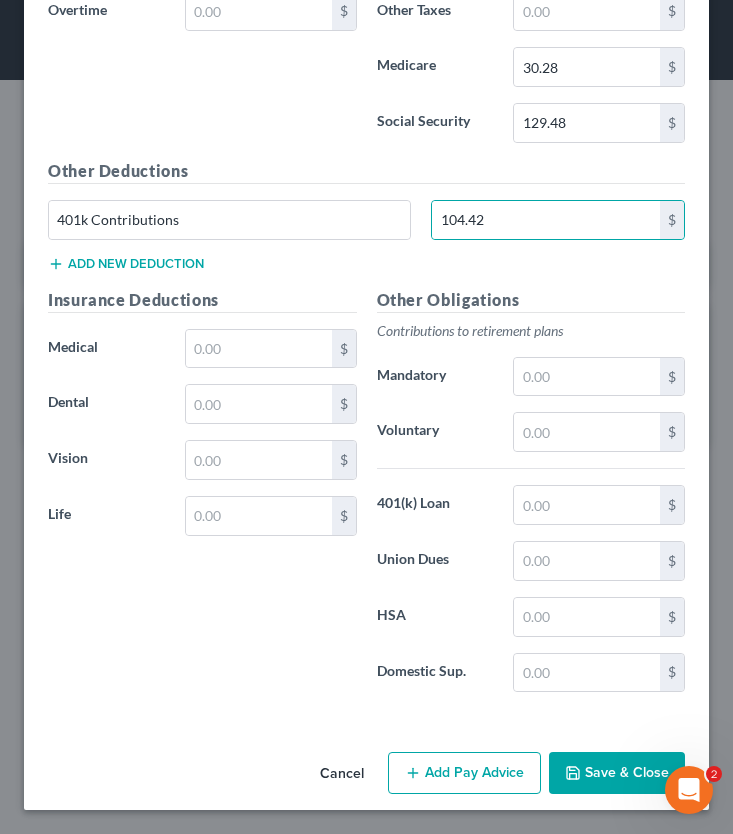 click on "Add Pay Advice" at bounding box center [464, 773] 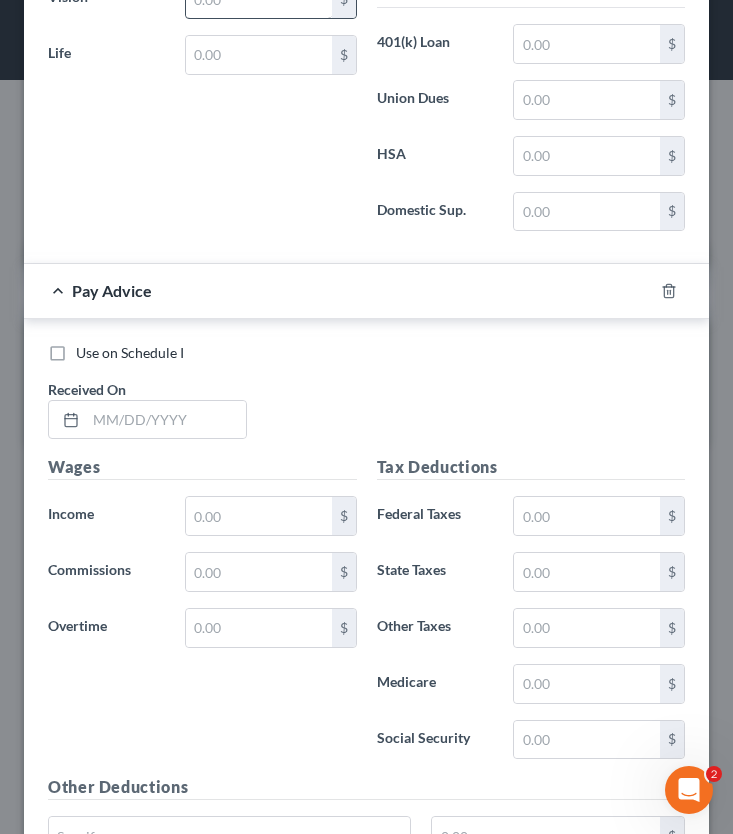 scroll, scrollTop: 6250, scrollLeft: 0, axis: vertical 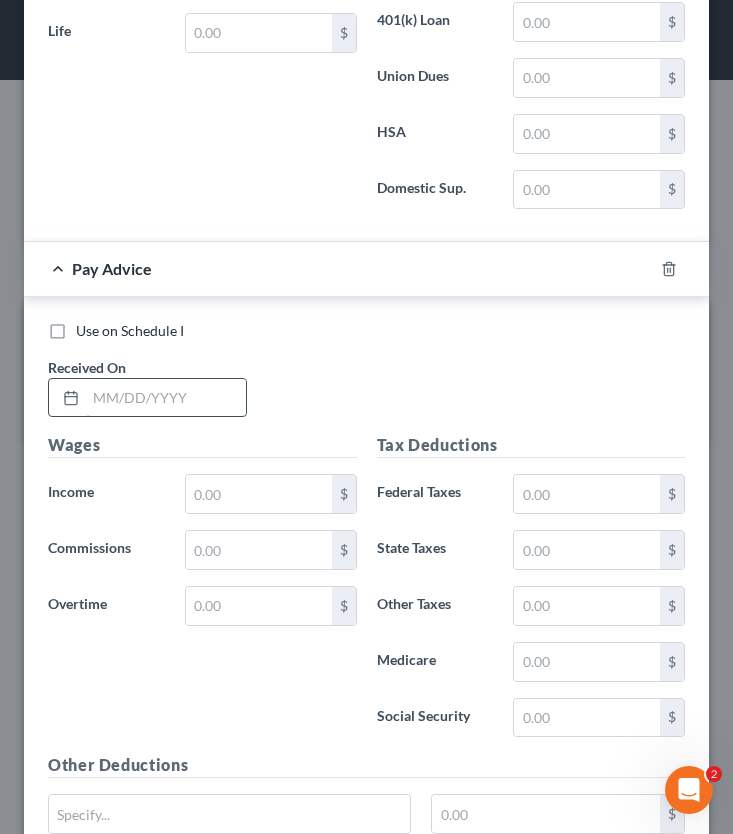 click at bounding box center [166, 398] 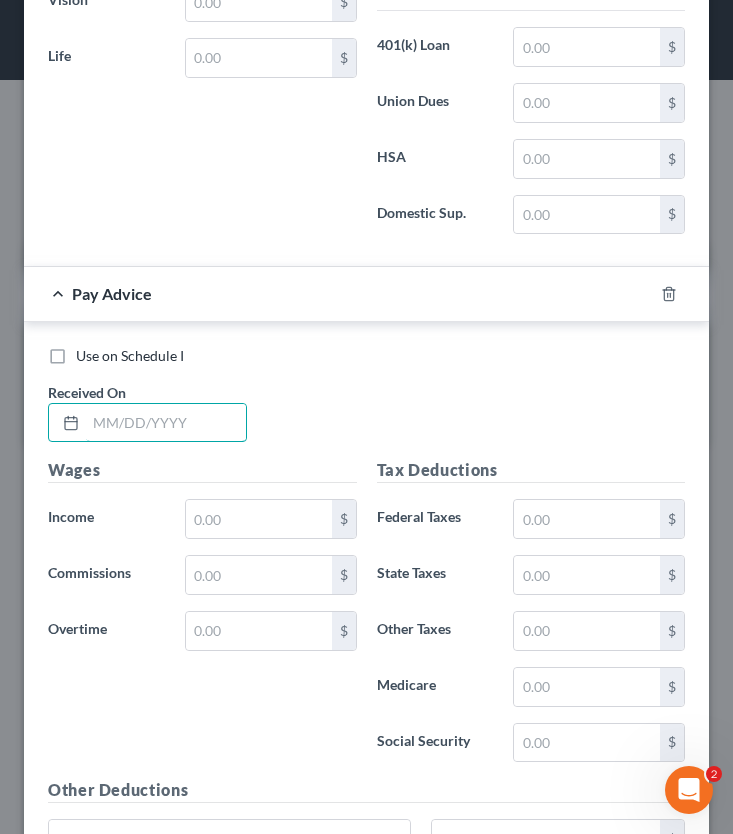 scroll, scrollTop: 6233, scrollLeft: 0, axis: vertical 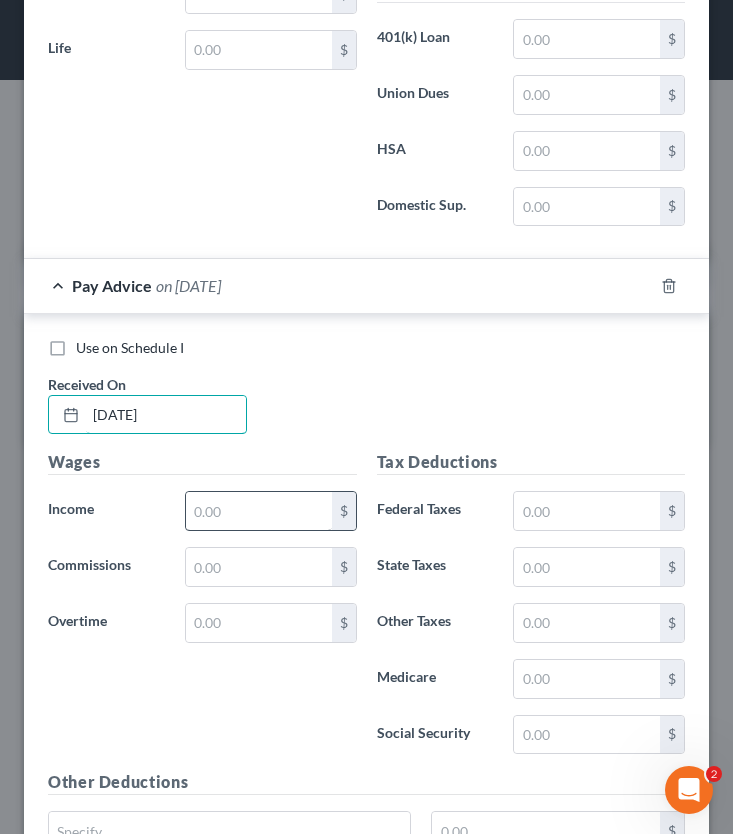 type on "03/14/2025" 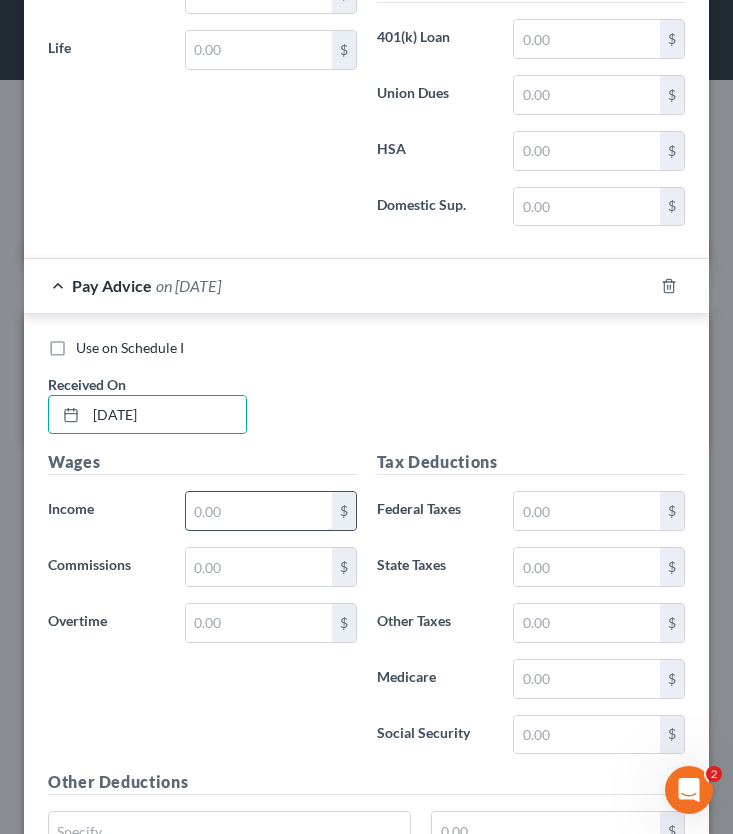 click at bounding box center (259, 511) 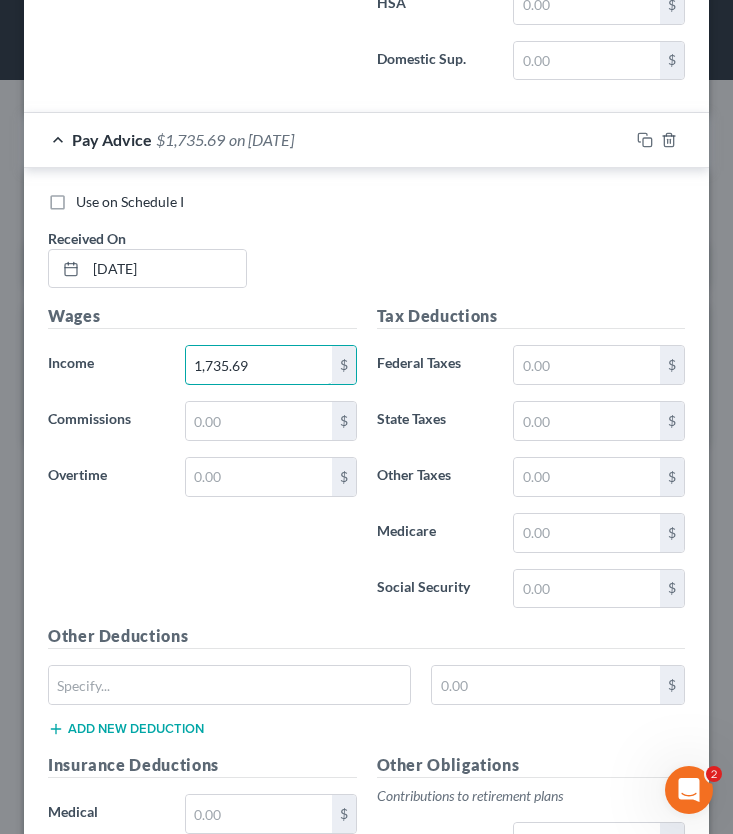 scroll, scrollTop: 6380, scrollLeft: 0, axis: vertical 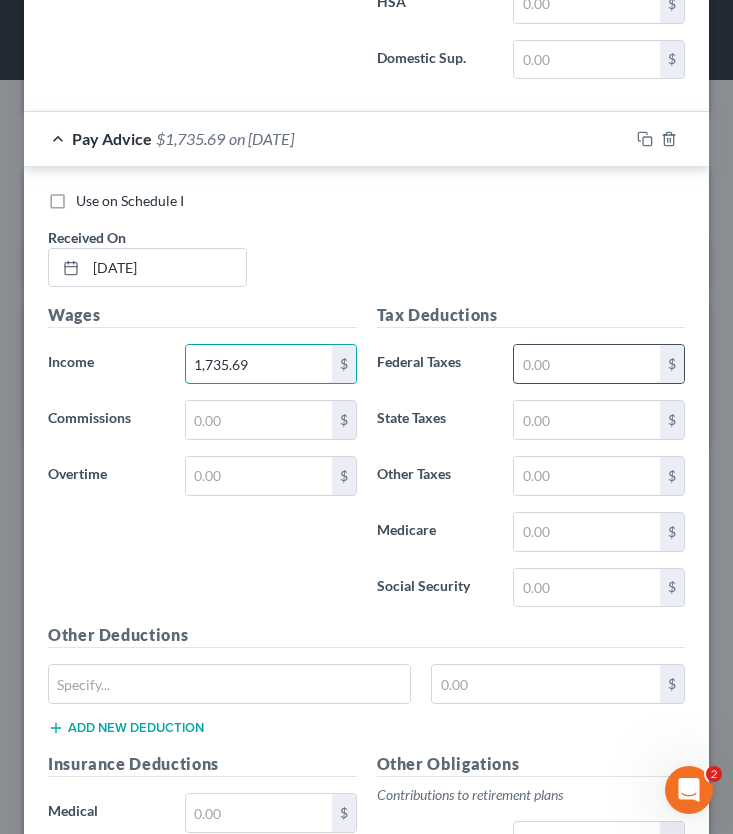 type on "1,735.69" 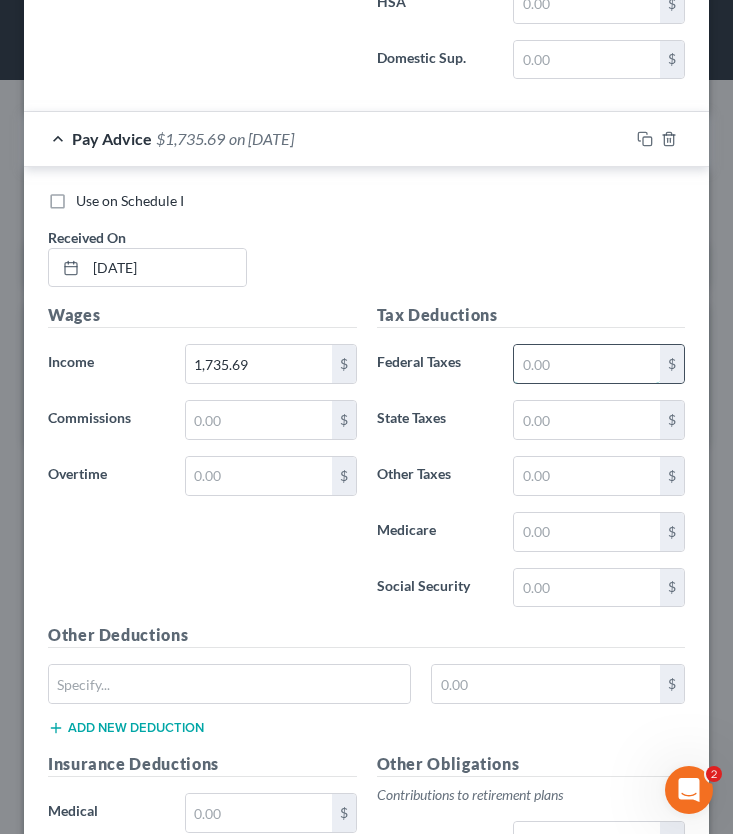 click at bounding box center (587, 364) 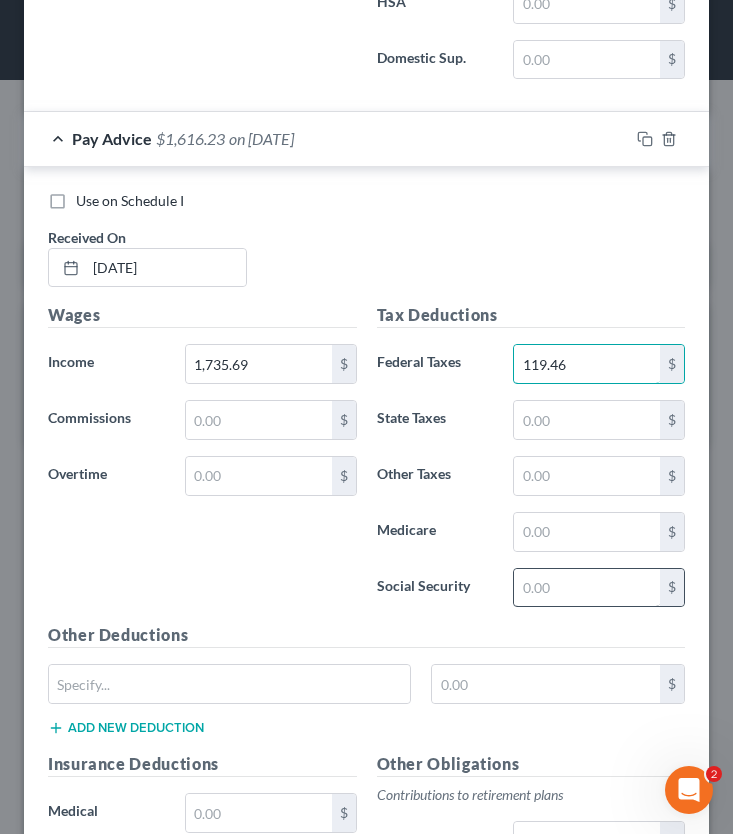 type on "119.46" 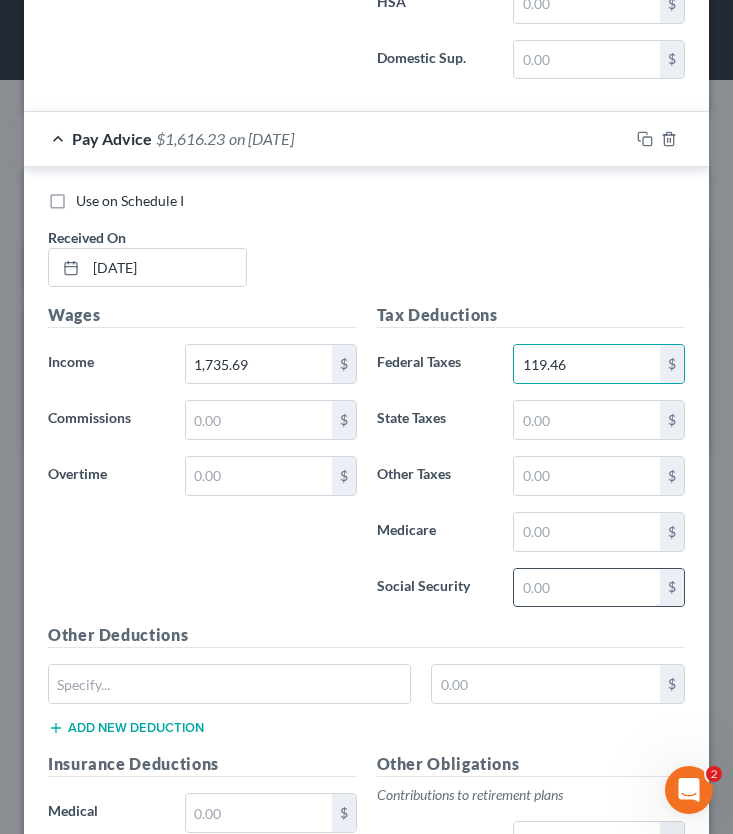 click at bounding box center [587, 588] 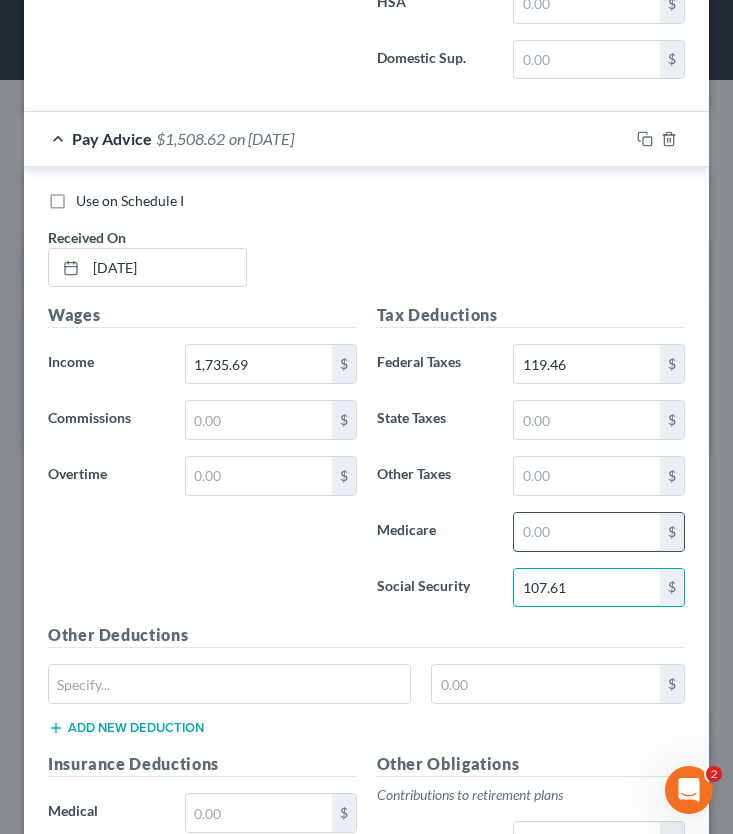 type on "107.61" 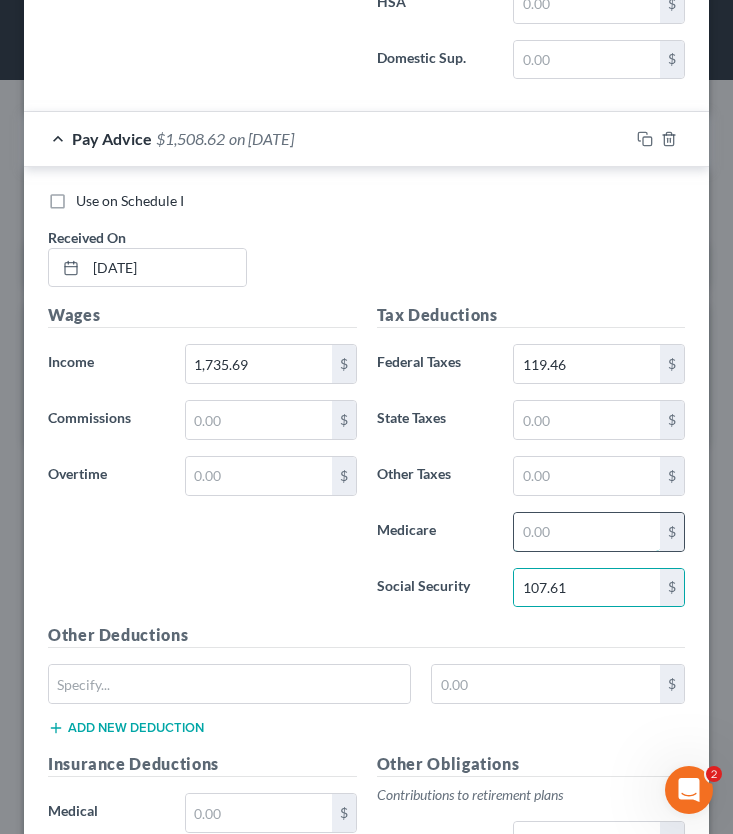 click at bounding box center [587, 532] 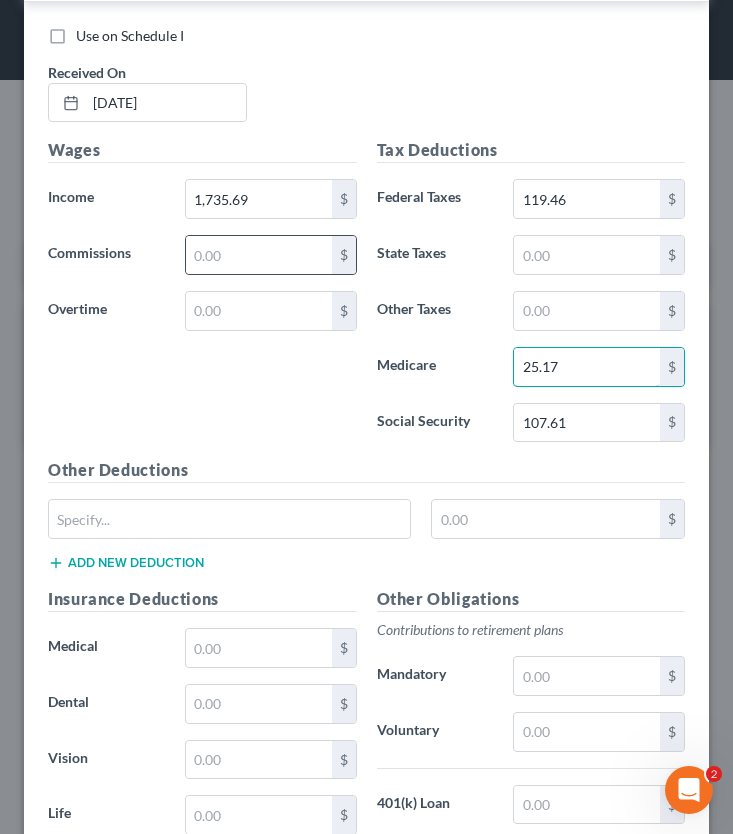 scroll, scrollTop: 6580, scrollLeft: 0, axis: vertical 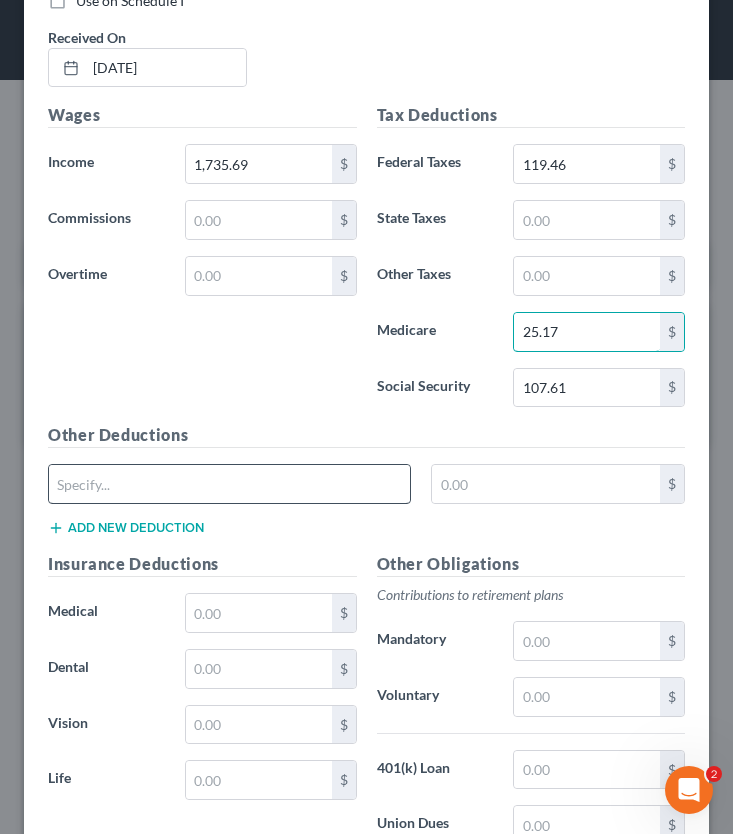 type on "25.17" 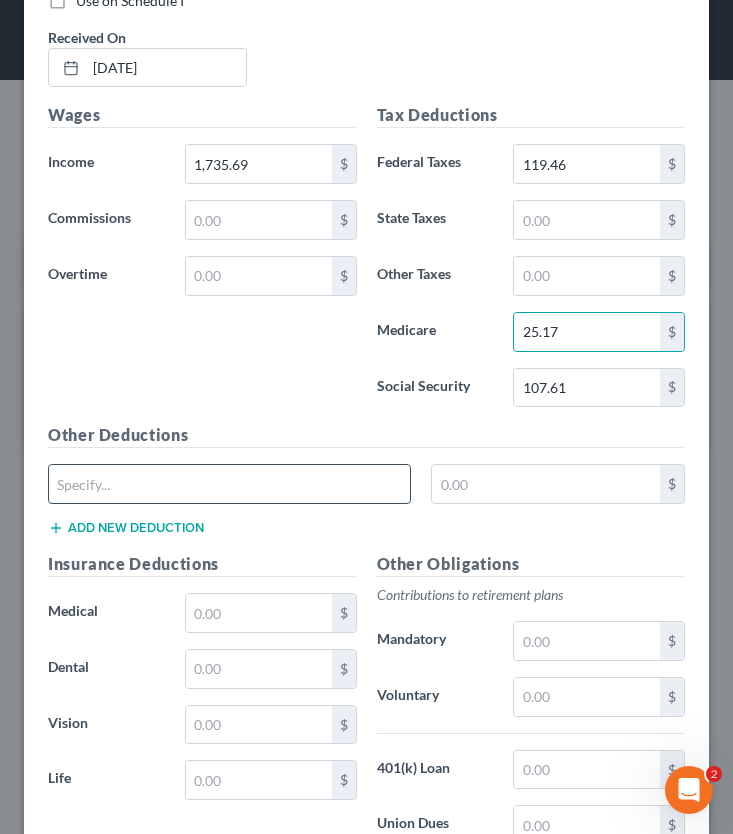 click at bounding box center [229, 484] 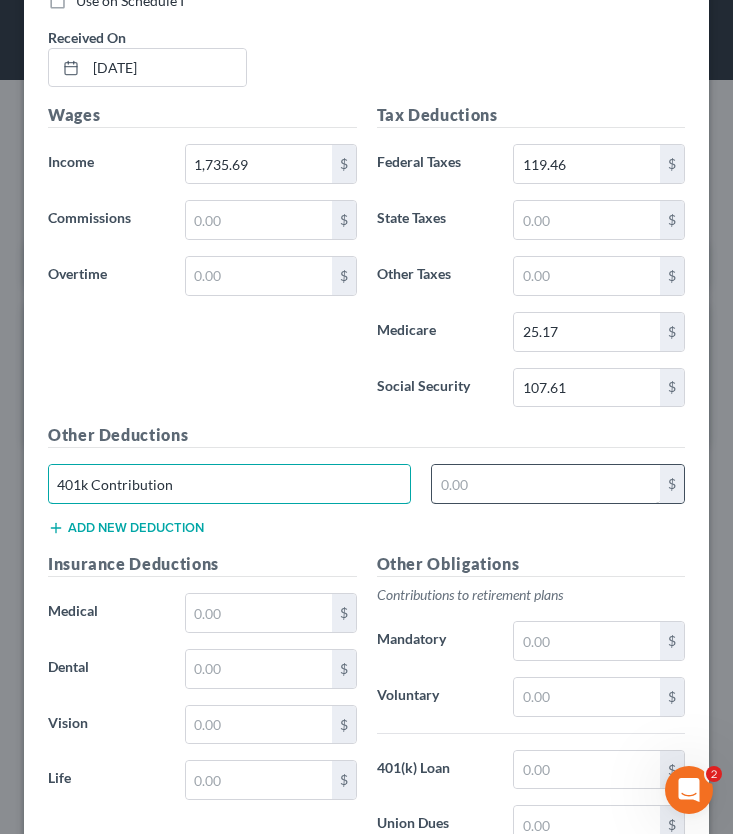 type on "401k Contribution" 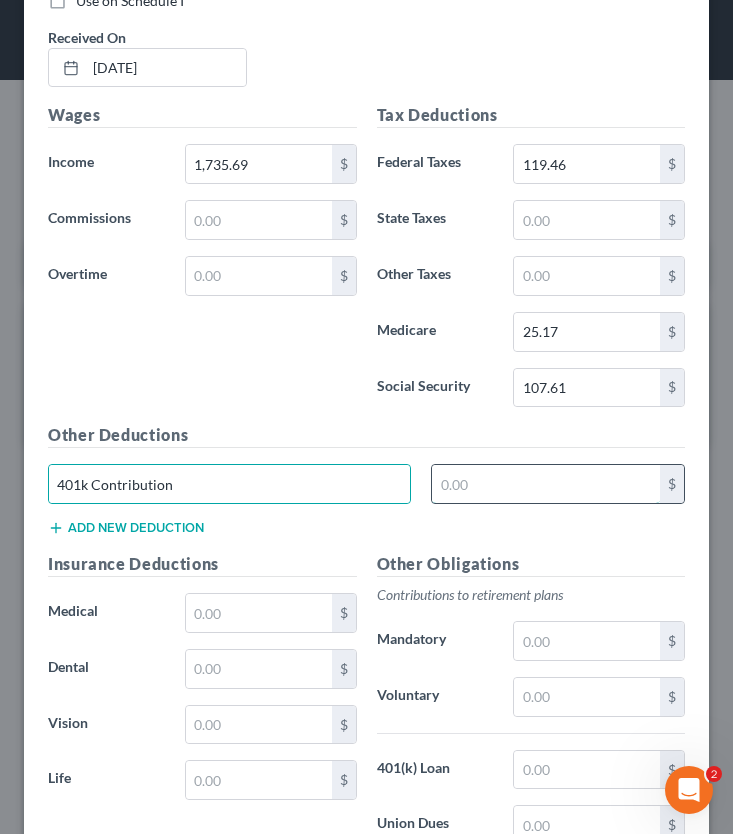 click at bounding box center [546, 484] 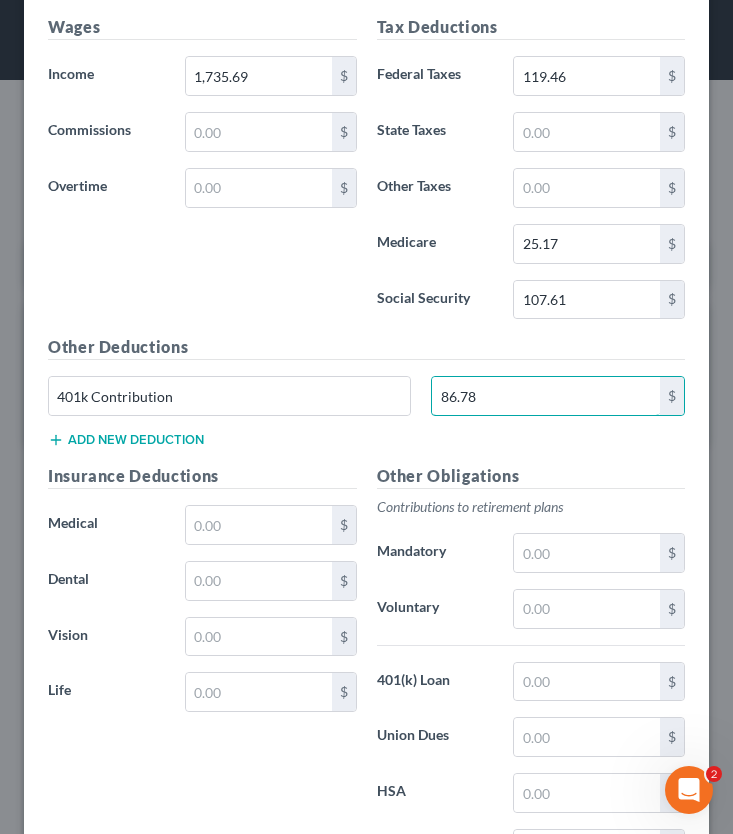 scroll, scrollTop: 6846, scrollLeft: 0, axis: vertical 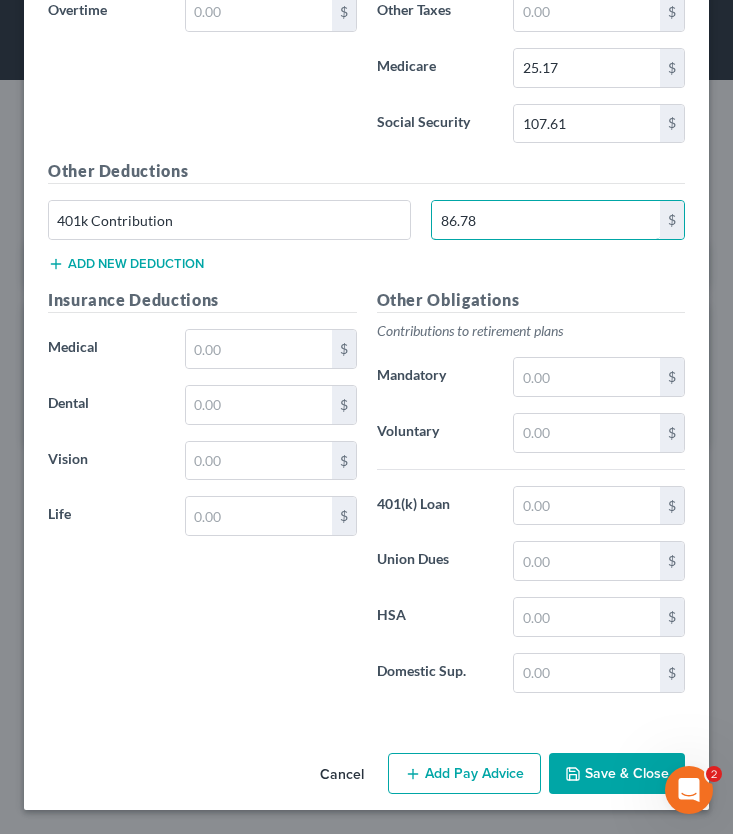 type on "86.78" 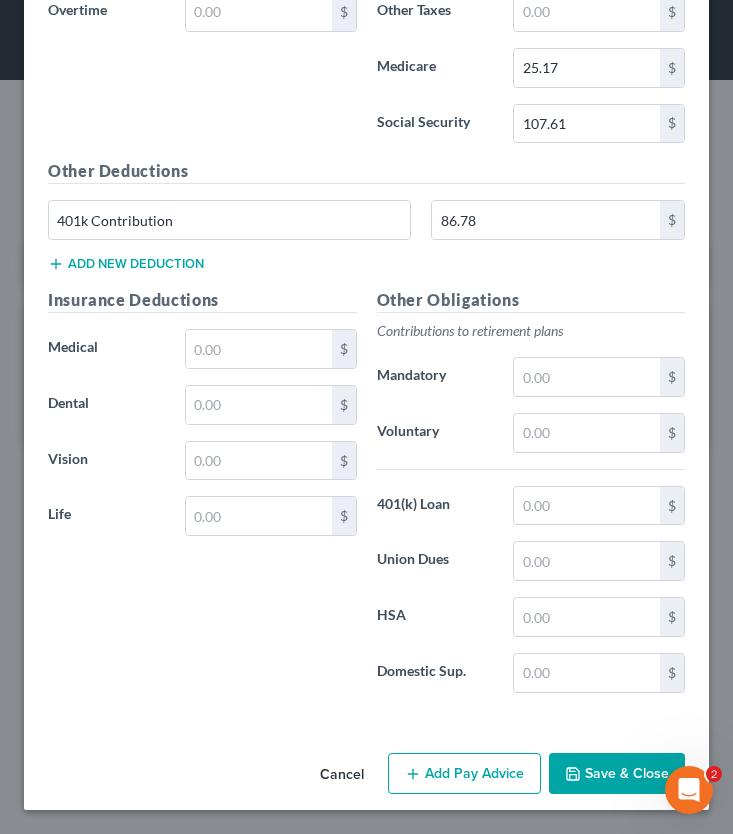 click on "Add Pay Advice" at bounding box center (464, 774) 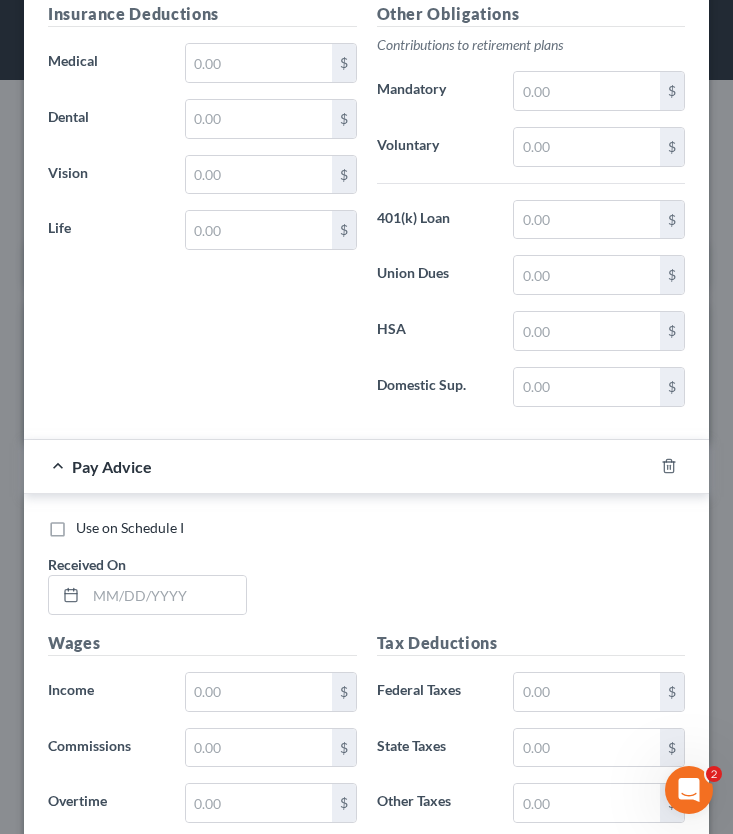 scroll, scrollTop: 7312, scrollLeft: 0, axis: vertical 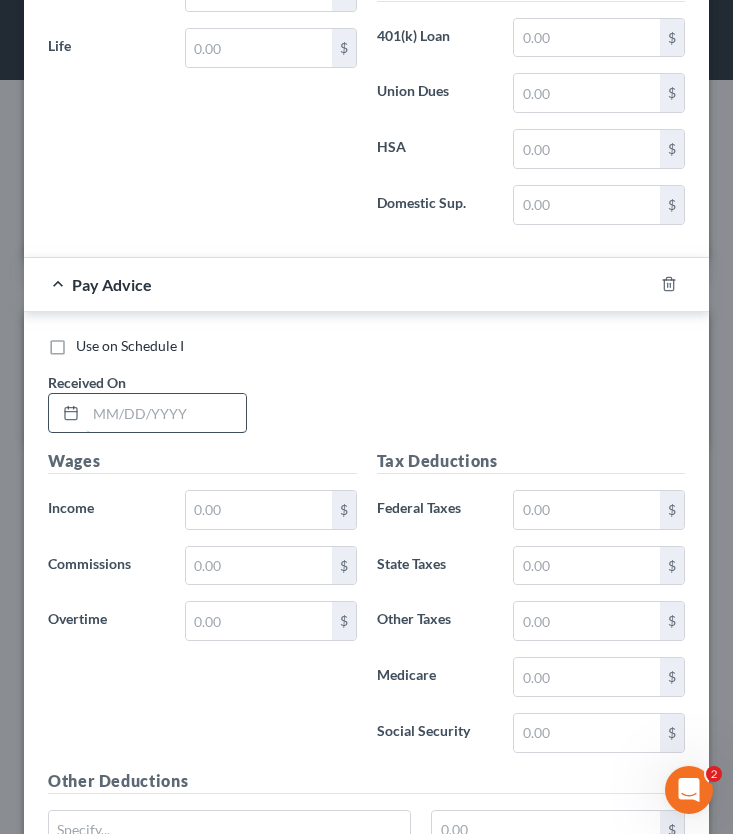 click at bounding box center [166, 413] 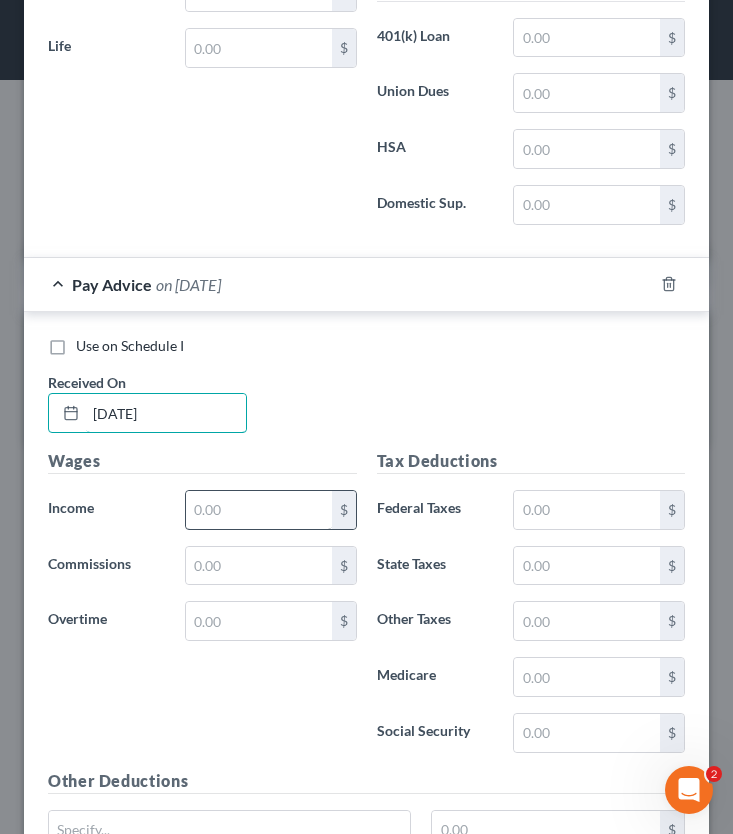 type on "03/28/2025" 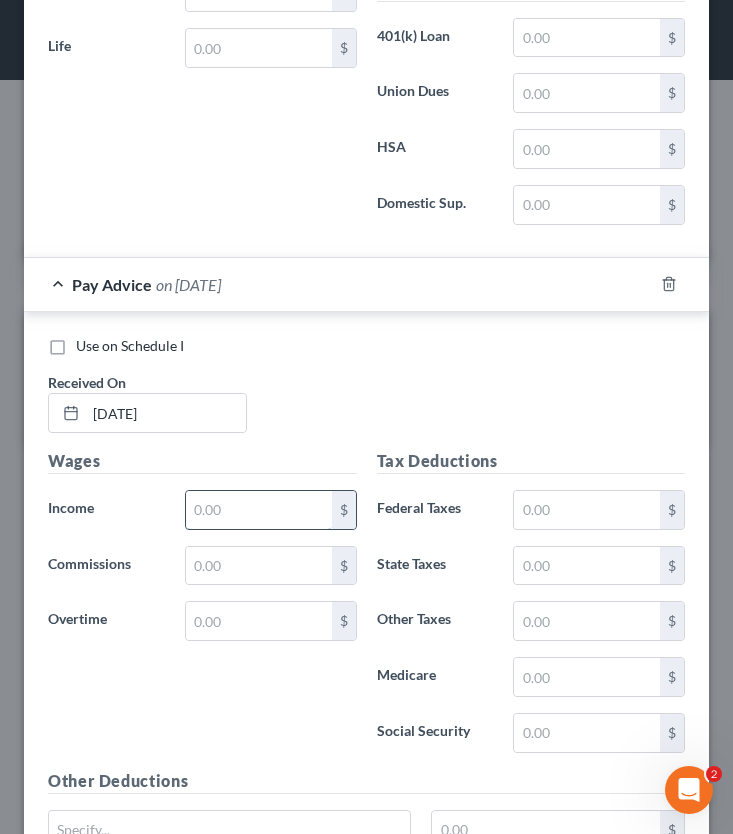click at bounding box center (259, 510) 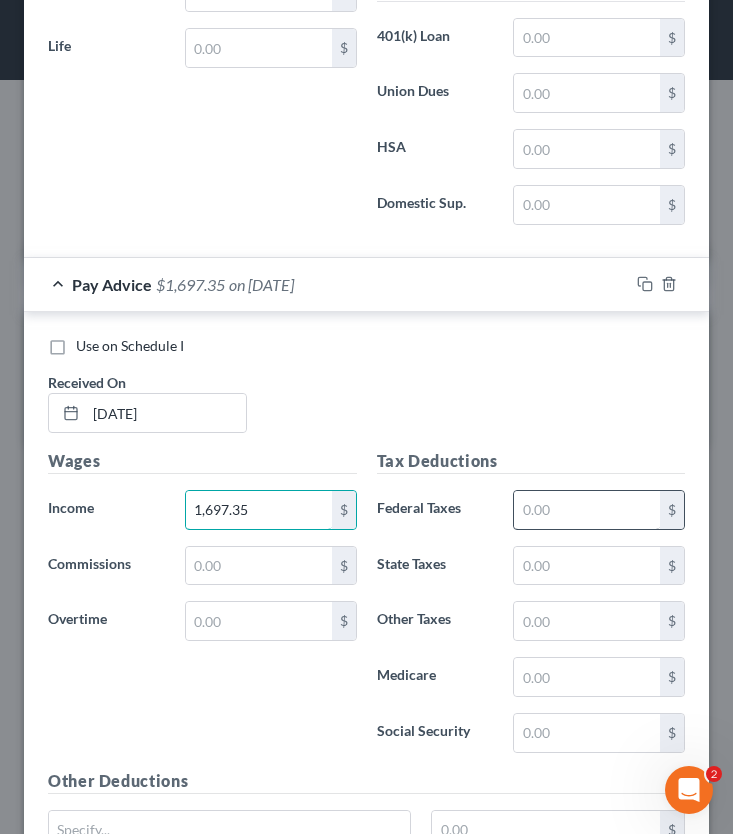 type on "1,697.35" 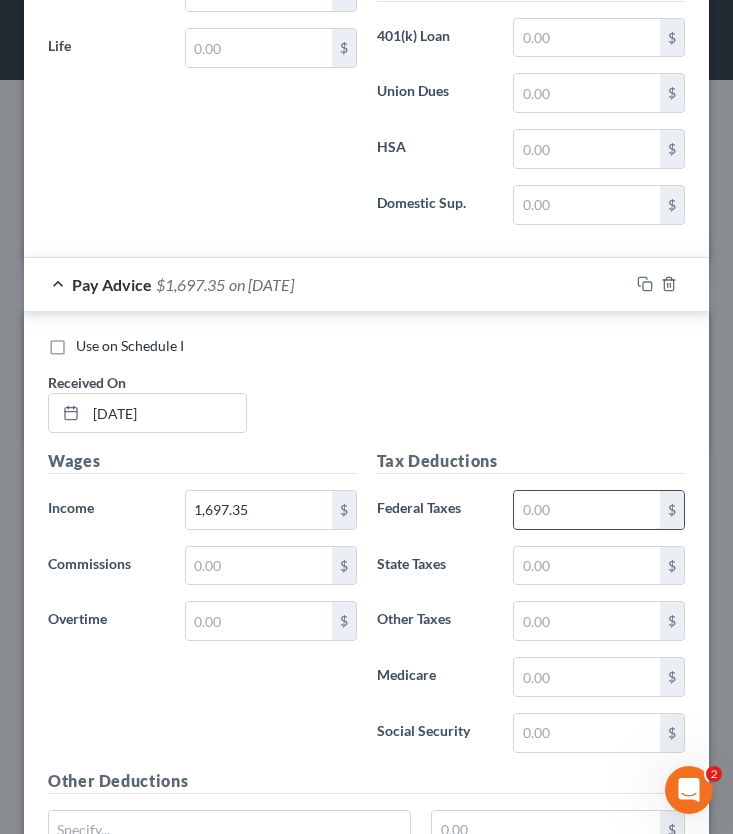 click at bounding box center (587, 510) 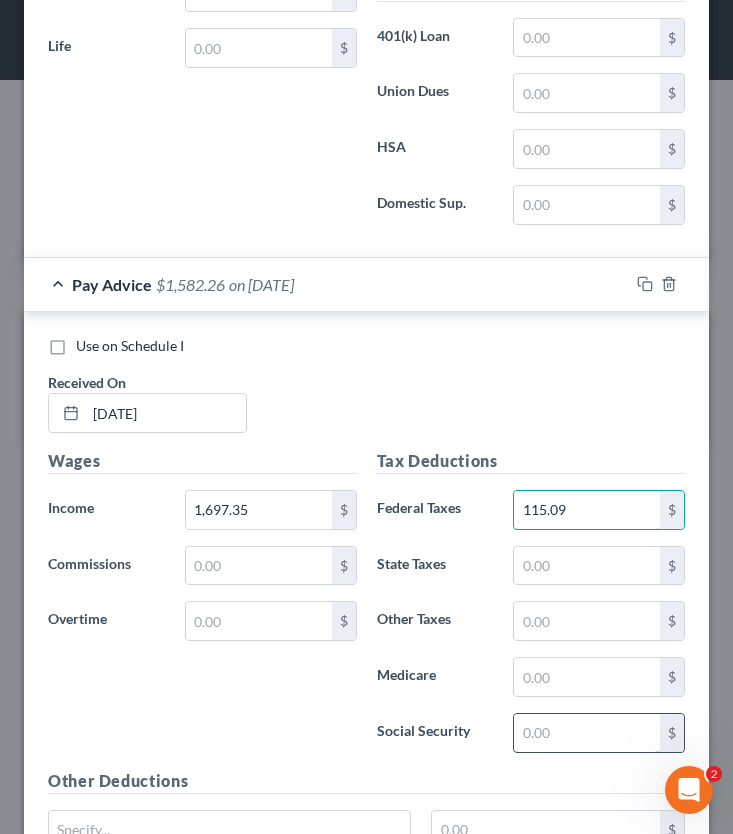 type on "115.09" 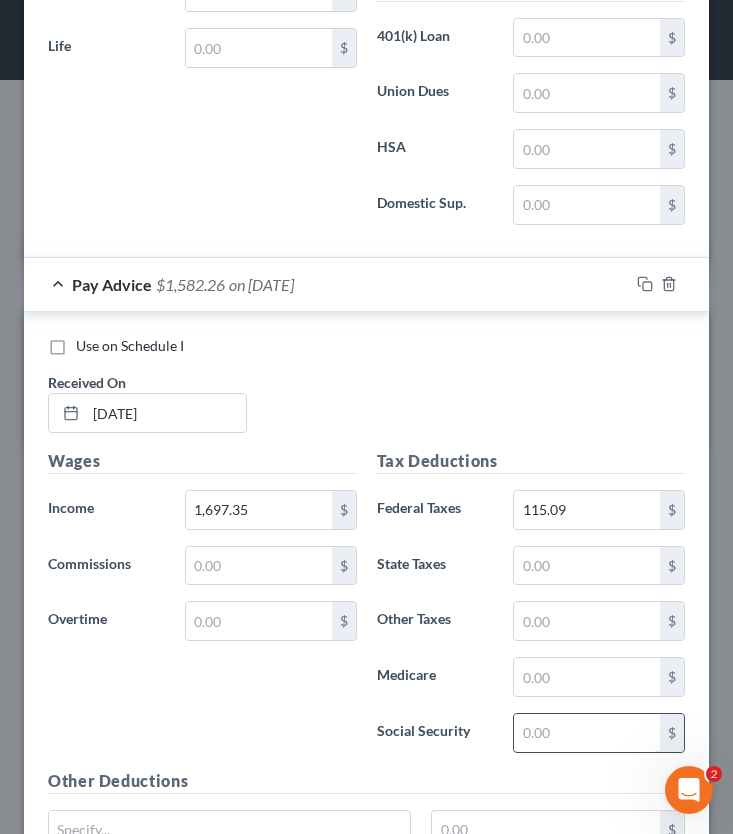 click at bounding box center [587, 733] 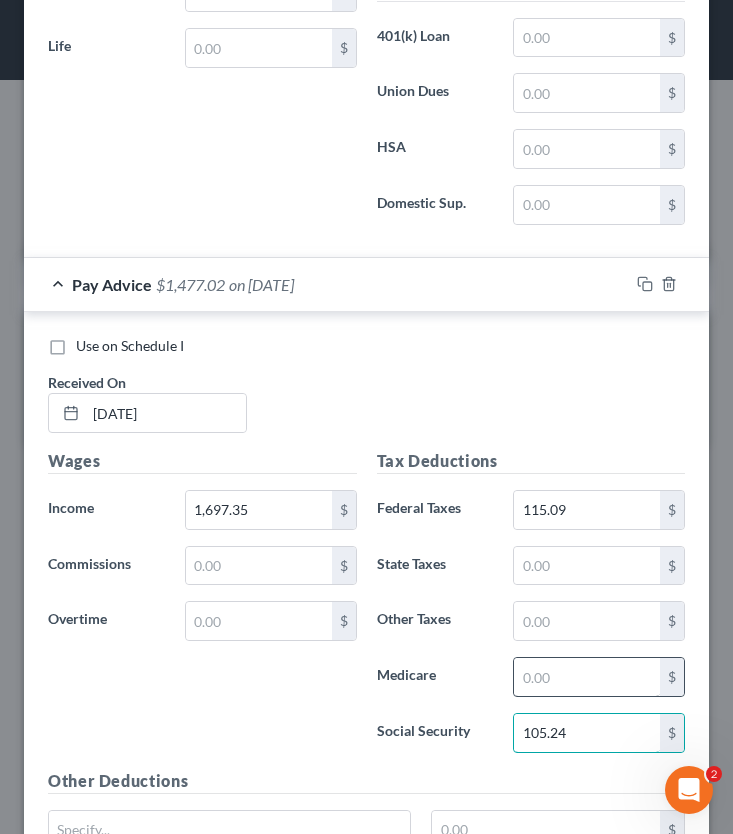 type on "105.24" 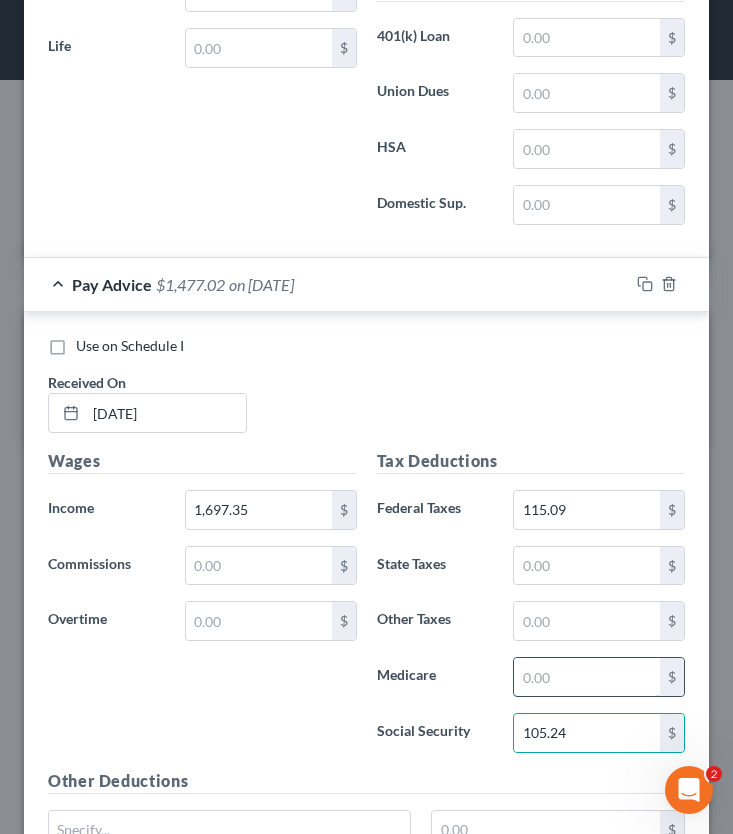 click at bounding box center [587, 677] 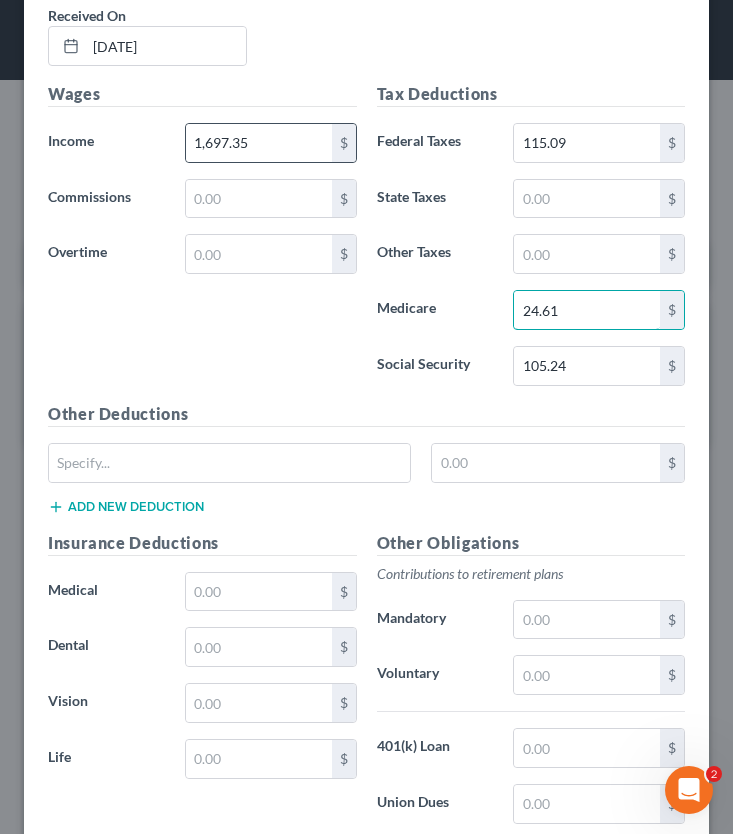 scroll, scrollTop: 7680, scrollLeft: 0, axis: vertical 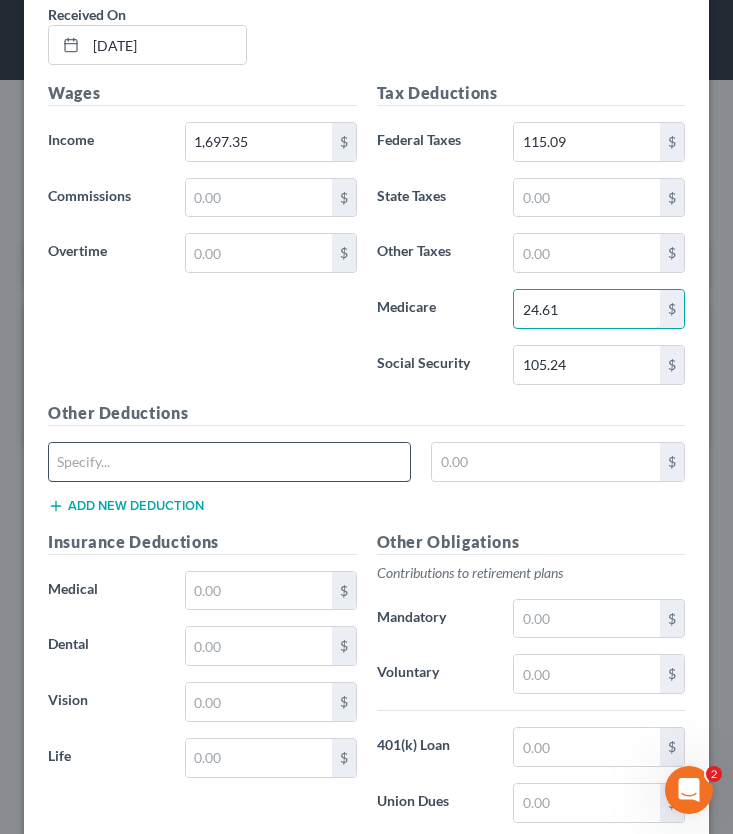 type on "24.61" 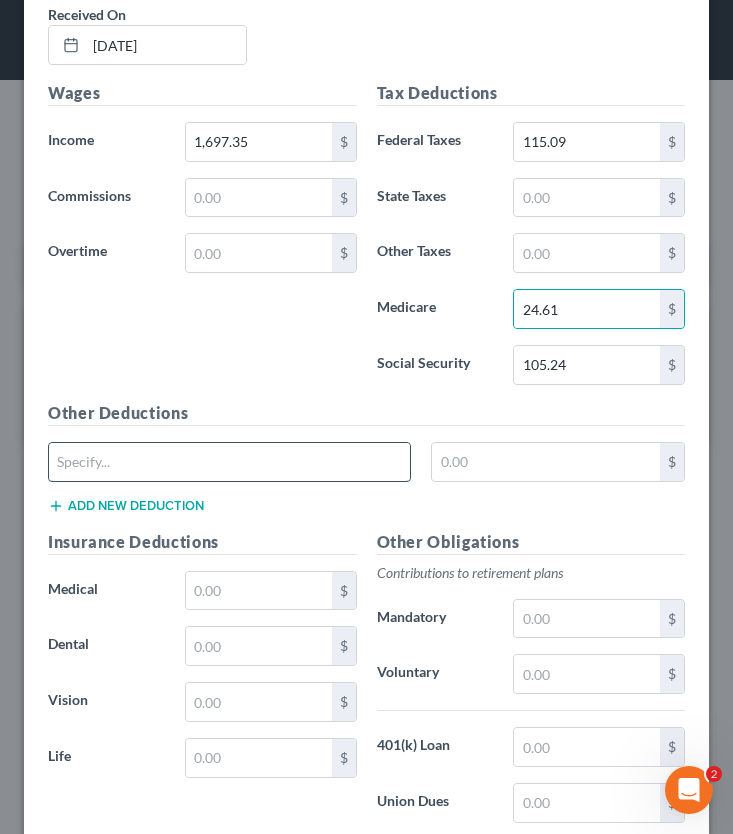 click at bounding box center [229, 462] 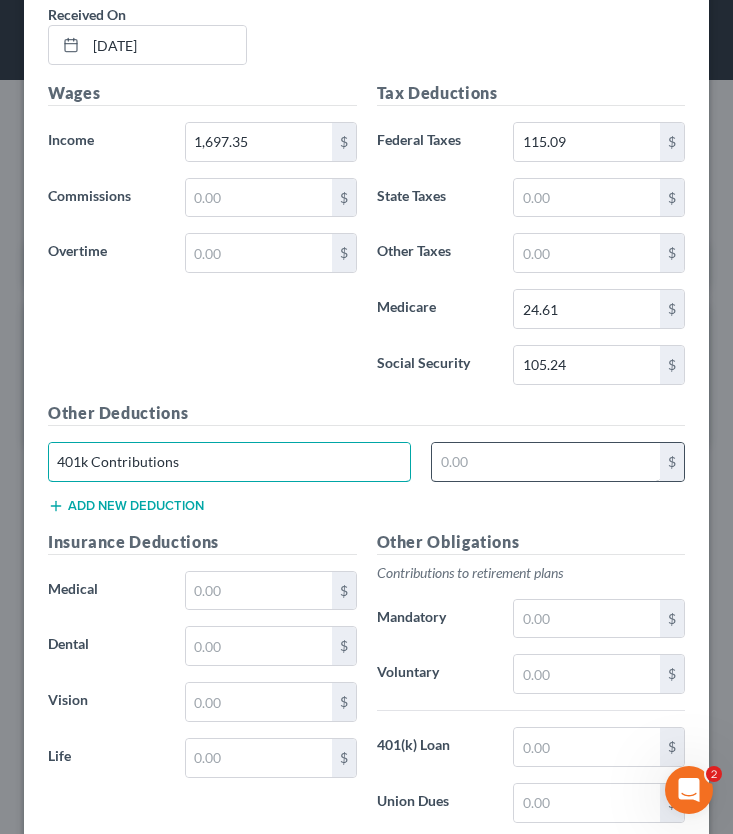 type on "401k Contributions" 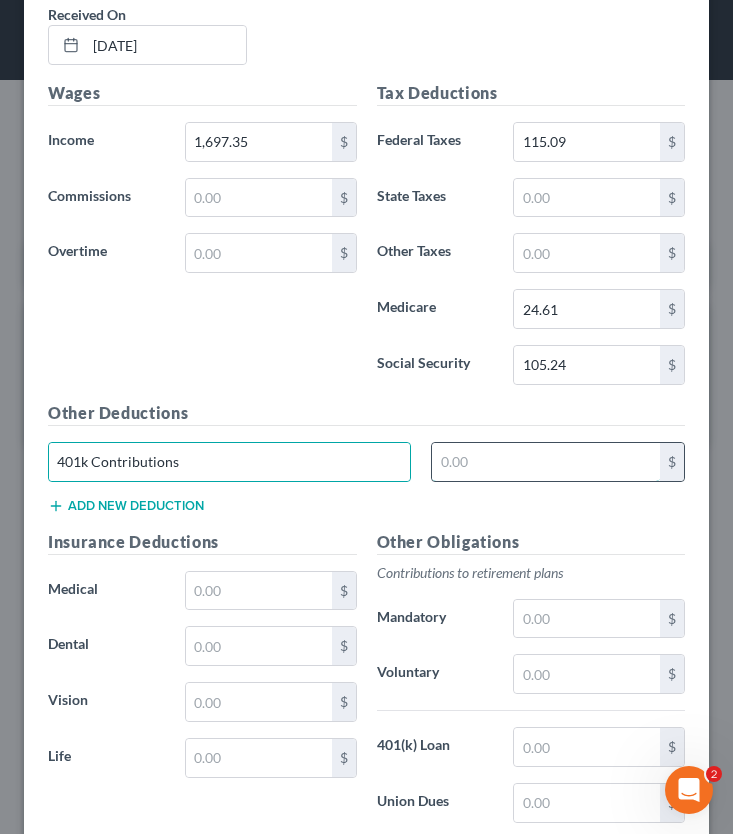 click at bounding box center (546, 462) 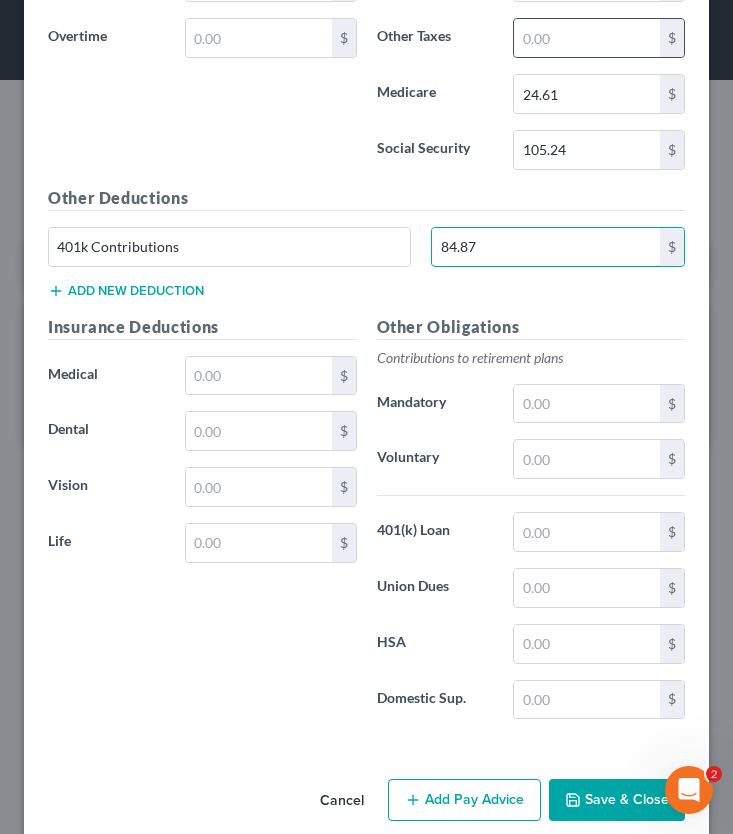 scroll, scrollTop: 7923, scrollLeft: 0, axis: vertical 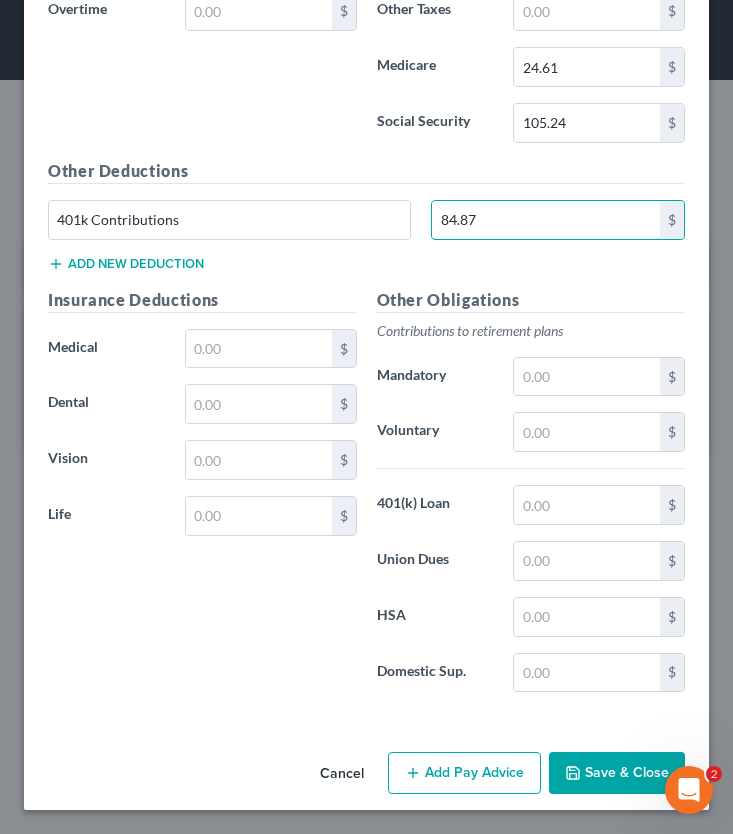 type on "84.87" 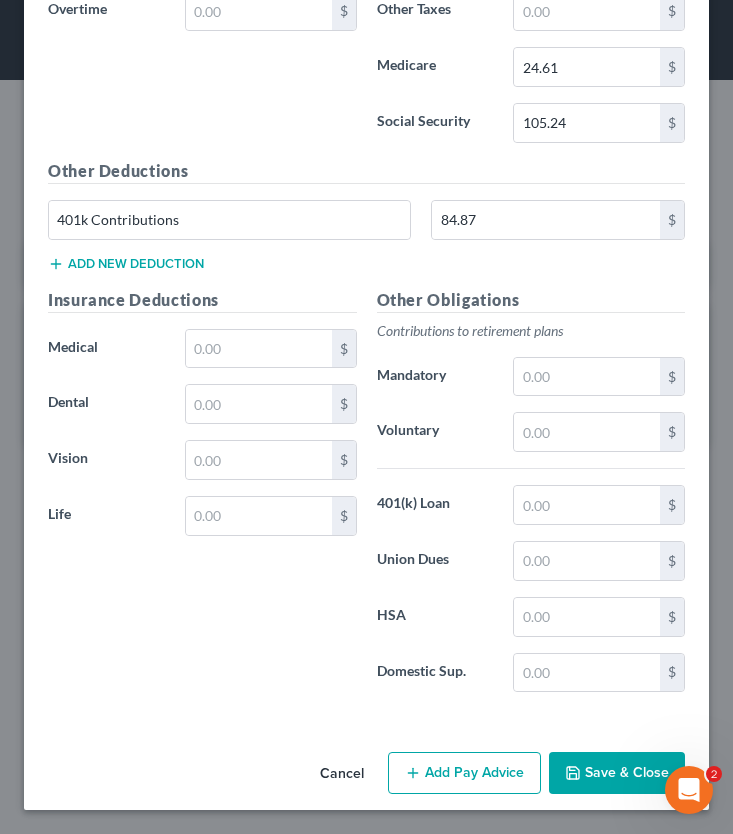 click on "Add Pay Advice" at bounding box center (464, 773) 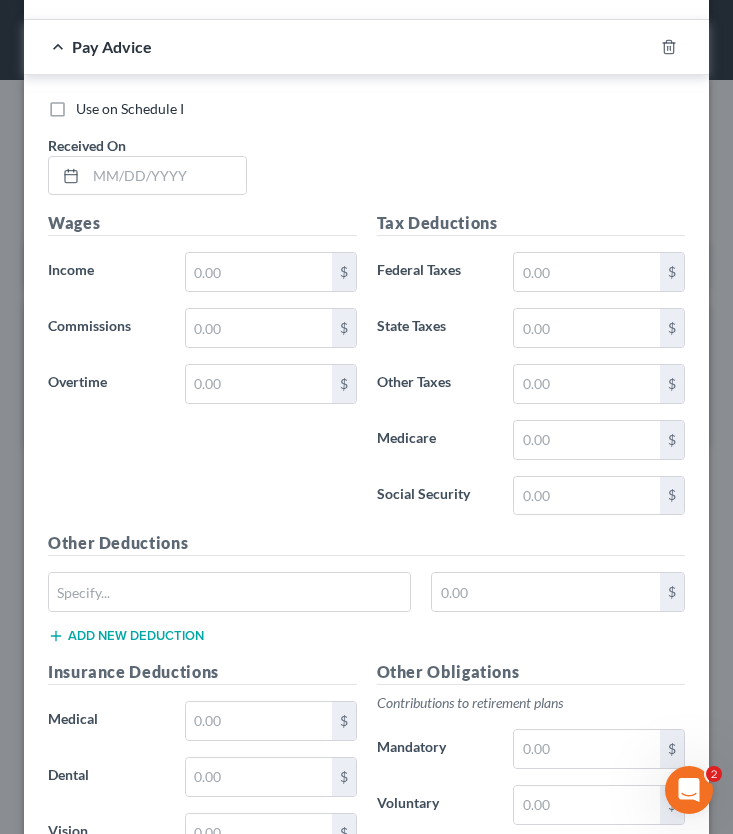 scroll, scrollTop: 8628, scrollLeft: 0, axis: vertical 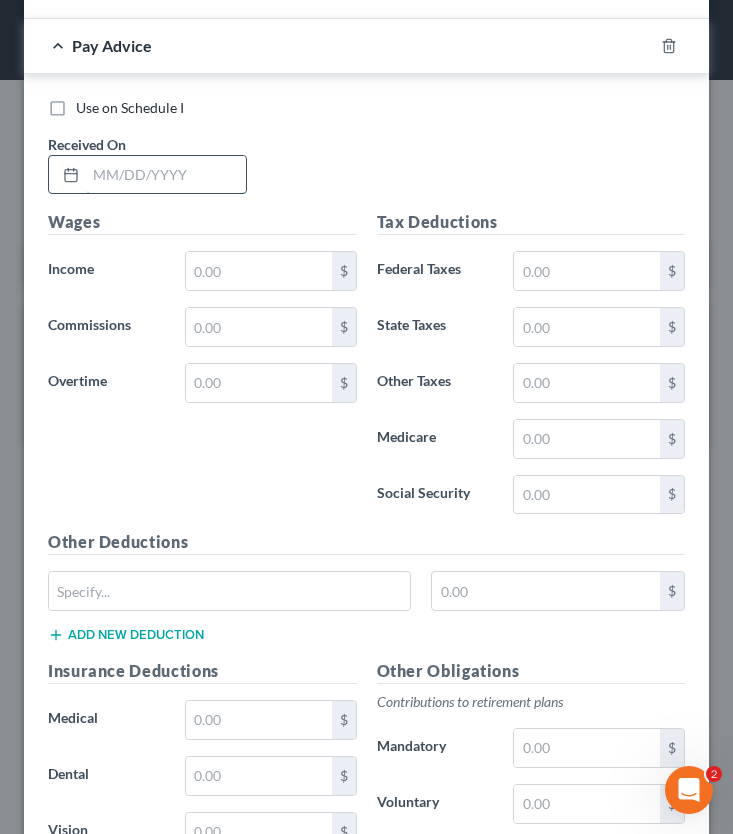 click at bounding box center (166, 175) 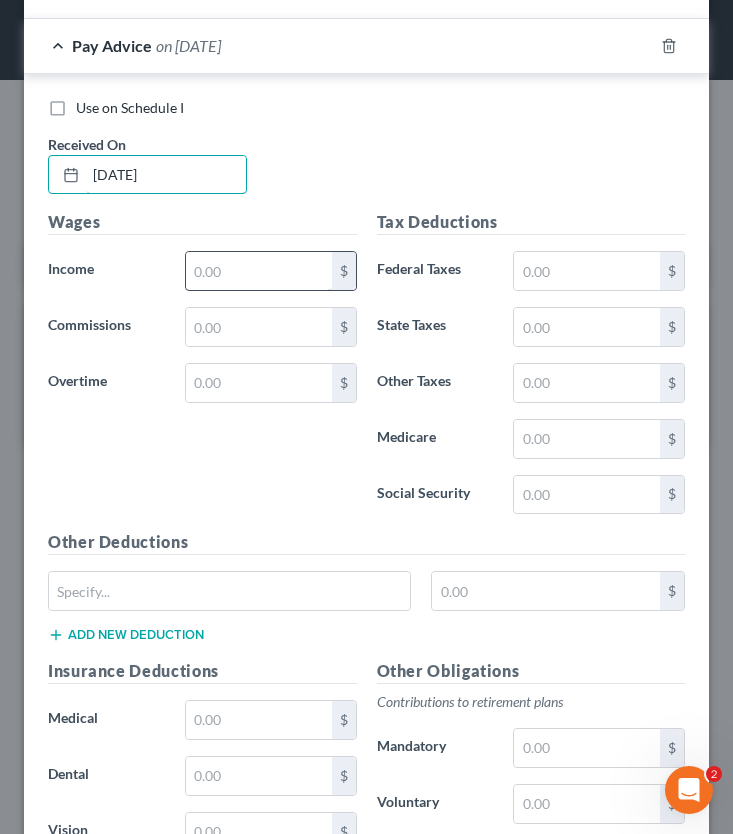 type on "04/11/2025" 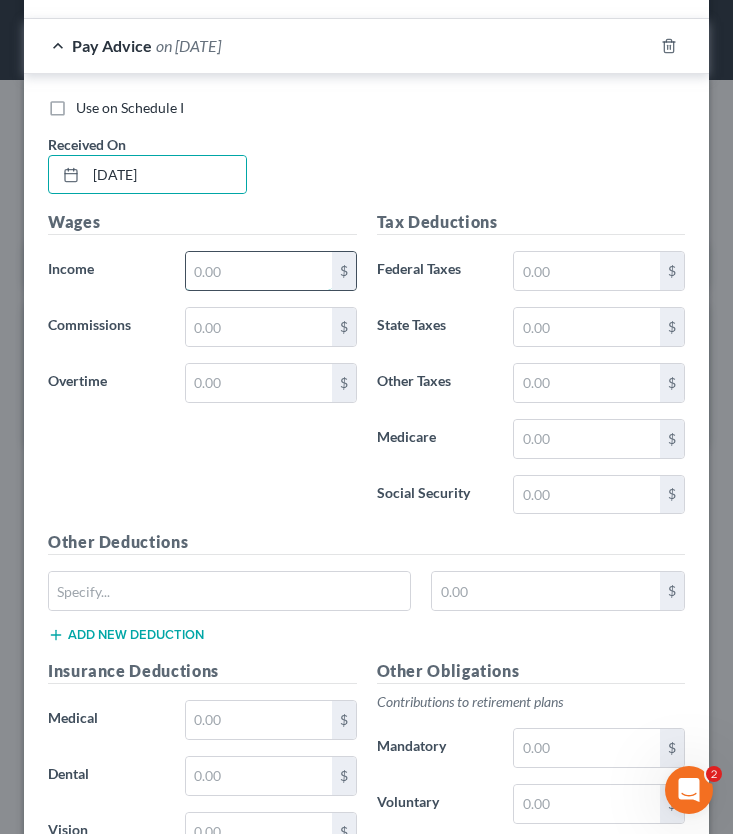 click at bounding box center (259, 271) 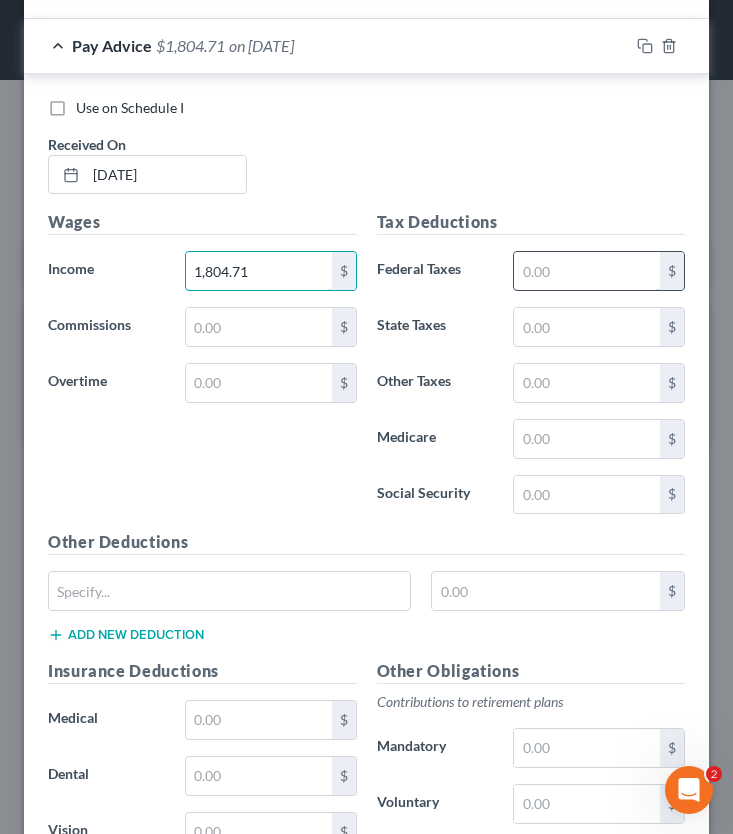 type on "1,804.71" 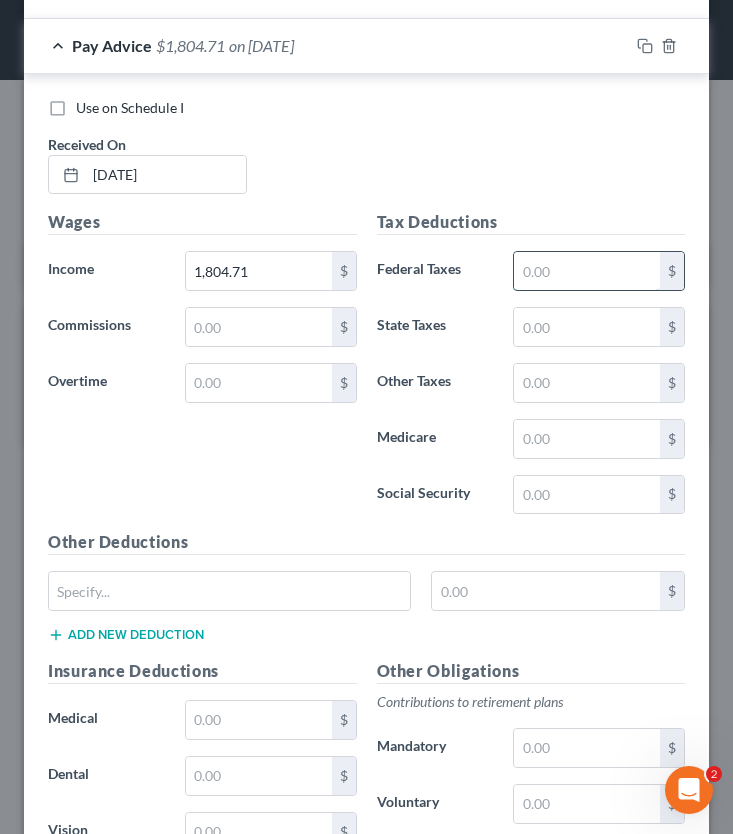 click at bounding box center (587, 271) 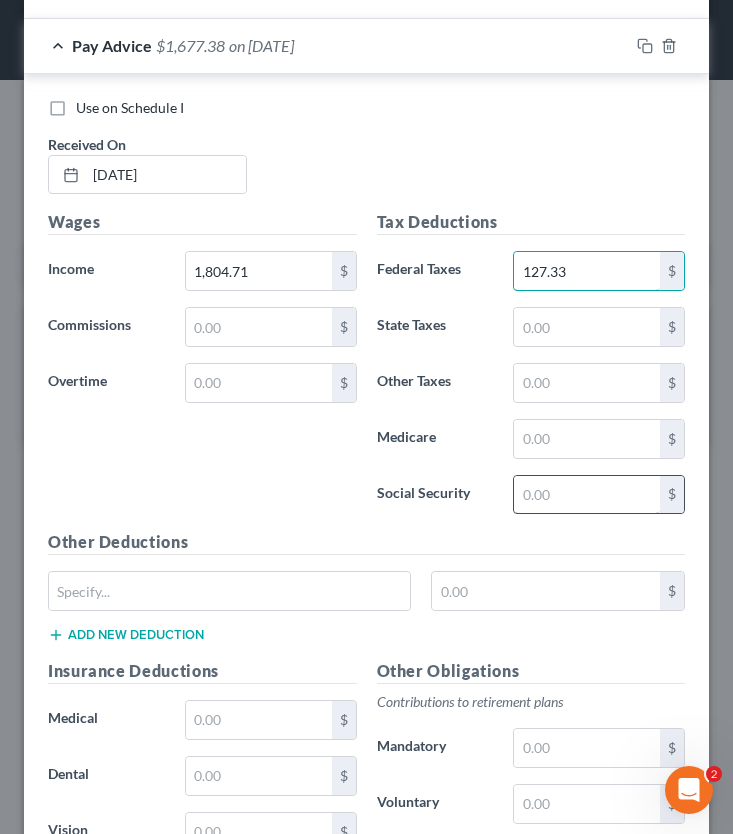 type on "127.33" 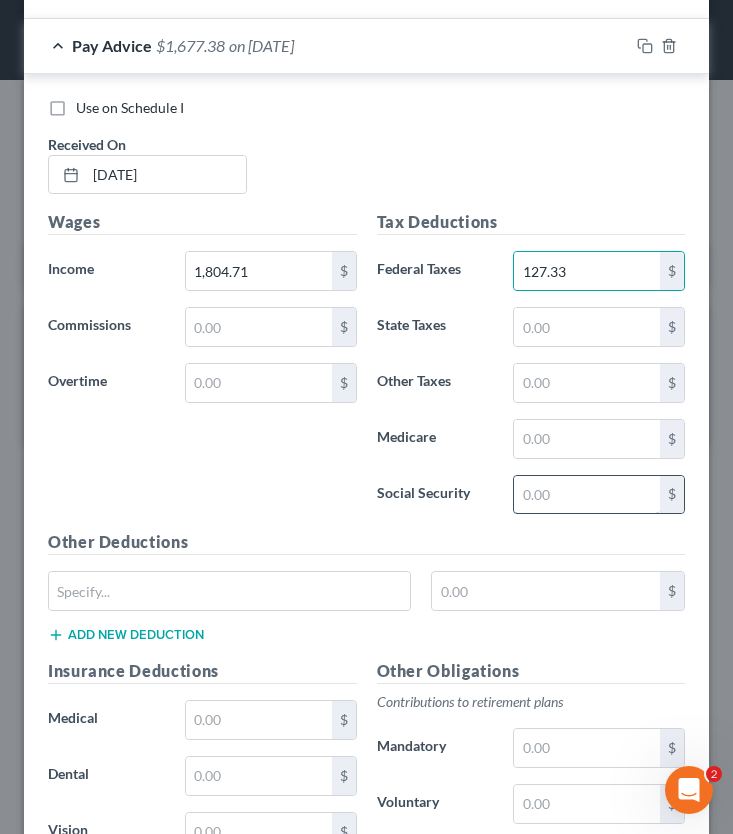 click at bounding box center (587, 495) 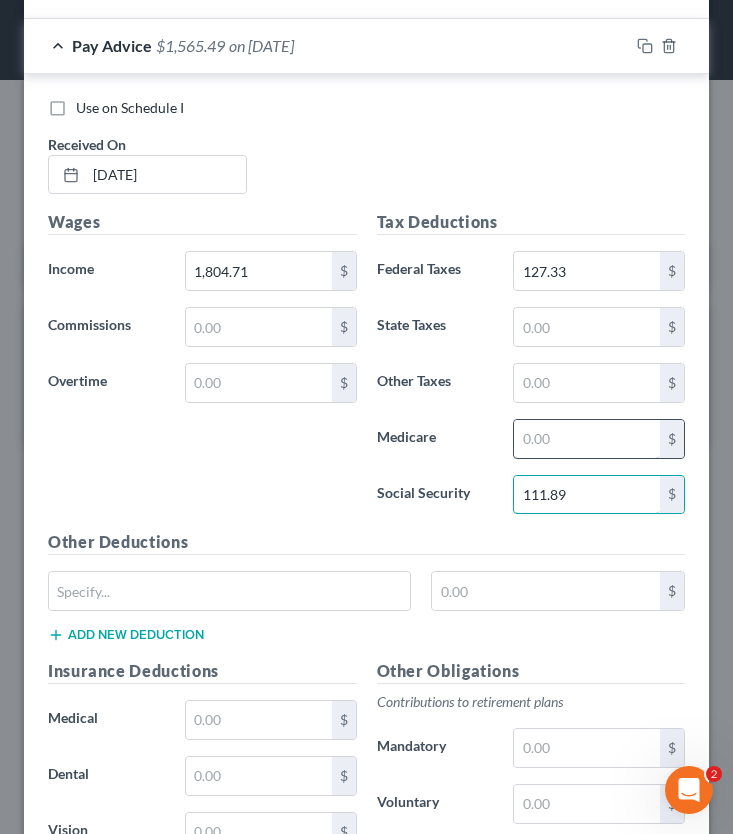 type on "111.89" 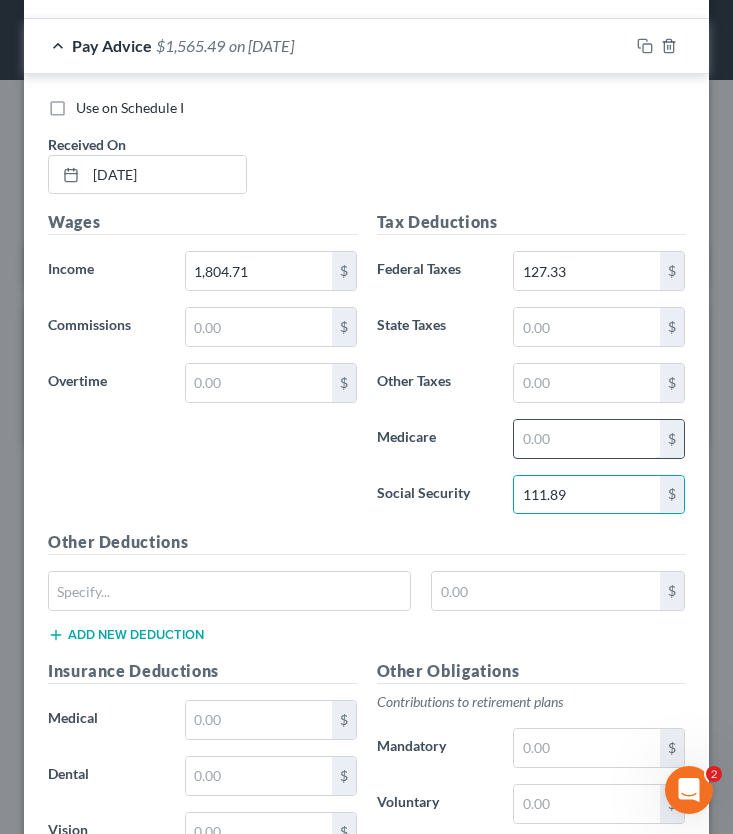 click at bounding box center (587, 439) 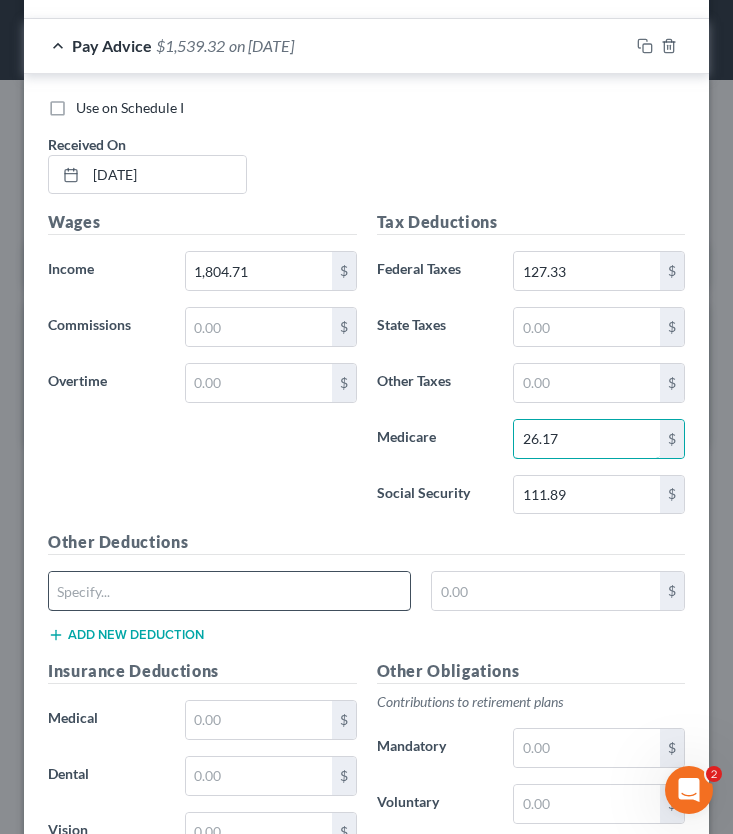 type on "26.17" 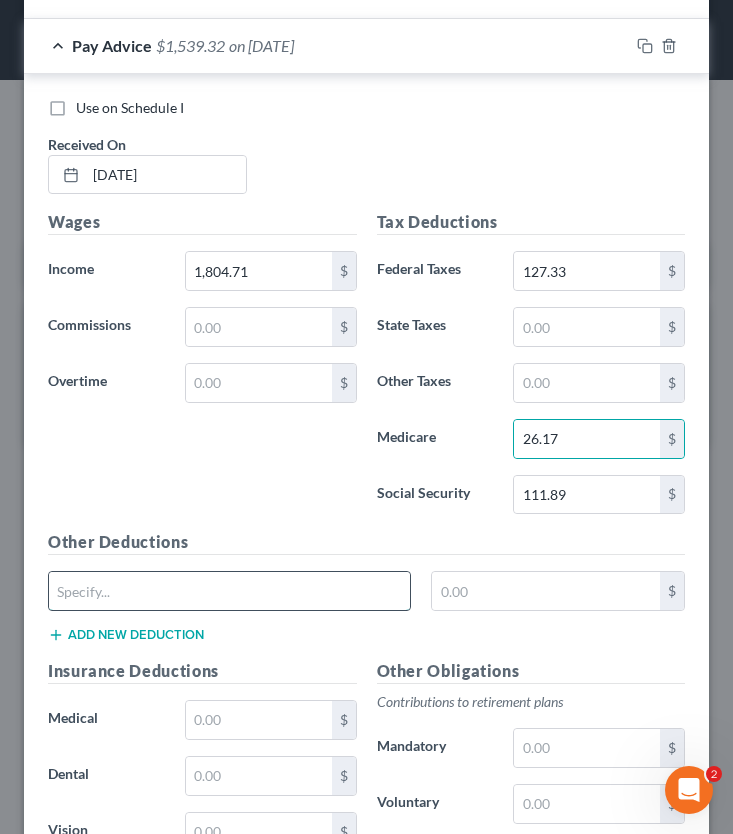 click at bounding box center (229, 591) 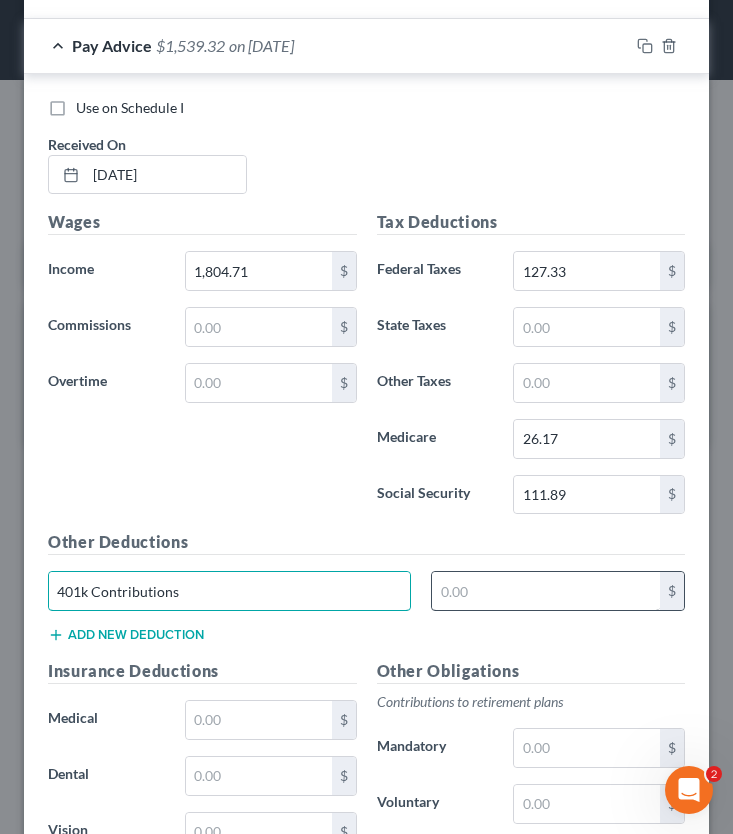 type on "401k Contributions" 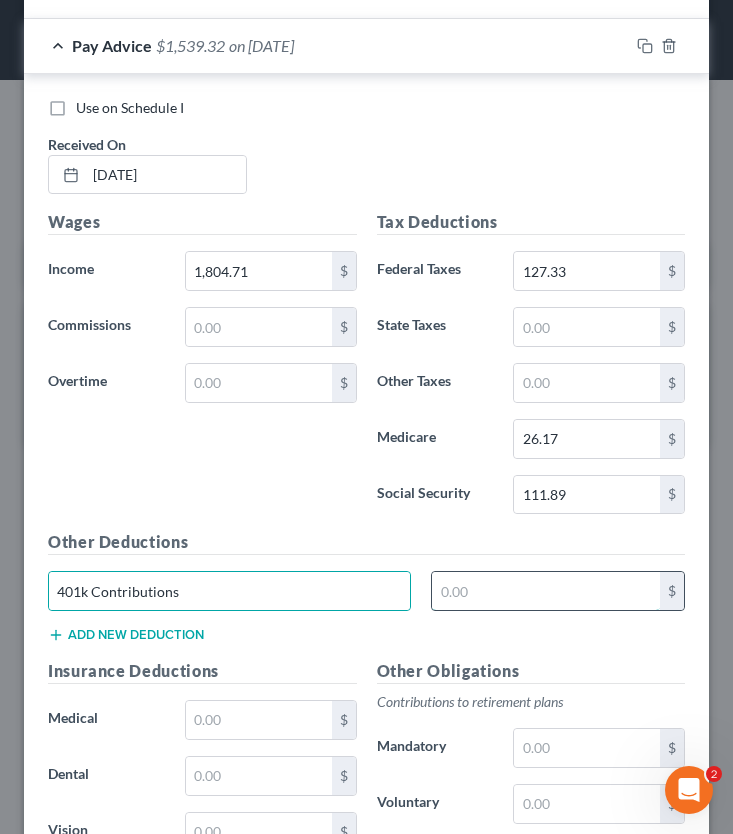 click at bounding box center [546, 591] 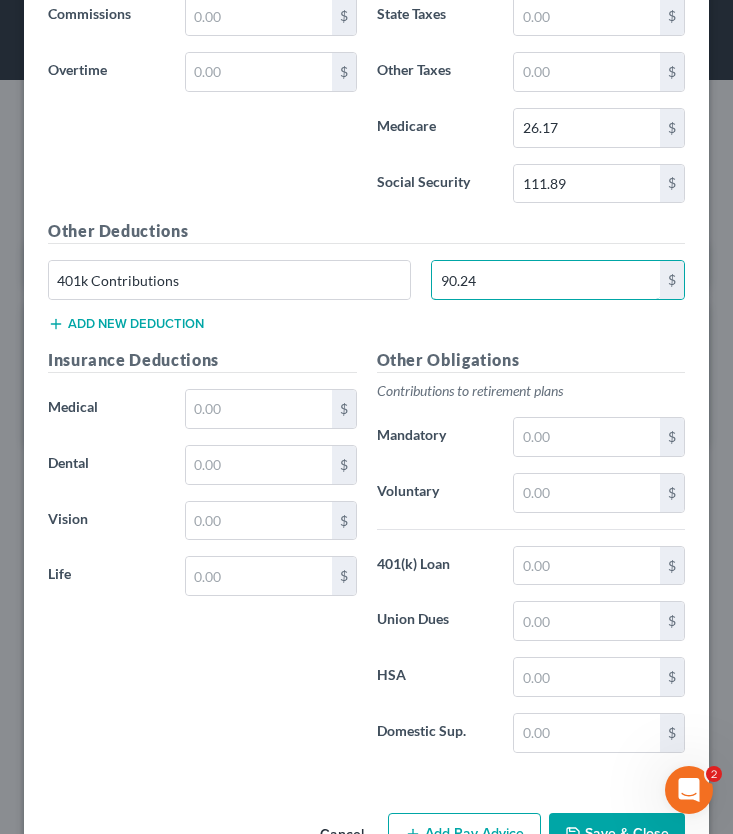scroll, scrollTop: 9001, scrollLeft: 0, axis: vertical 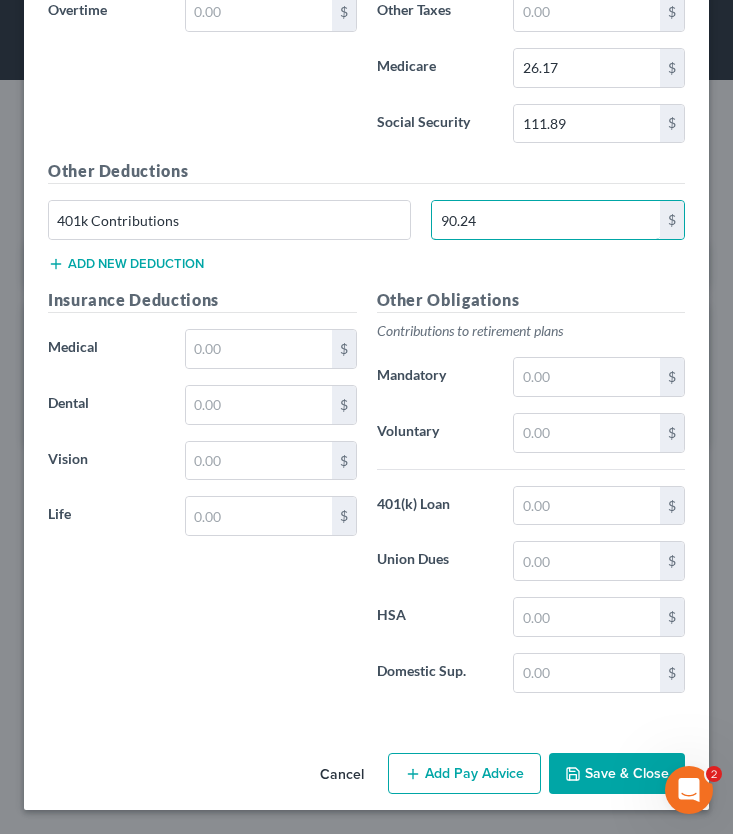 type on "90.24" 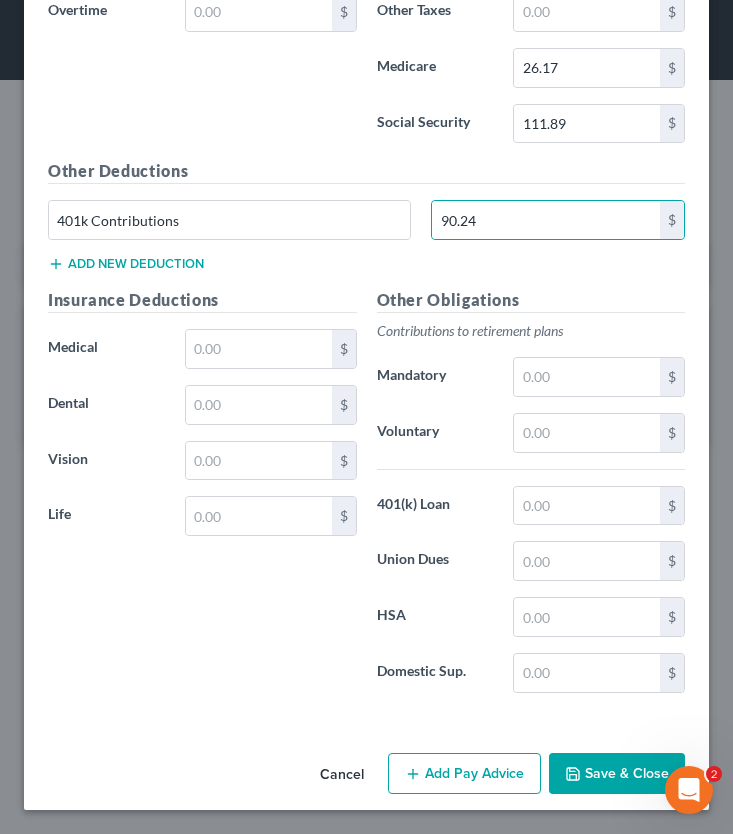 click on "Add Pay Advice" at bounding box center [464, 774] 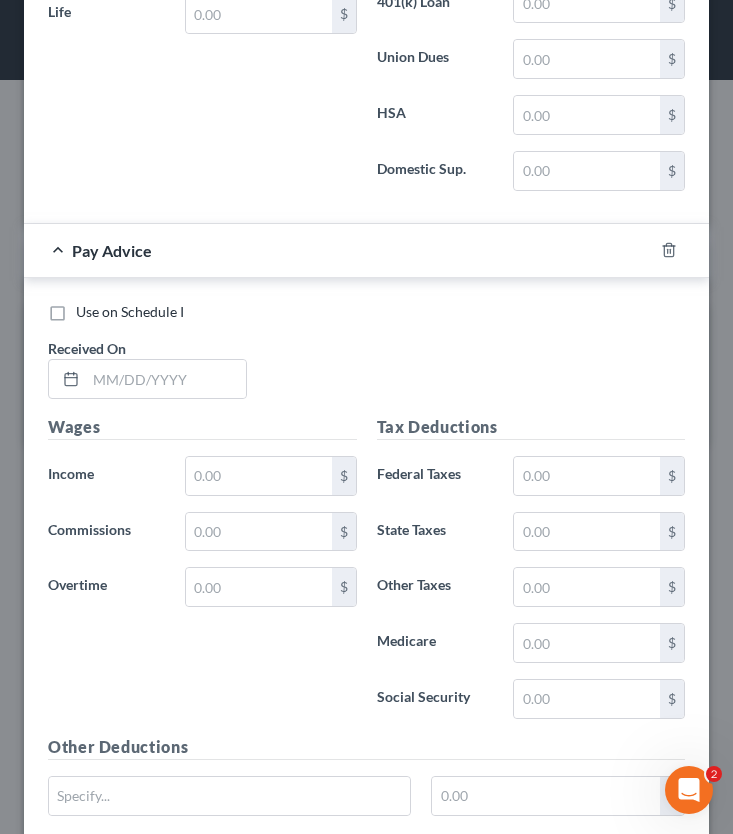 scroll, scrollTop: 9526, scrollLeft: 0, axis: vertical 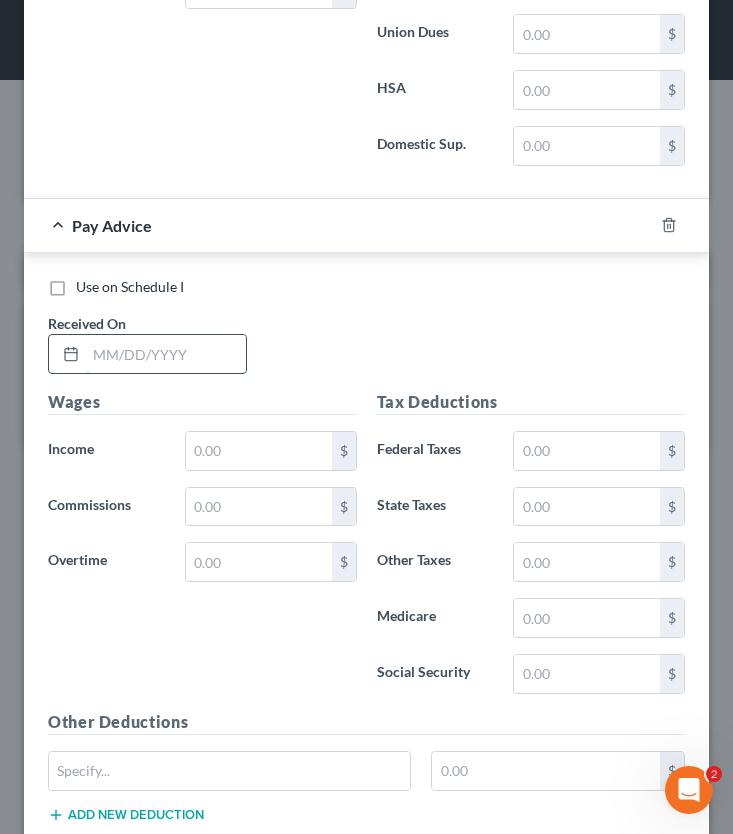 click at bounding box center [166, 354] 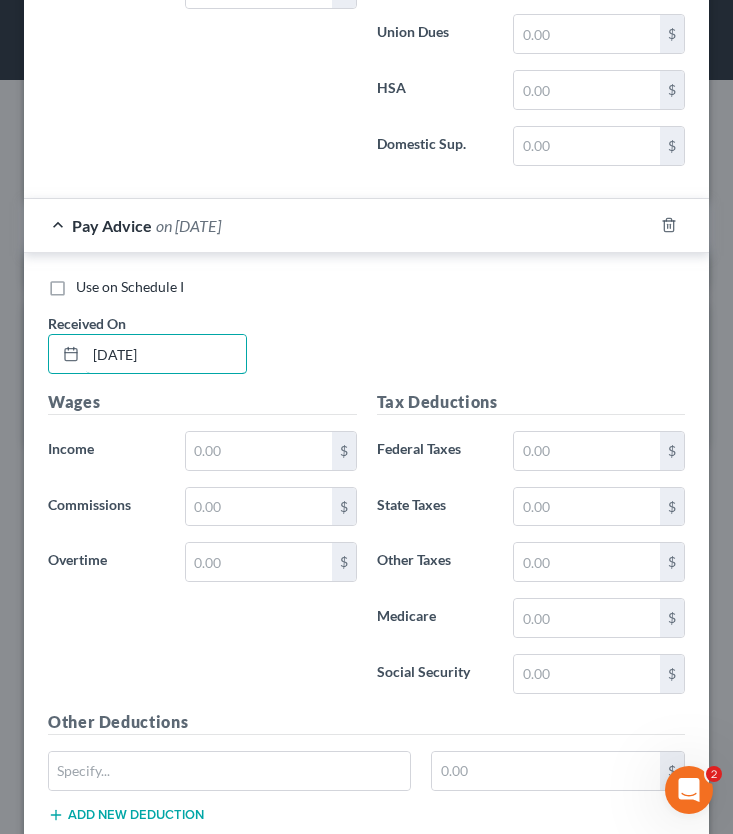scroll, scrollTop: 9622, scrollLeft: 0, axis: vertical 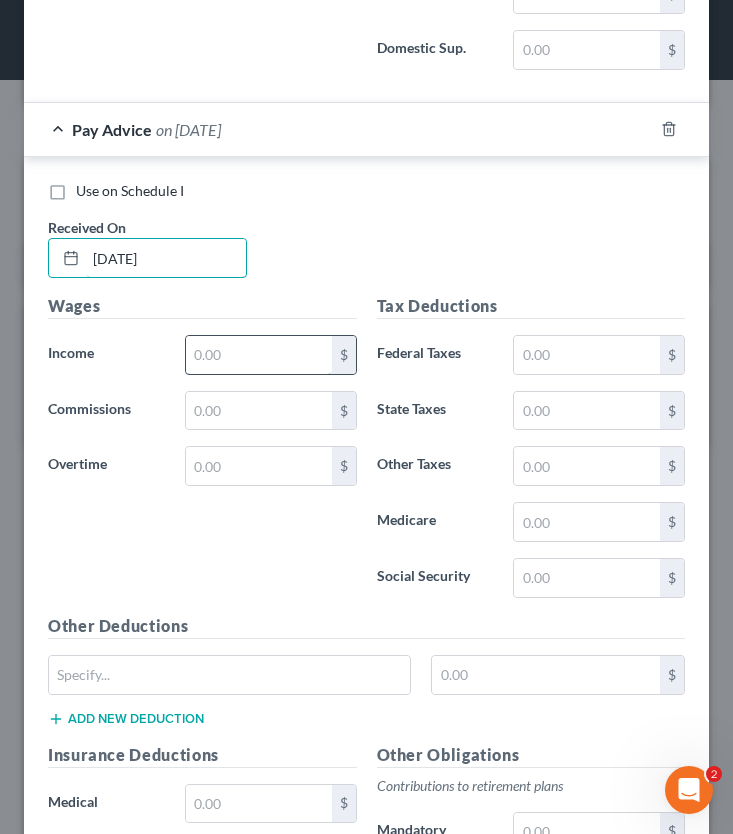 type on "04/25/2025" 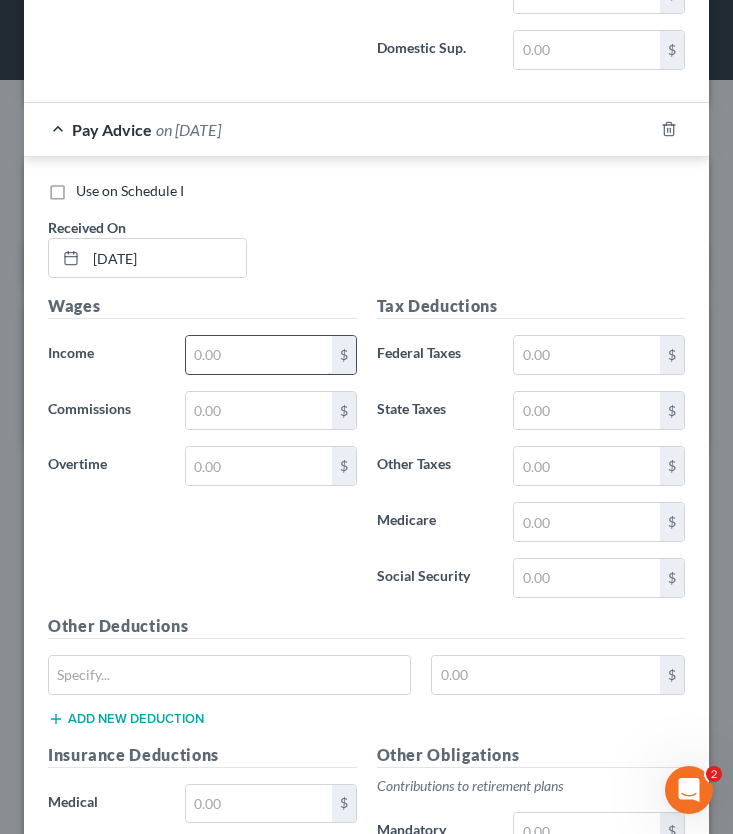 click at bounding box center [259, 355] 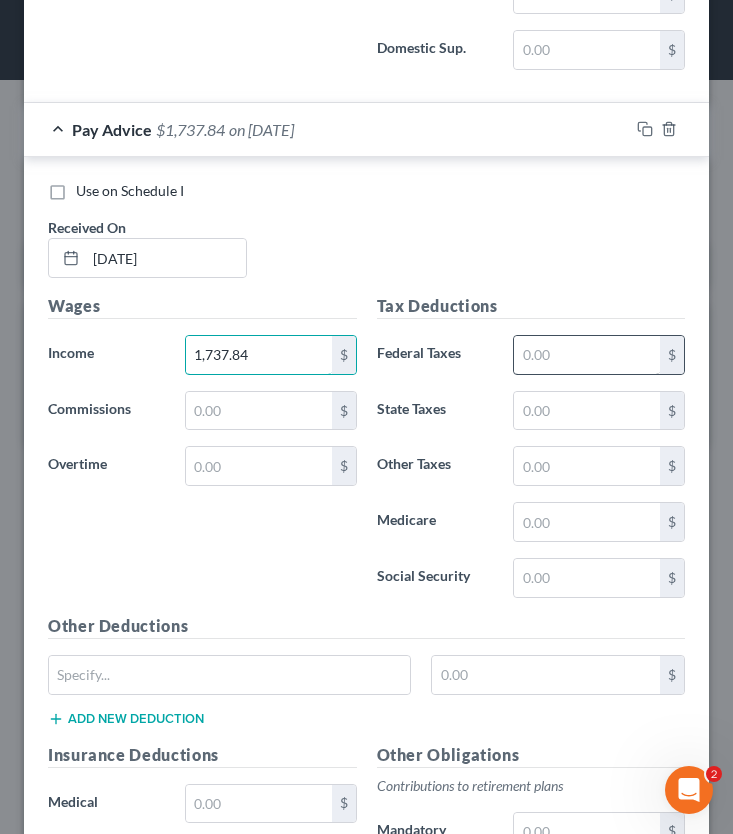 type on "1,737.84" 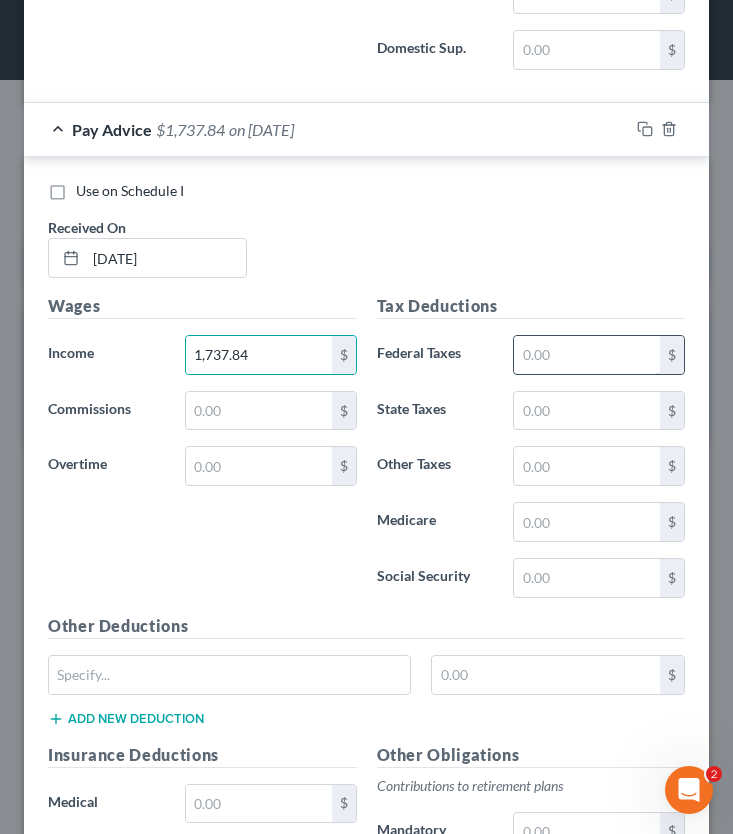 click at bounding box center (587, 355) 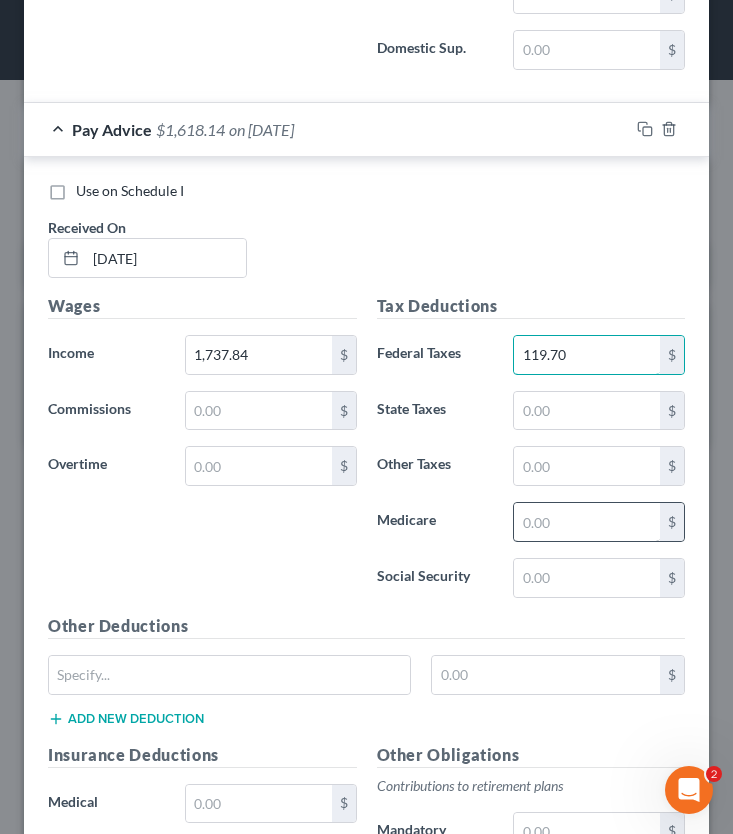 type on "119.70" 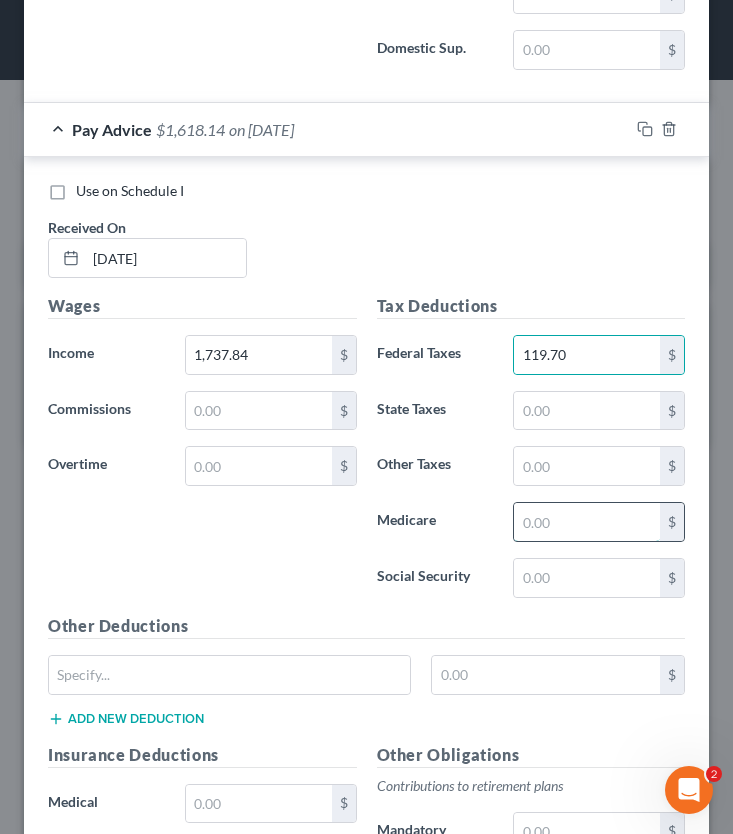 click at bounding box center [587, 522] 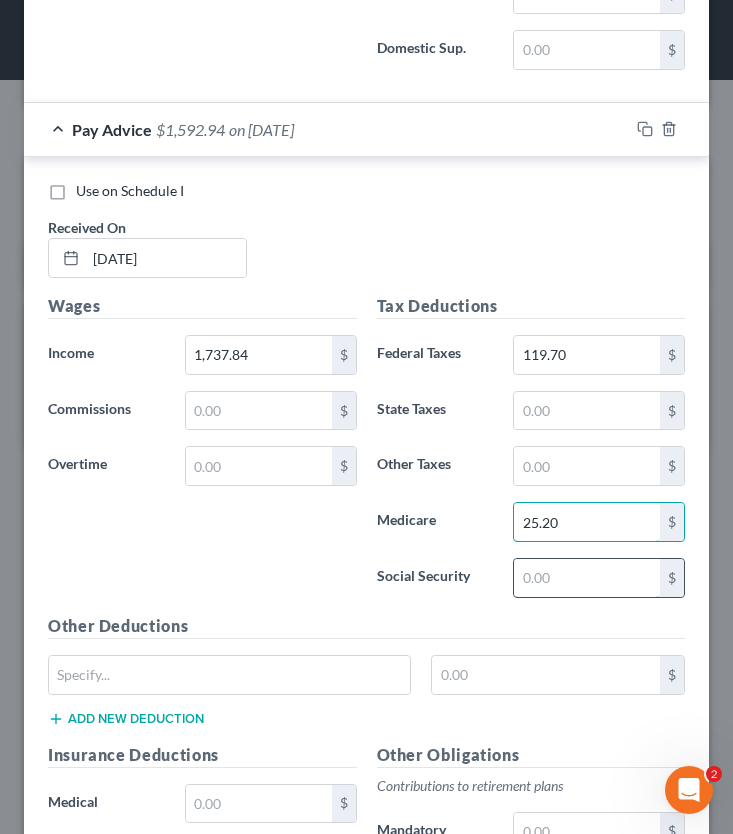 type on "25.20" 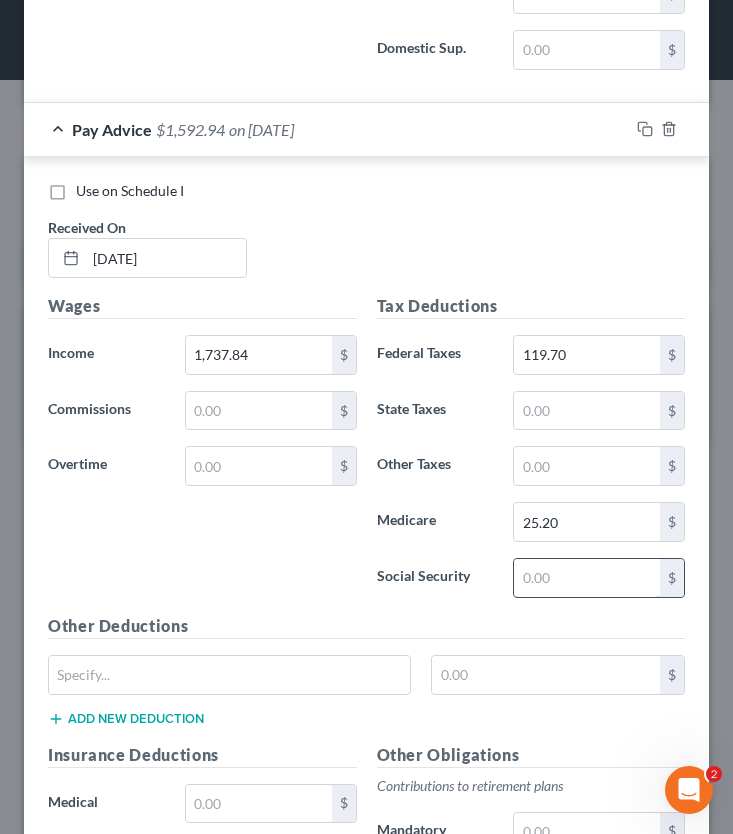 click at bounding box center (587, 578) 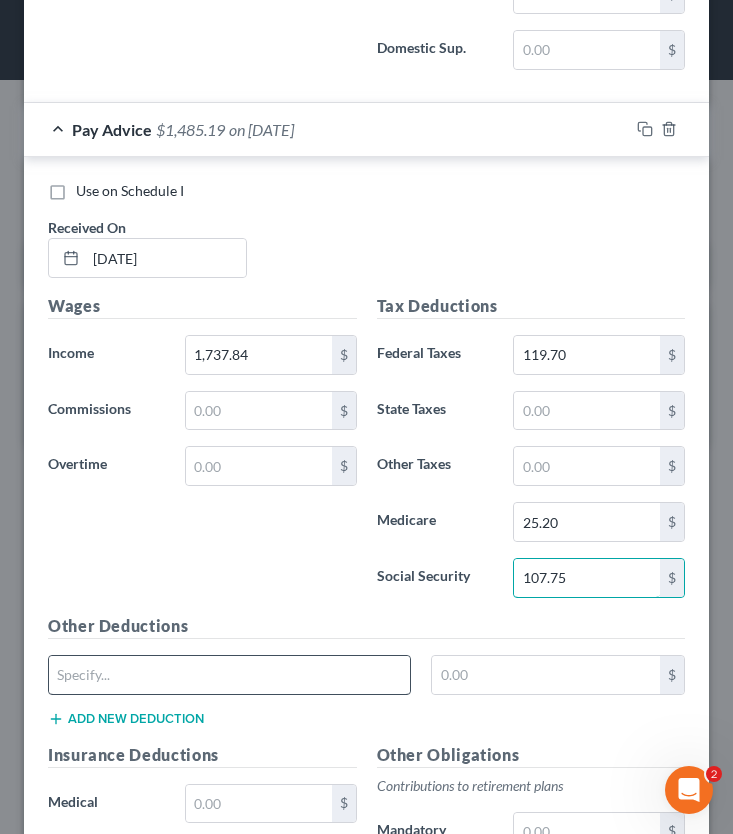type on "107.75" 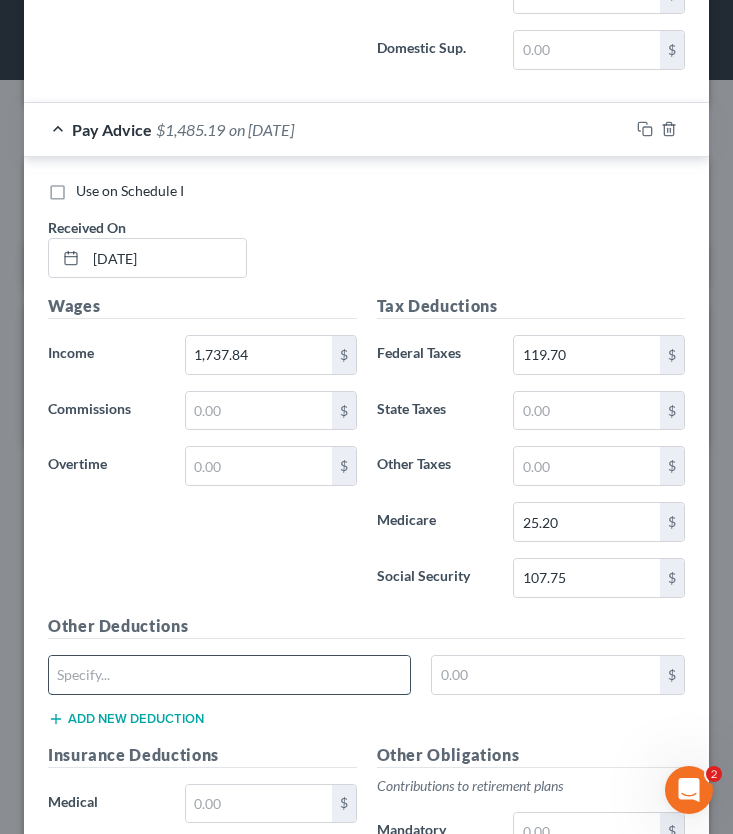 click at bounding box center [229, 675] 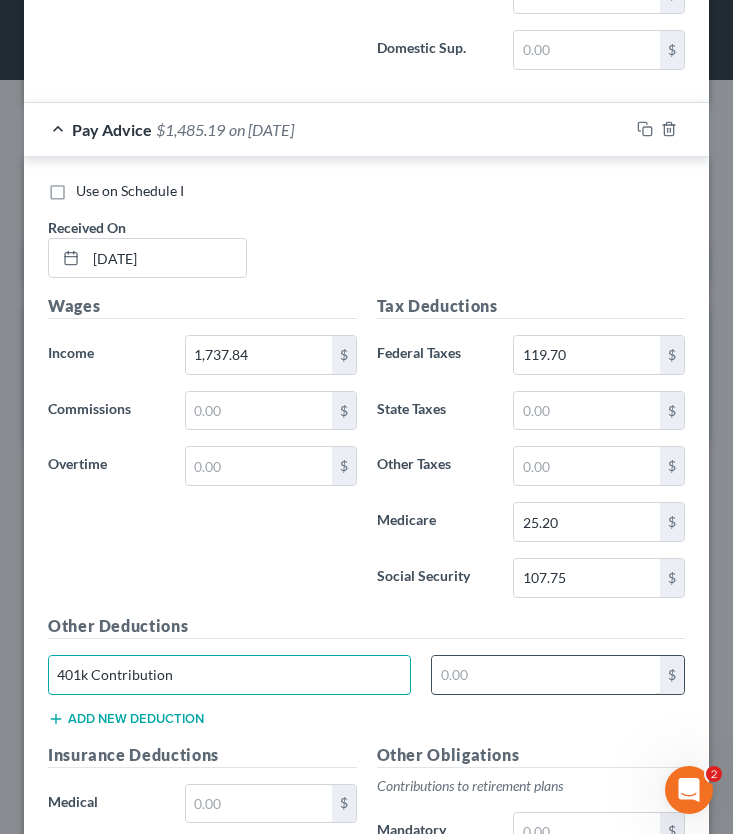 type on "401k Contribution" 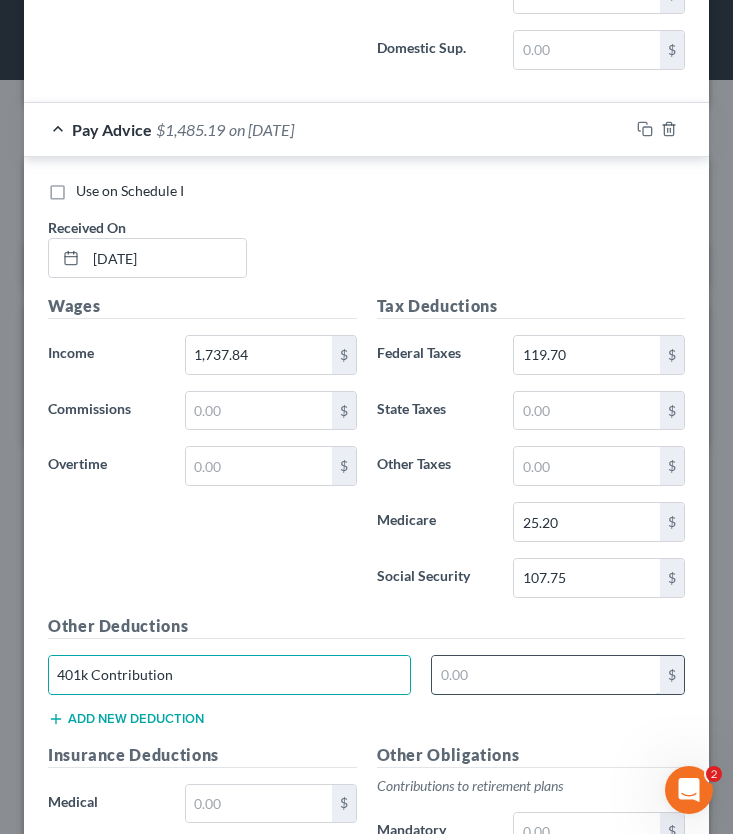 click at bounding box center [546, 675] 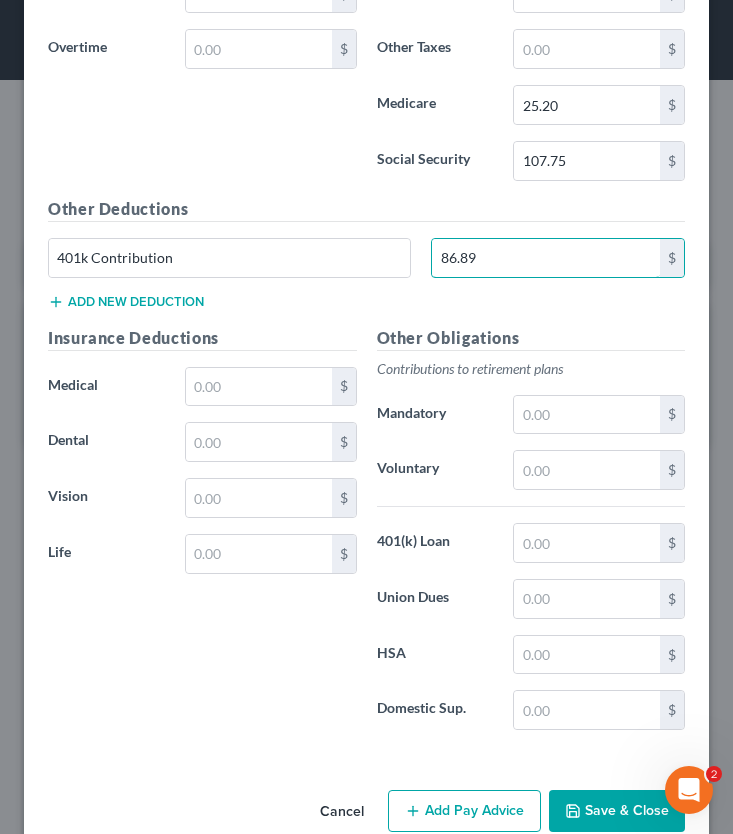 scroll, scrollTop: 10079, scrollLeft: 0, axis: vertical 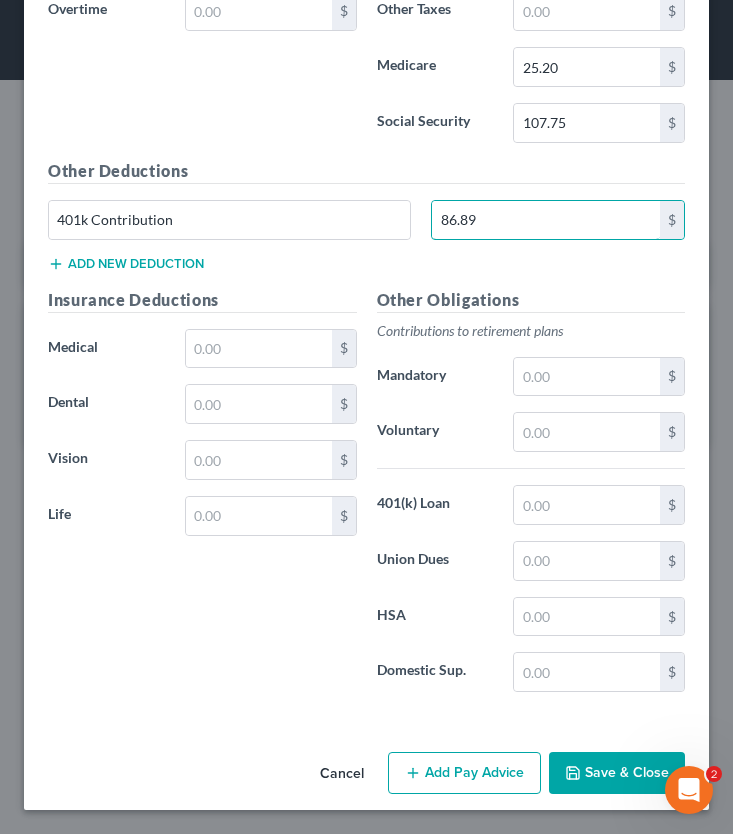 type on "86.89" 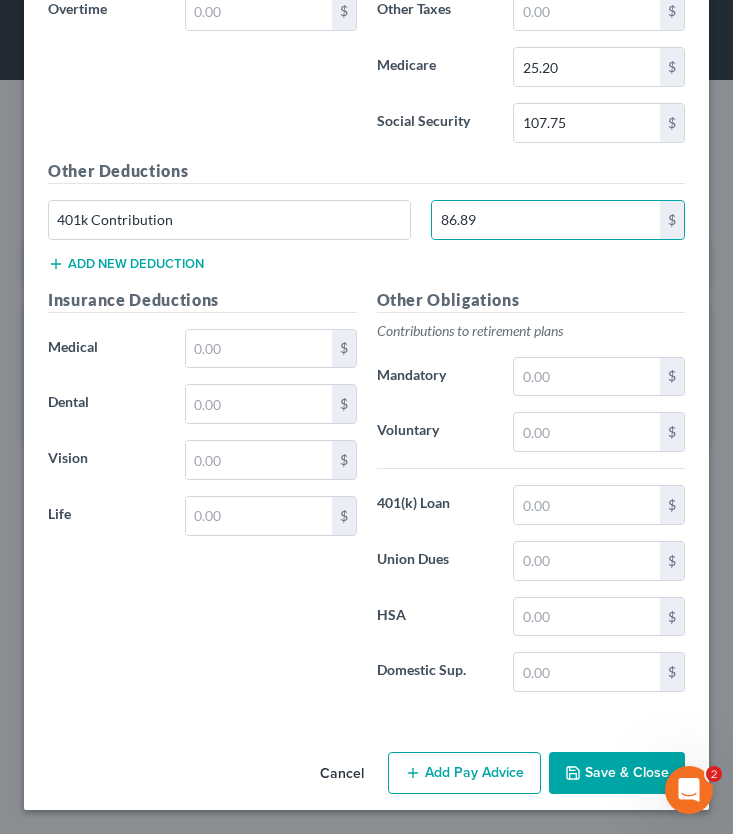 click on "Add Pay Advice" at bounding box center (464, 773) 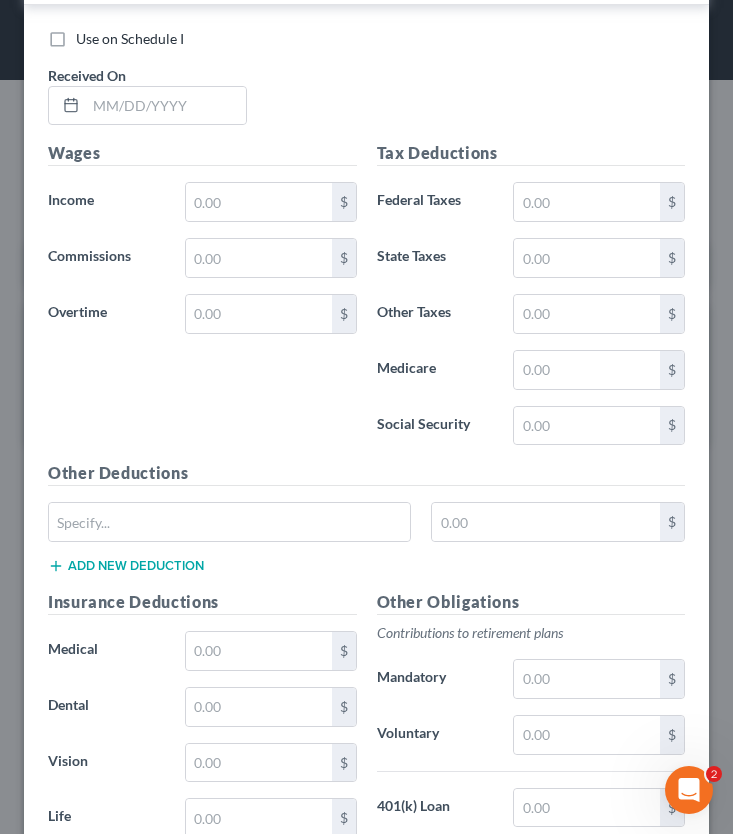 scroll, scrollTop: 10855, scrollLeft: 0, axis: vertical 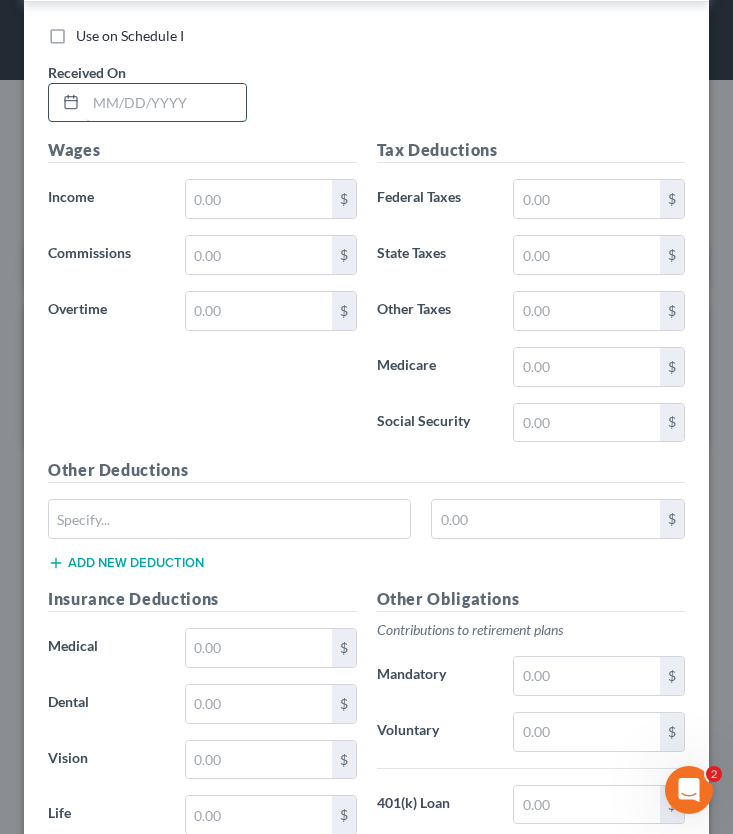 click at bounding box center [166, 103] 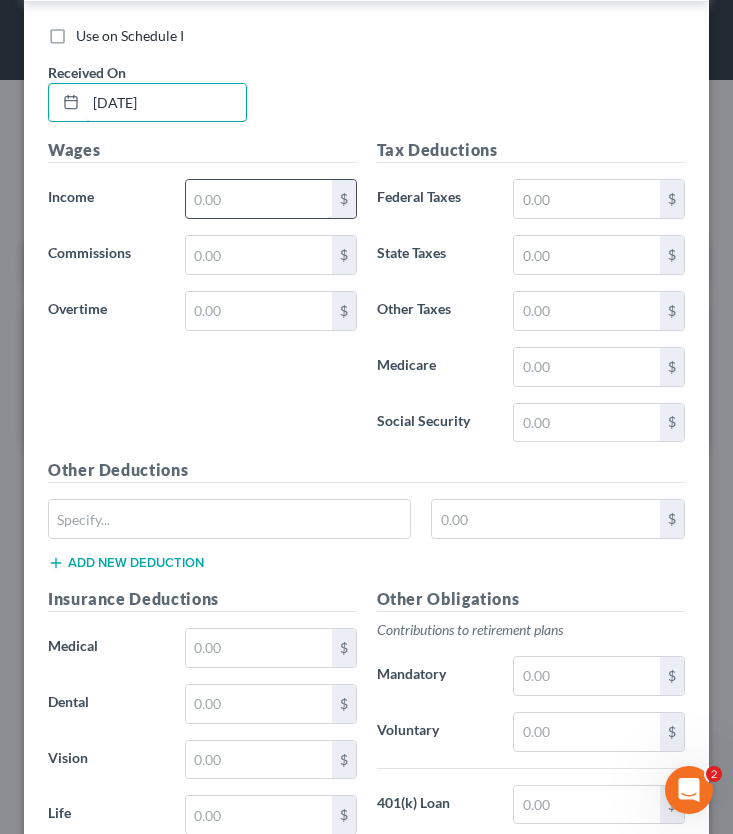 type on "05/09/2025" 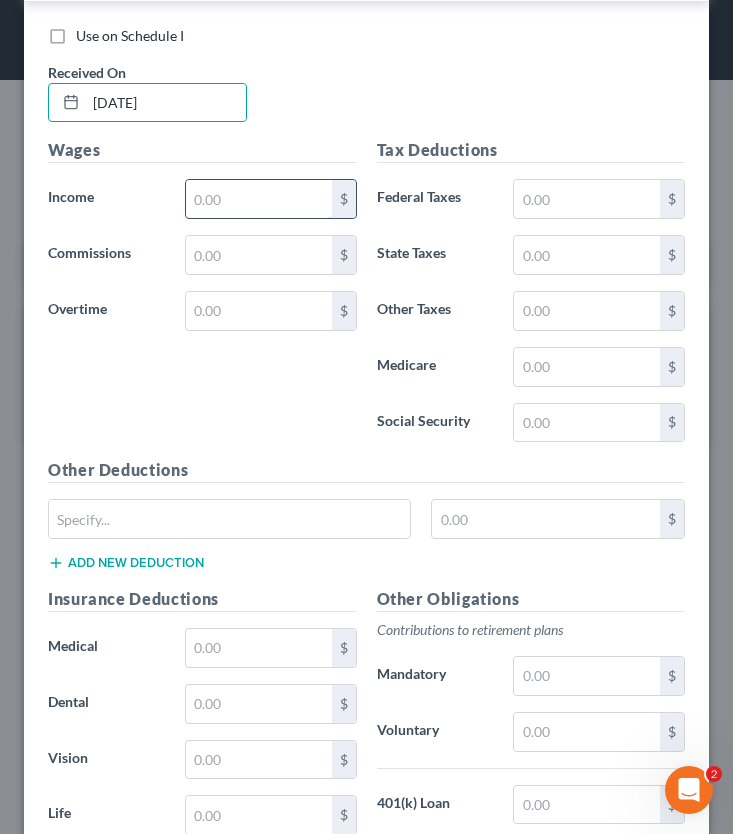 click at bounding box center [259, 199] 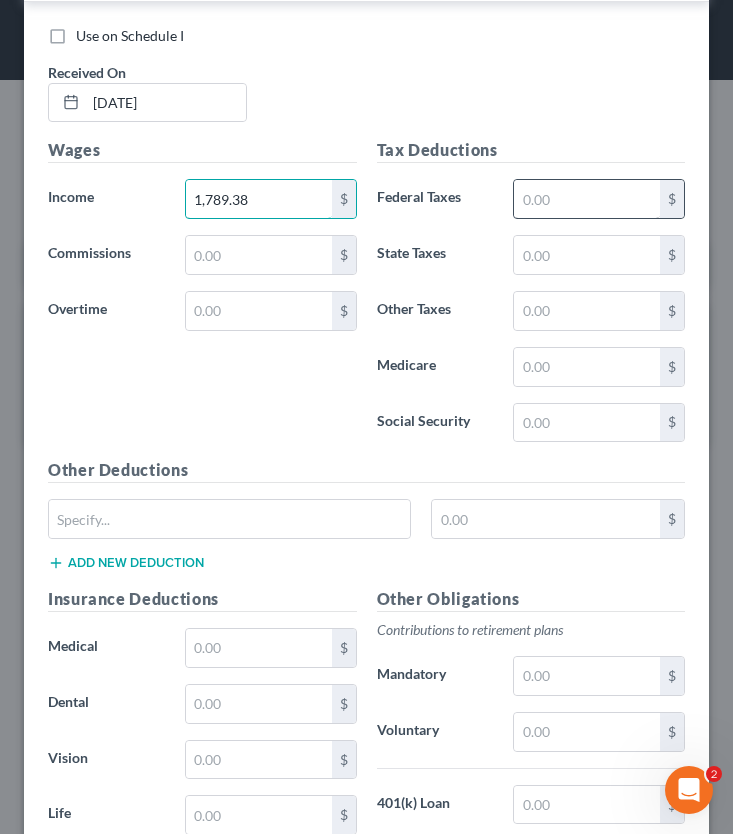 type on "1,789.38" 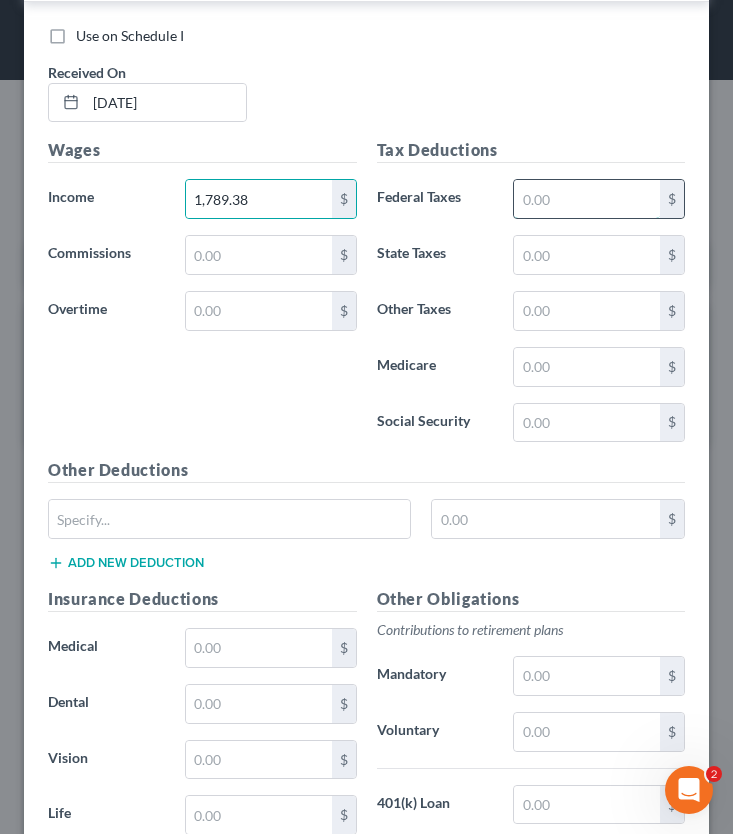 click at bounding box center (587, 199) 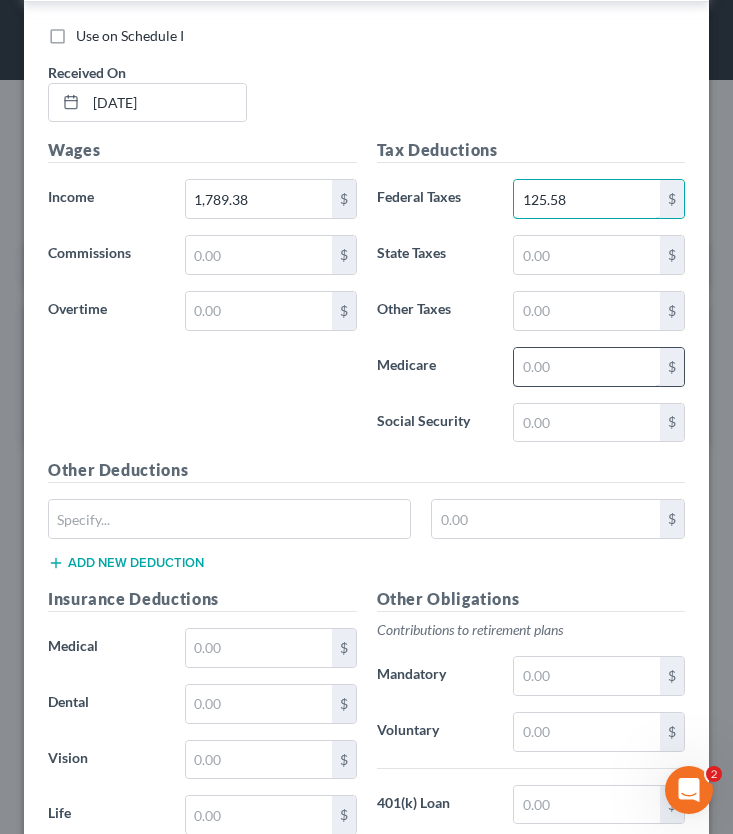 type on "125.58" 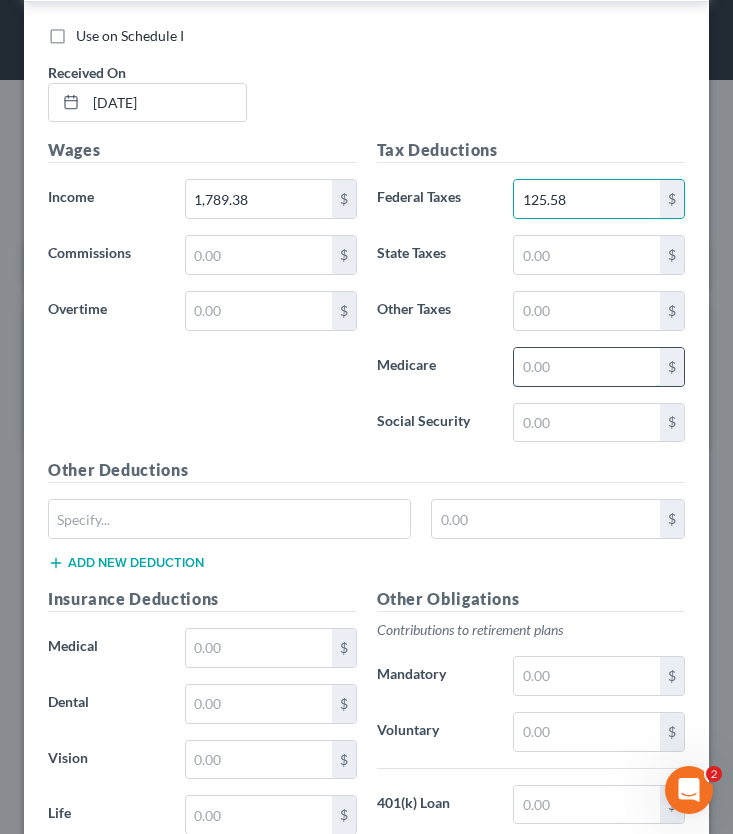 click at bounding box center (587, 367) 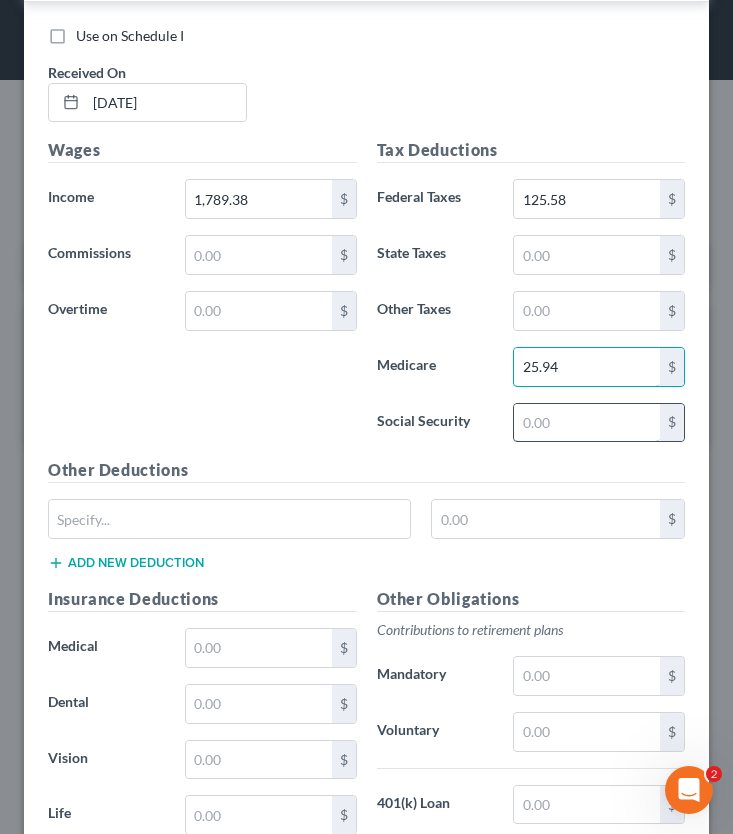 type on "25.94" 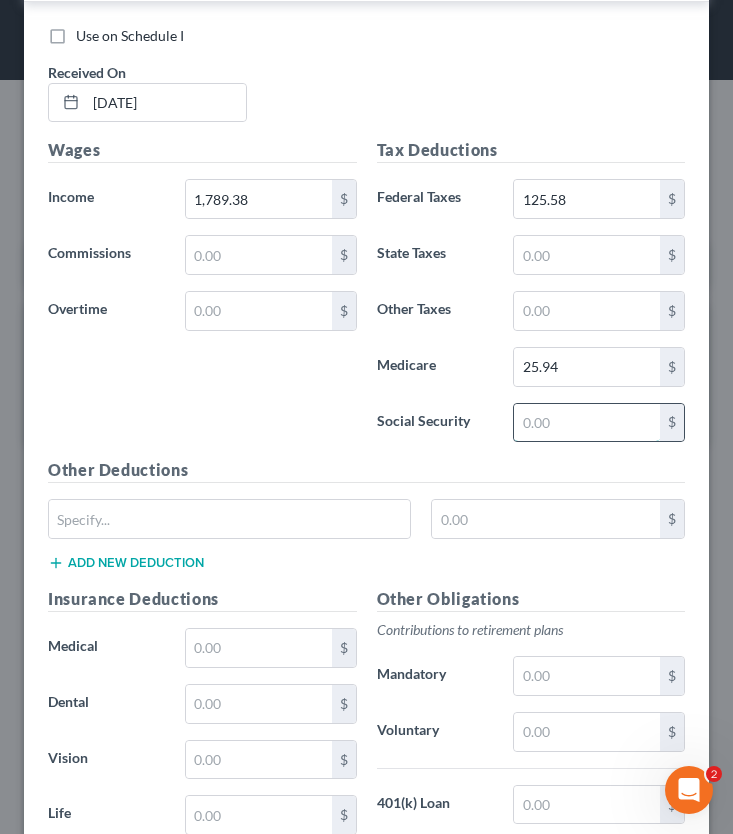 click at bounding box center (587, 423) 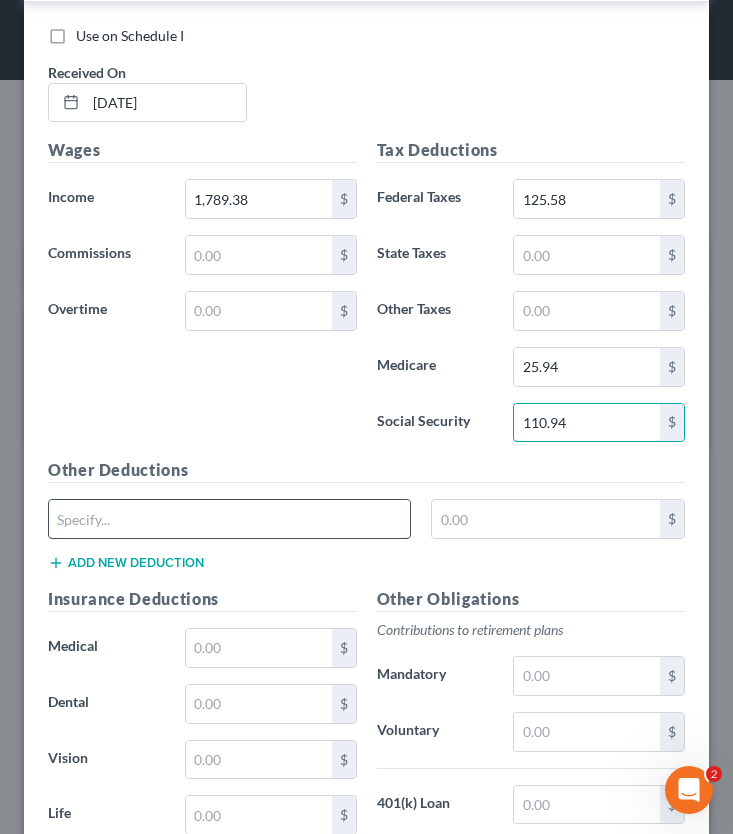 type on "110.94" 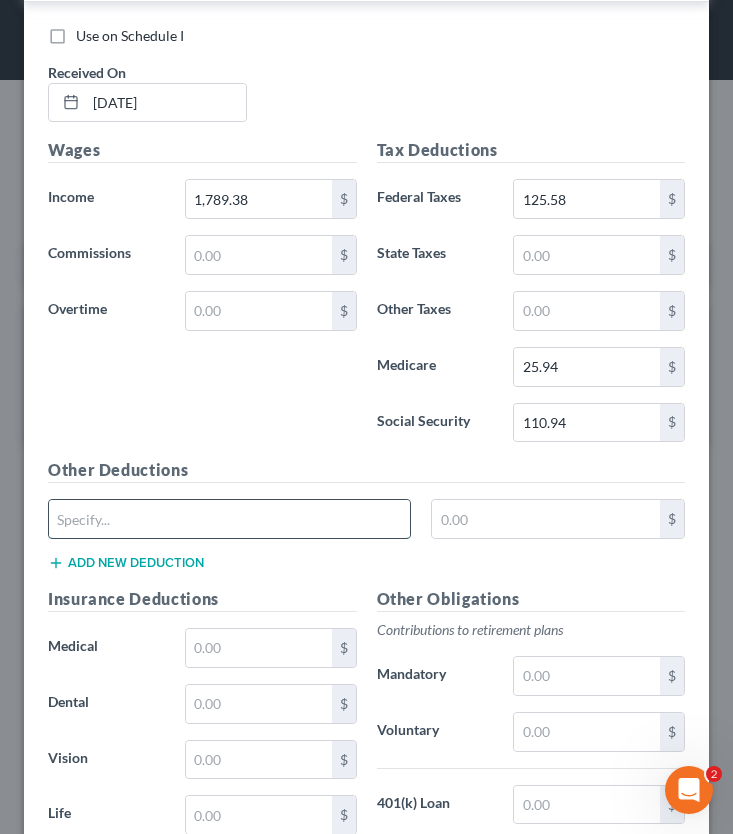 click at bounding box center (229, 519) 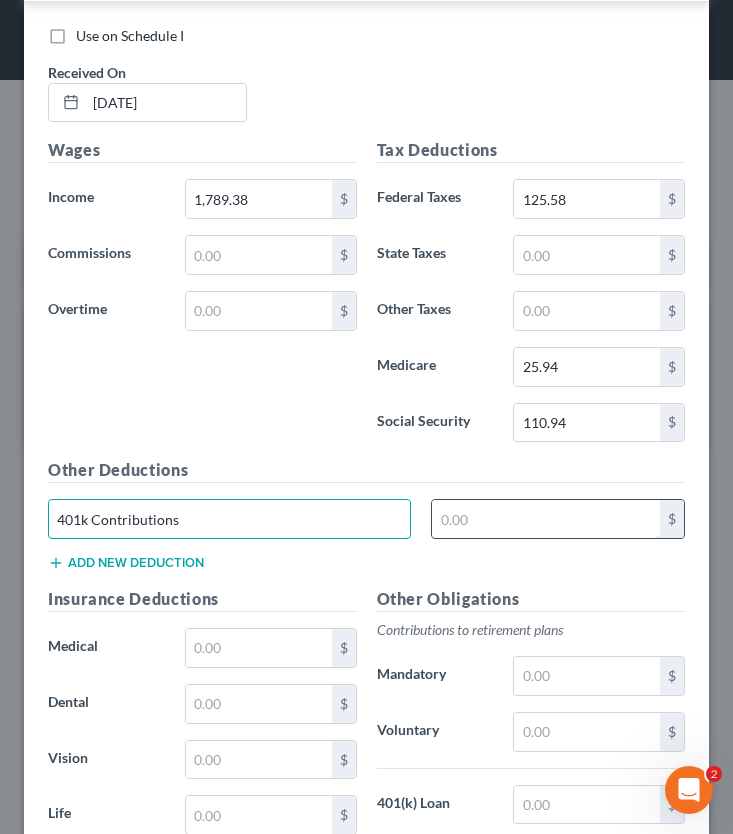 type on "401k Contributions" 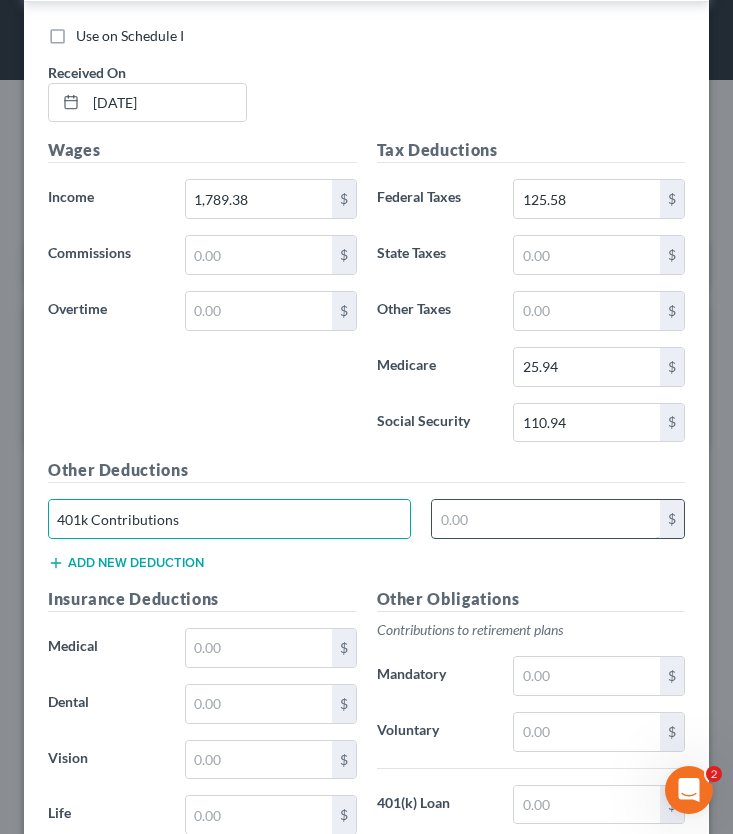 click at bounding box center (546, 519) 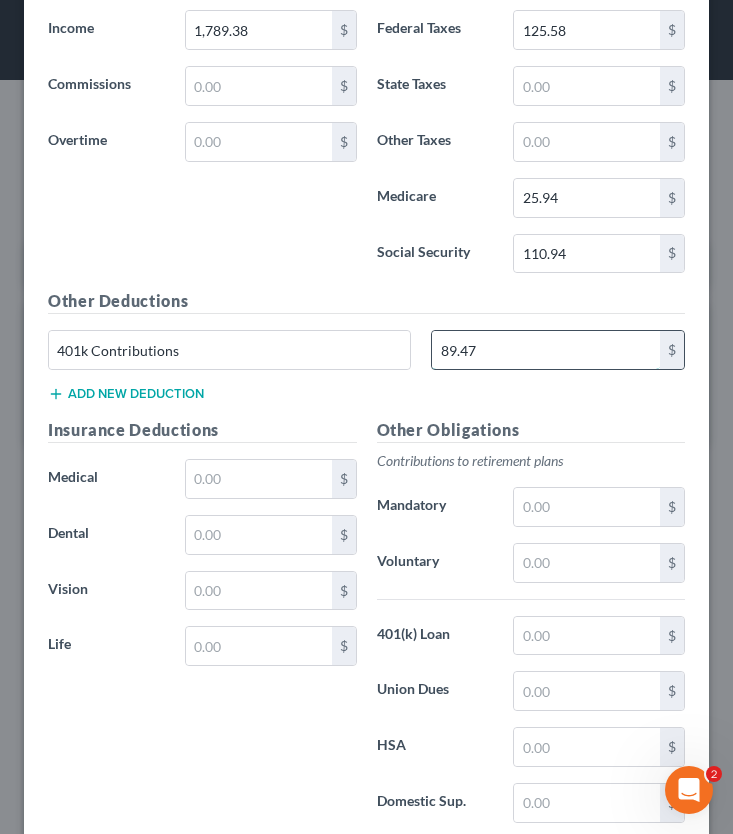 scroll, scrollTop: 11156, scrollLeft: 0, axis: vertical 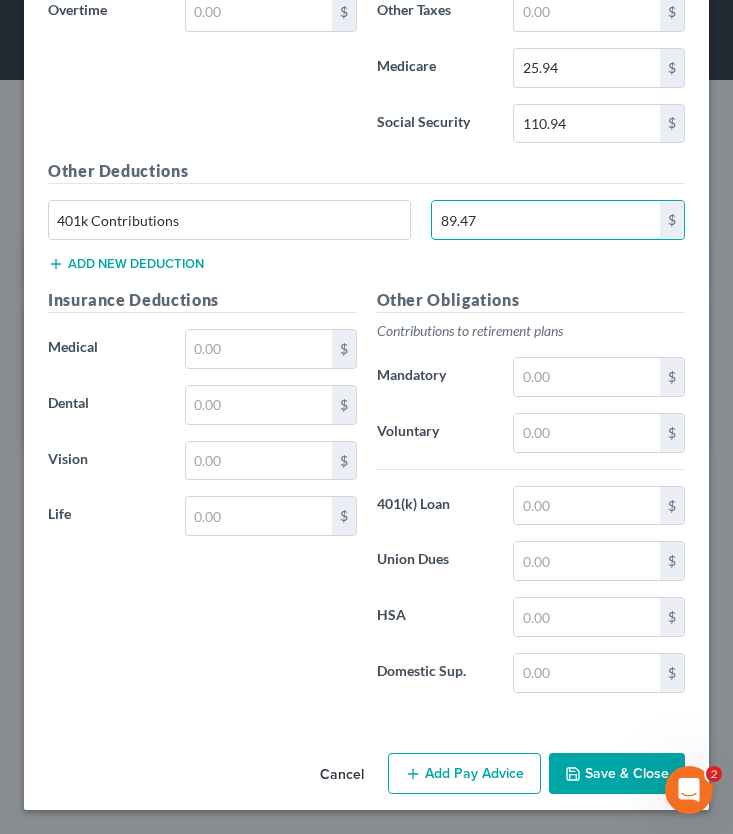 type on "89.47" 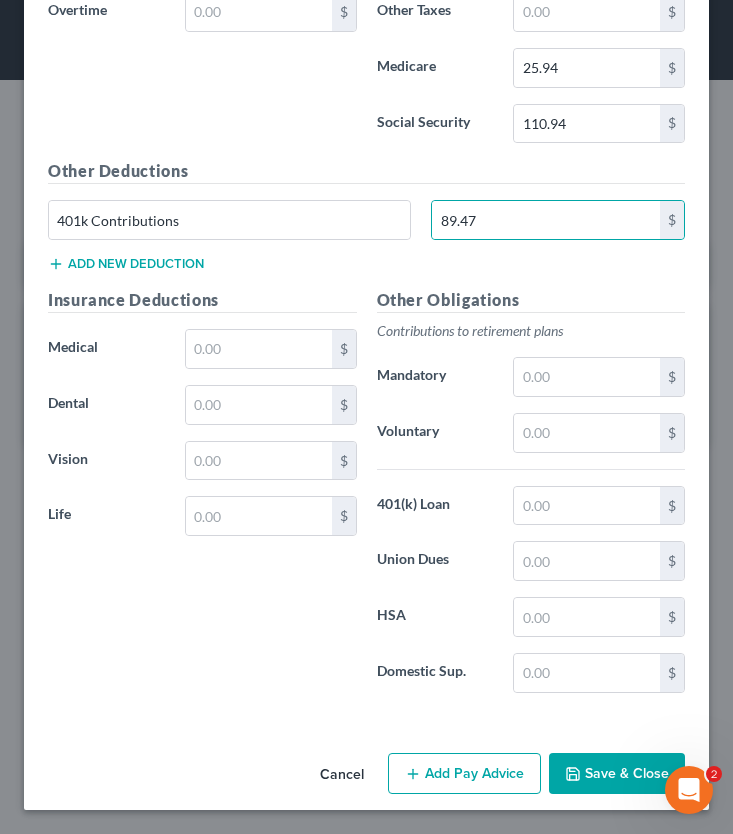 click on "Add Pay Advice" at bounding box center [464, 774] 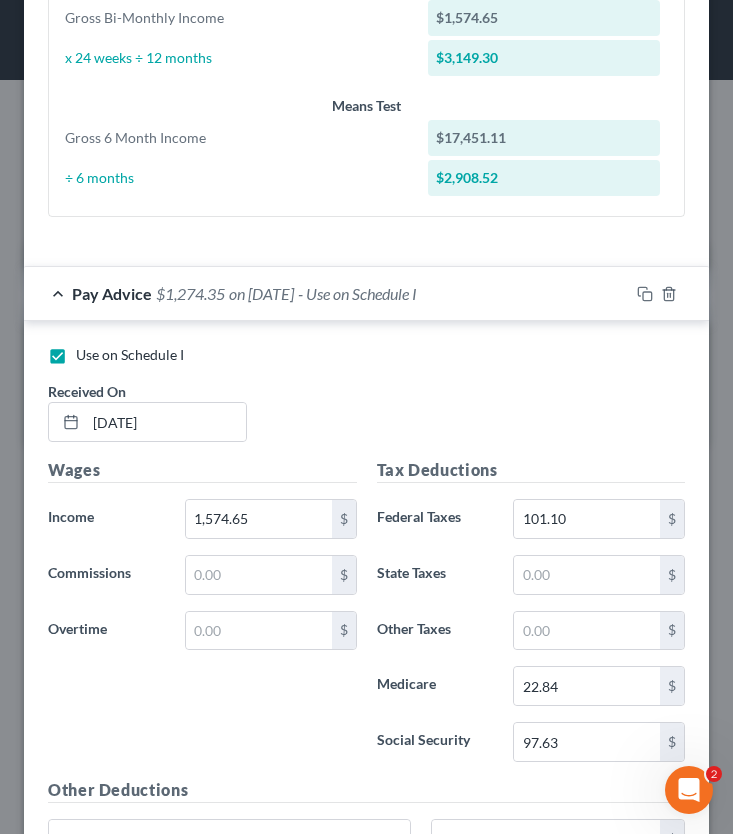 scroll, scrollTop: 848, scrollLeft: 0, axis: vertical 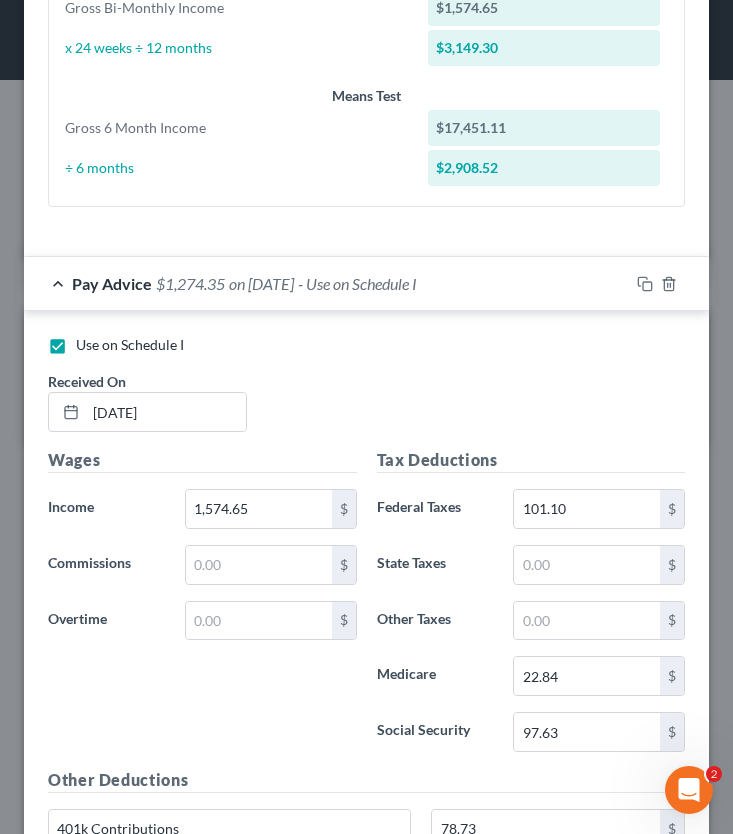 click on "Pay Advice $1,274.35 on 01/17/2025 - Use on Schedule I" at bounding box center (326, 283) 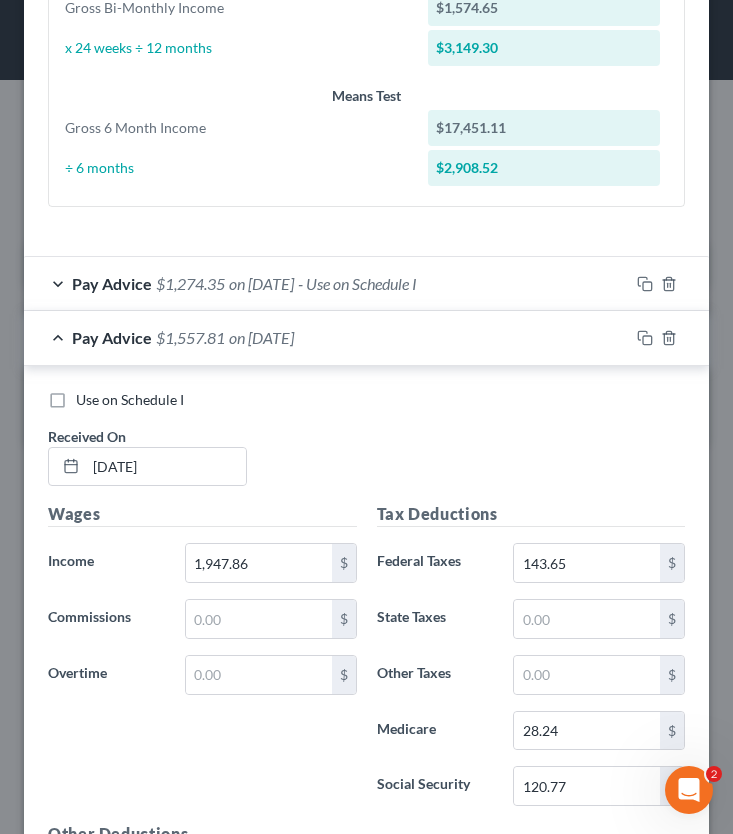 click on "Pay Advice $1,557.81 on 01/03/2025" at bounding box center (326, 337) 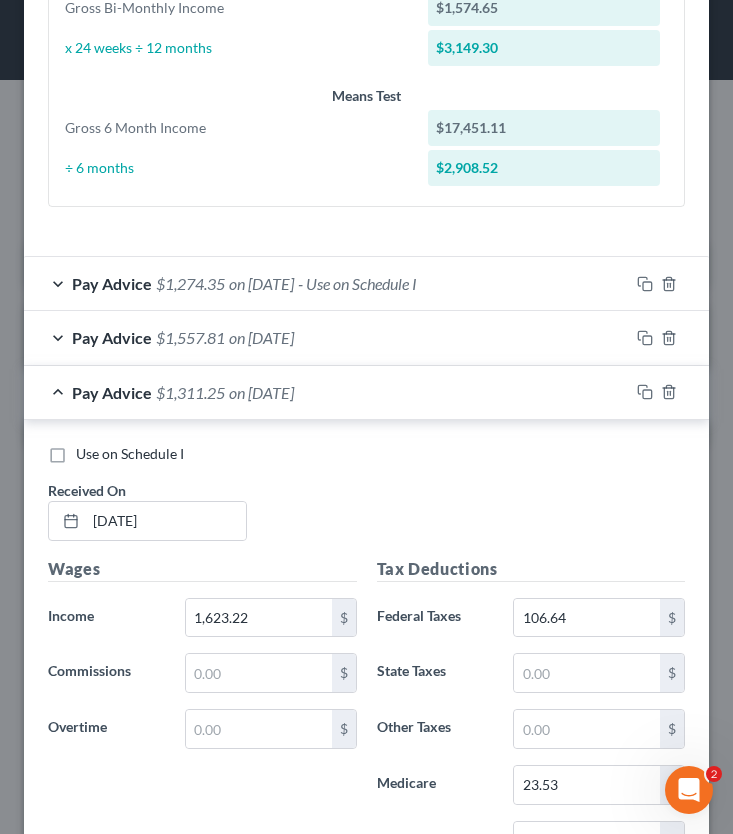 click on "Pay Advice $1,311.25 on 01/31/2025" at bounding box center (326, 392) 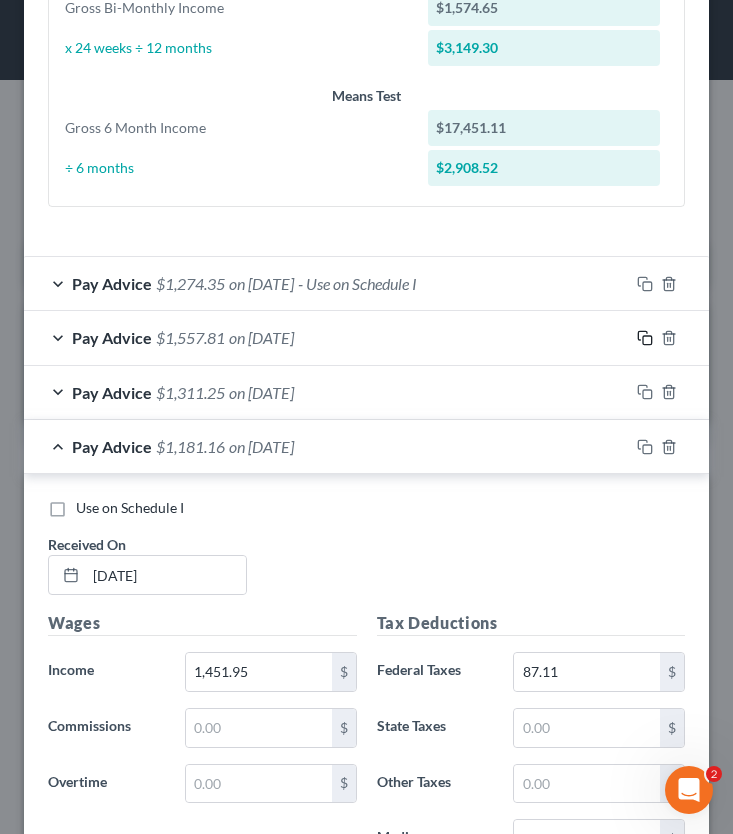 drag, startPoint x: 645, startPoint y: 342, endPoint x: 642, endPoint y: 315, distance: 27.166155 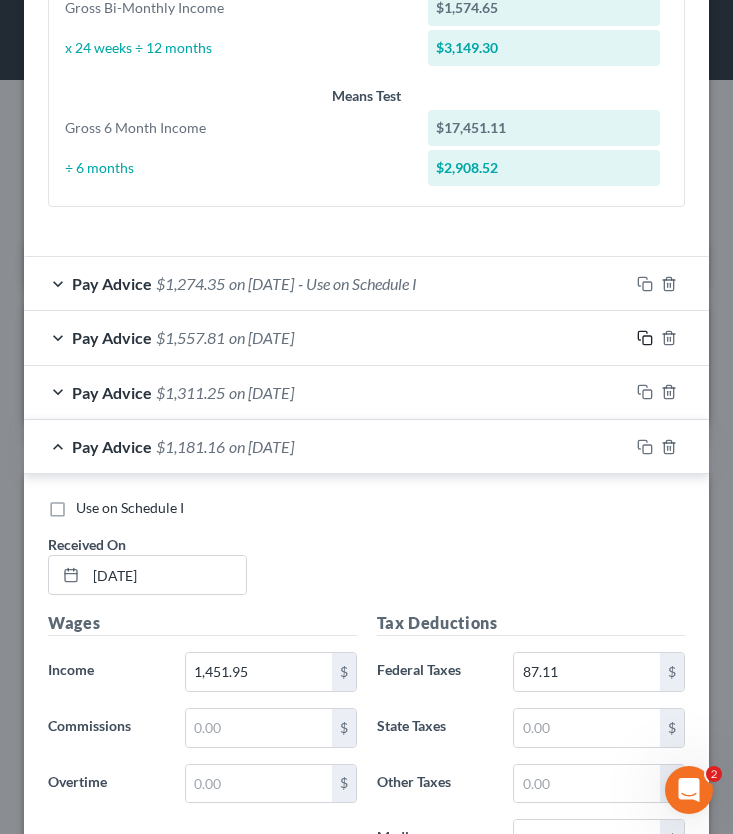drag, startPoint x: 643, startPoint y: 339, endPoint x: 641, endPoint y: 271, distance: 68.0294 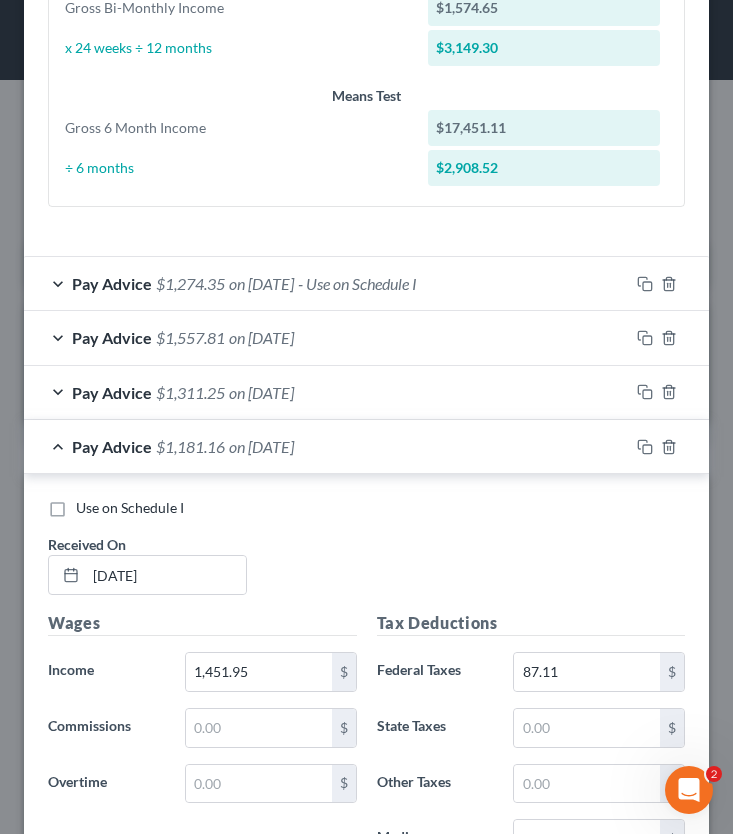 click at bounding box center (669, 338) 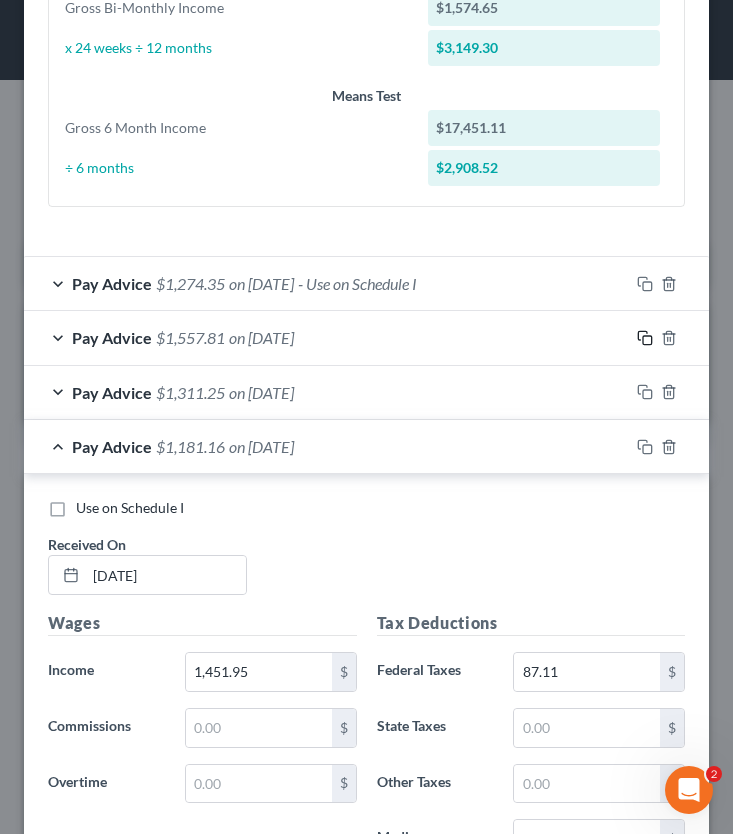 click 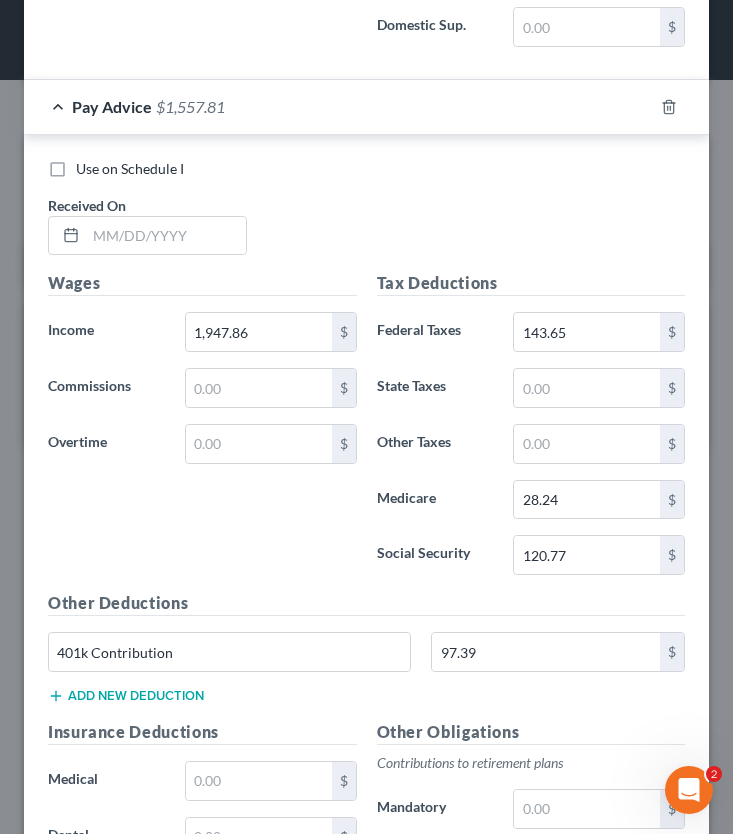 scroll, scrollTop: 10883, scrollLeft: 0, axis: vertical 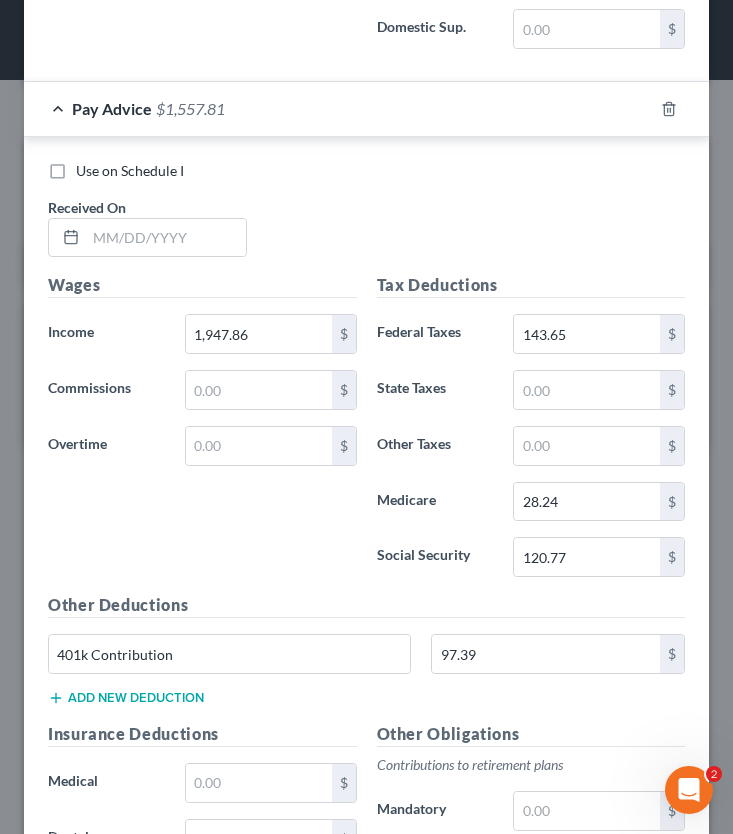click on "Pay Advice $1,557.81" at bounding box center (338, 108) 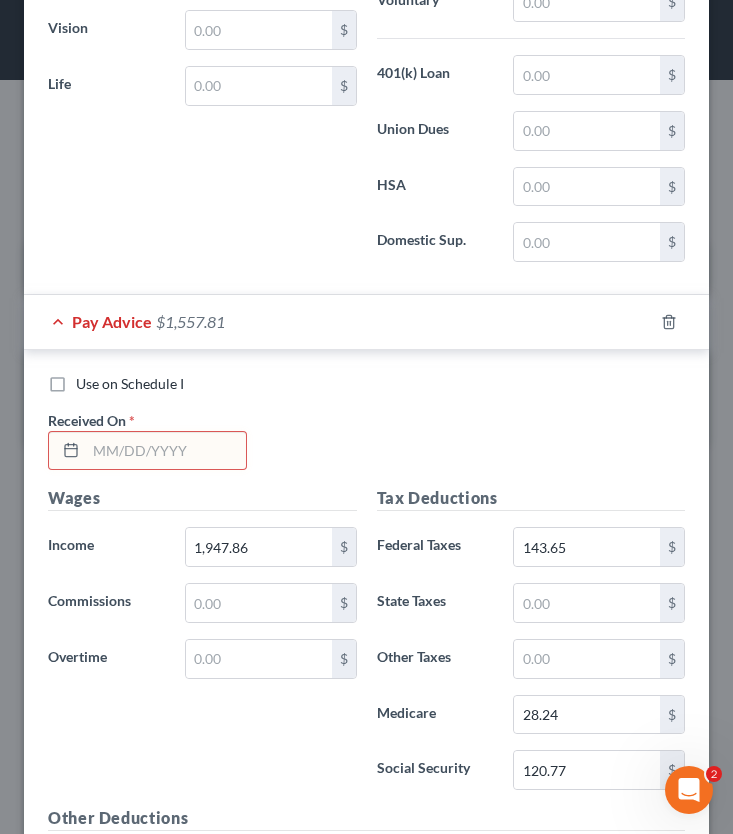 scroll, scrollTop: 10672, scrollLeft: 0, axis: vertical 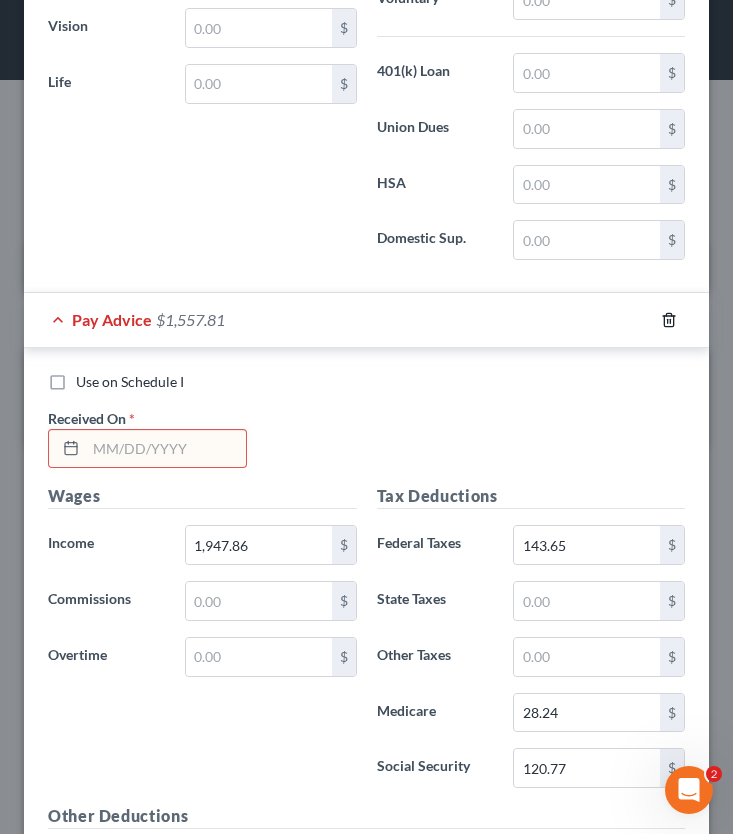 click 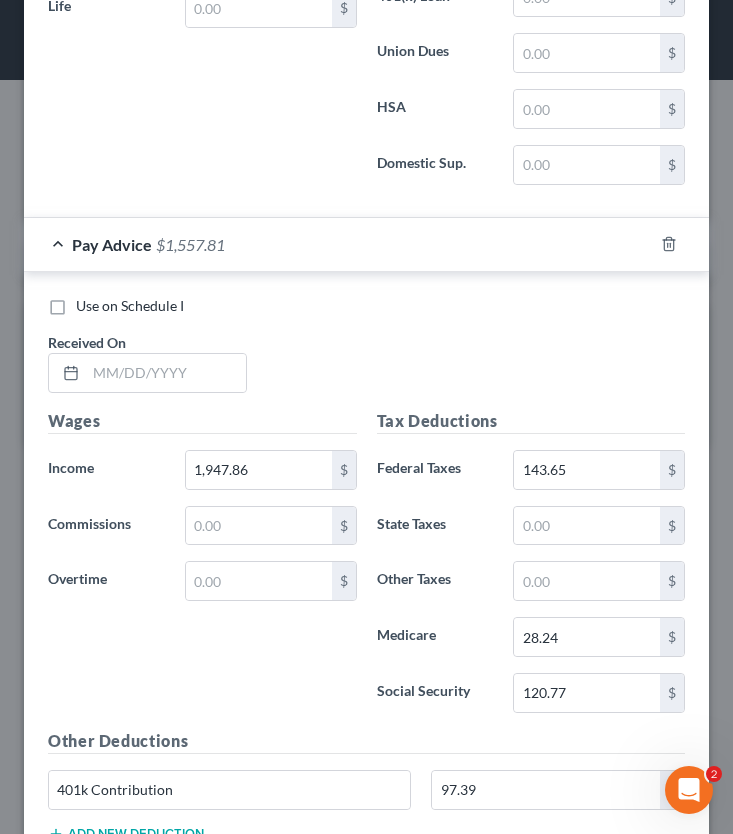 scroll, scrollTop: 9669, scrollLeft: 0, axis: vertical 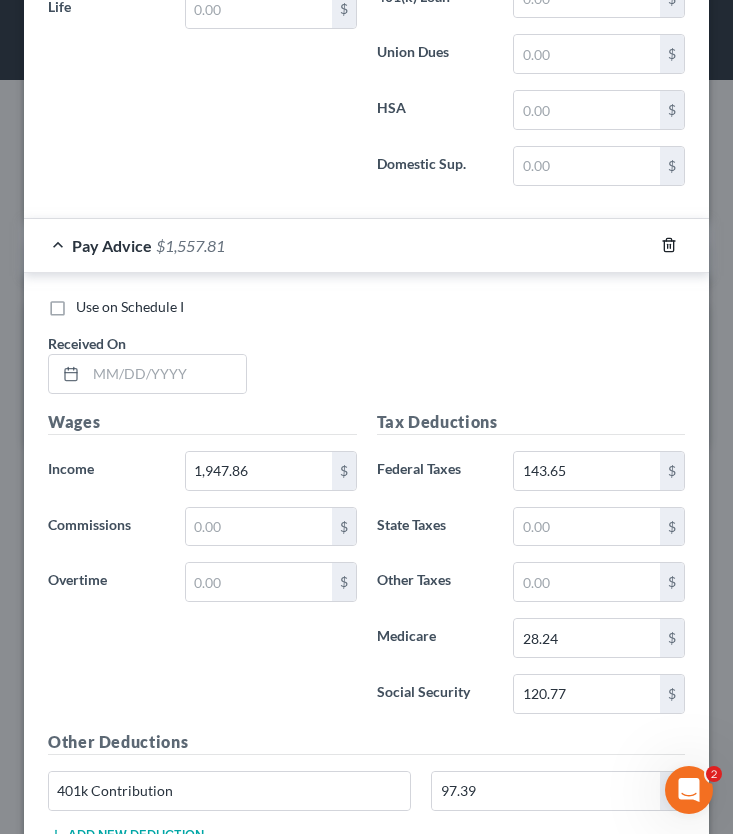 click 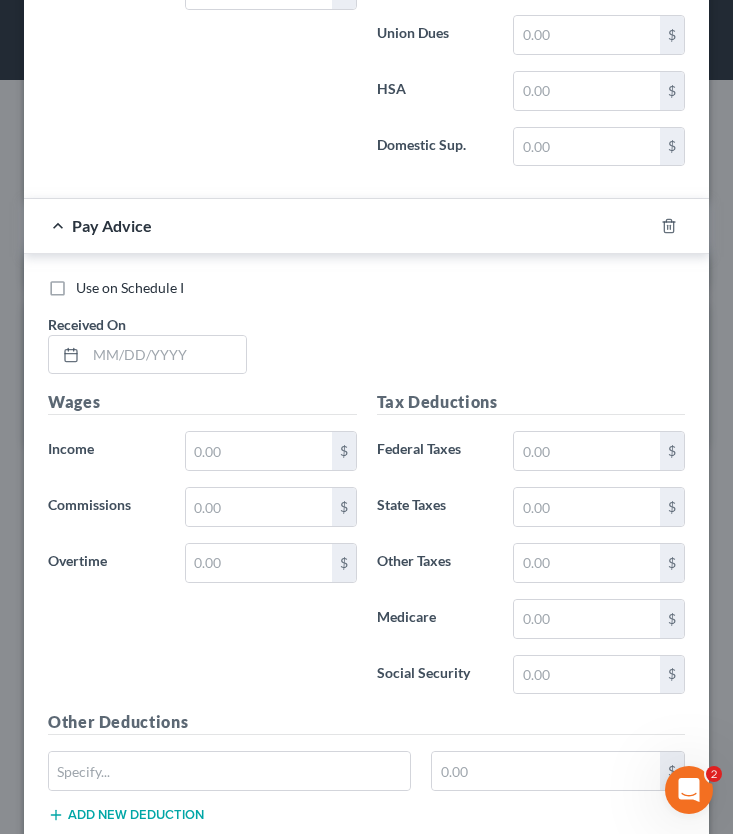 scroll, scrollTop: 8601, scrollLeft: 0, axis: vertical 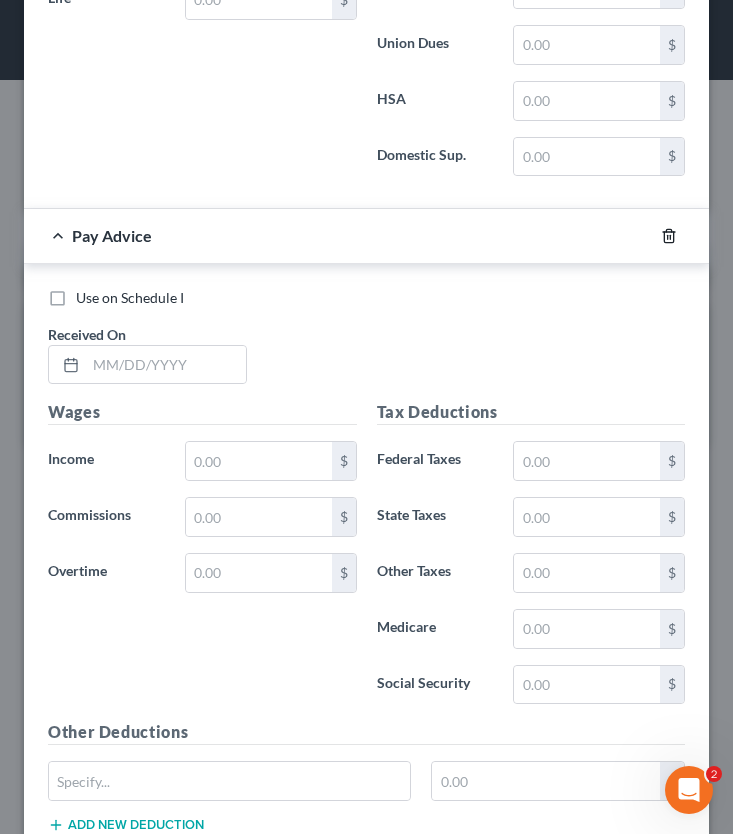 click 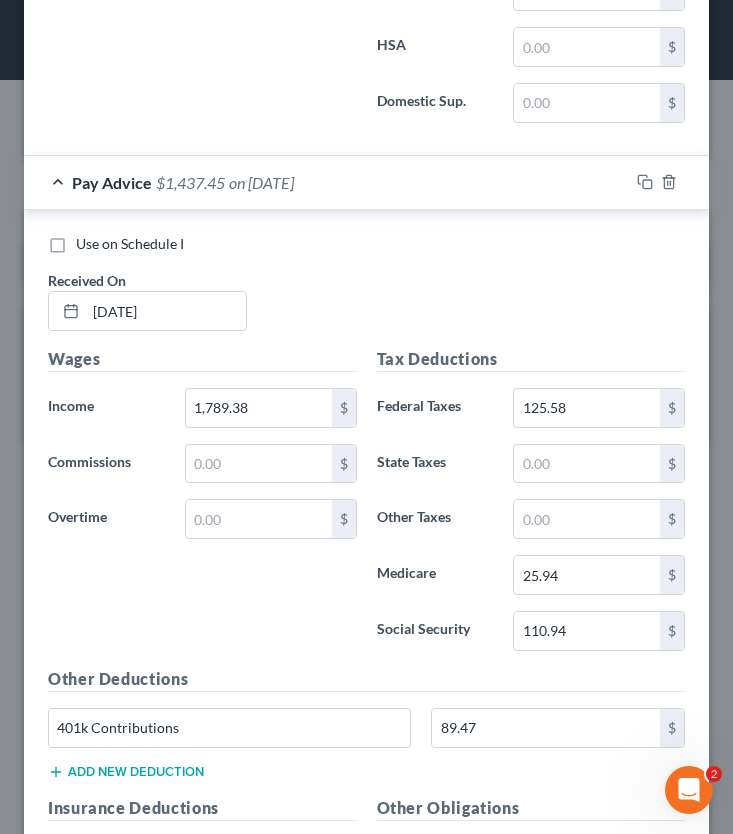 scroll, scrollTop: 7575, scrollLeft: 0, axis: vertical 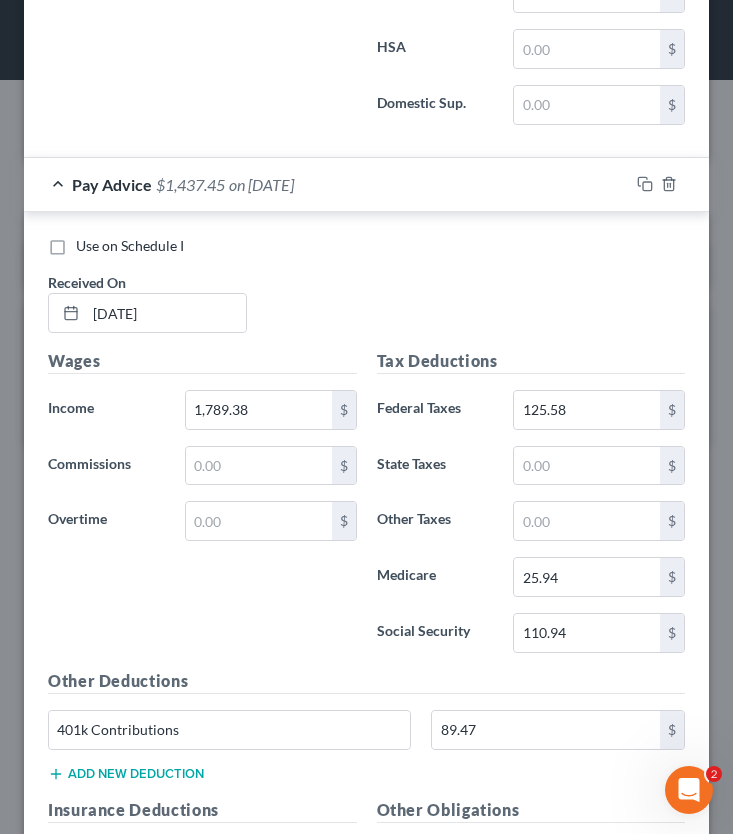click on "Pay Advice $1,437.45 on 05/09/2025" at bounding box center [326, 184] 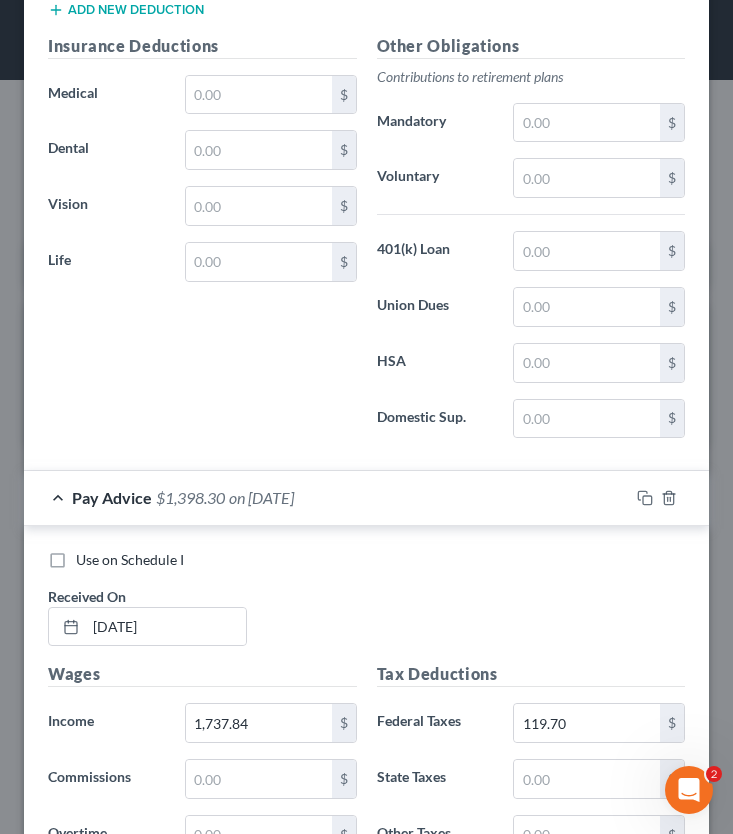 scroll, scrollTop: 6178, scrollLeft: 0, axis: vertical 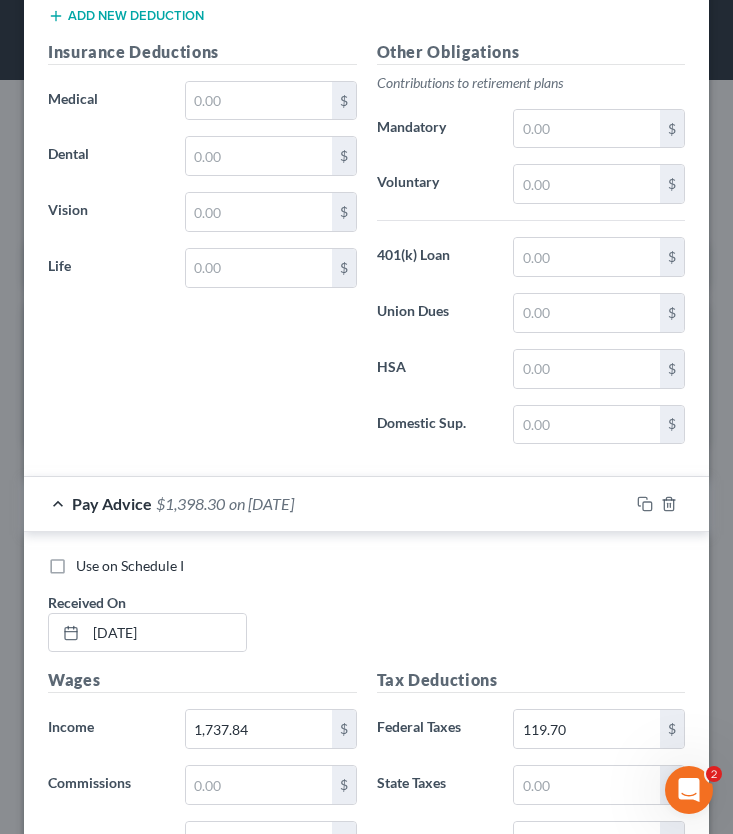 click on "Pay Advice $1,398.30 on 04/25/2025" at bounding box center (326, 503) 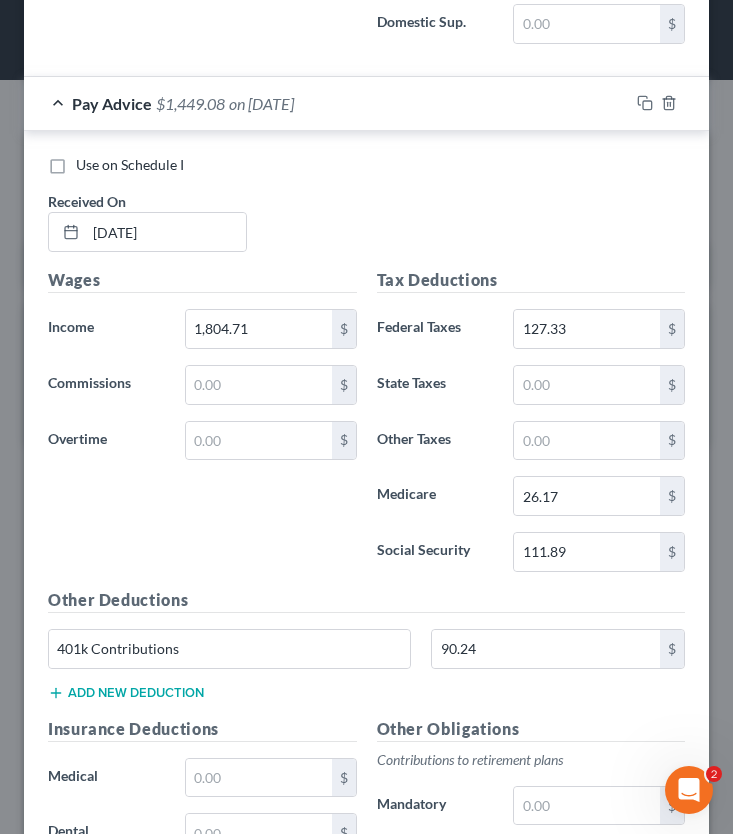 scroll, scrollTop: 5500, scrollLeft: 0, axis: vertical 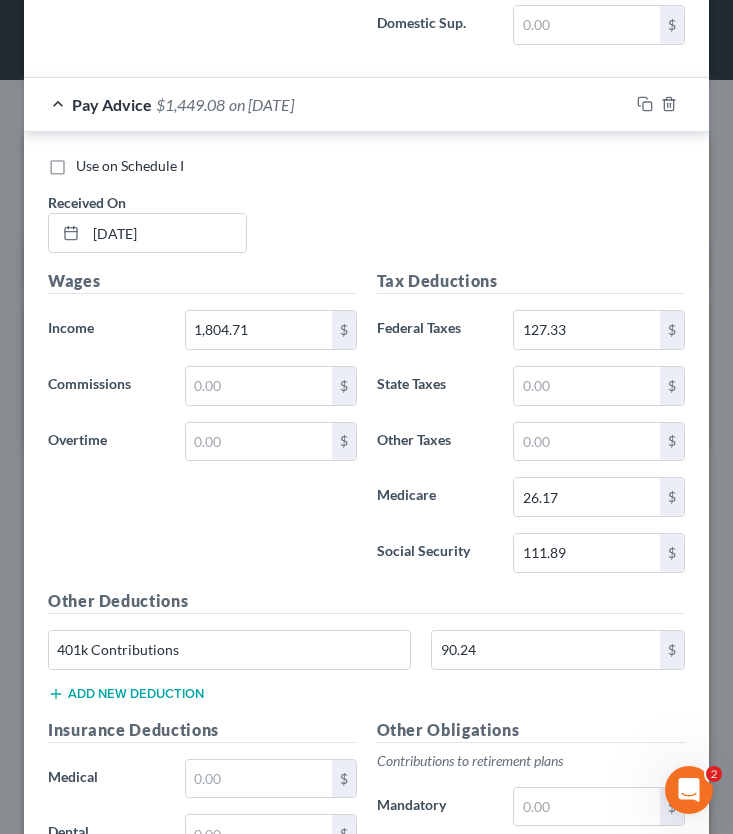 click on "Pay Advice $1,449.08 on 04/11/2025" at bounding box center [326, 104] 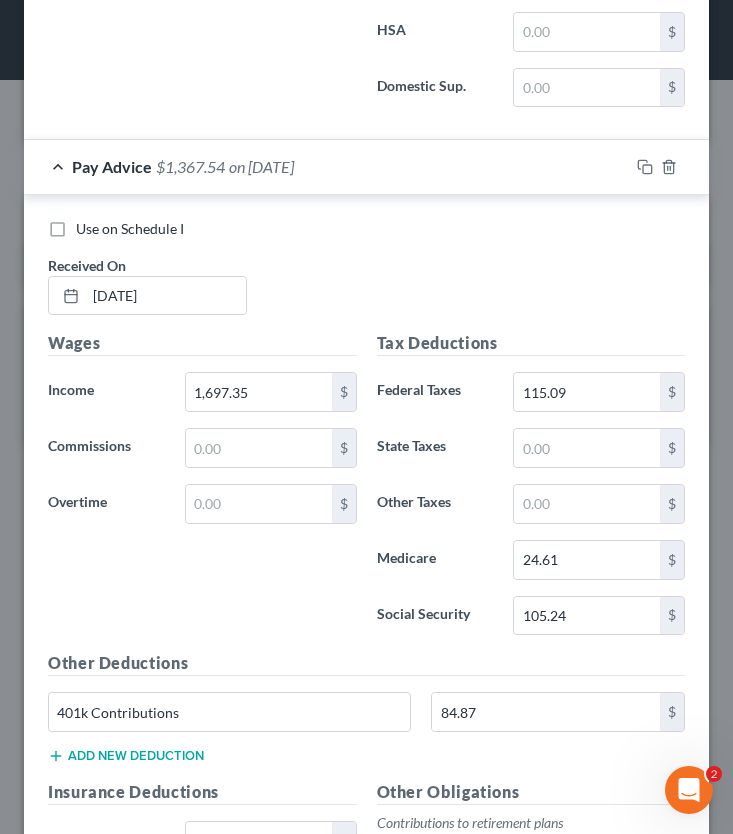 scroll, scrollTop: 4372, scrollLeft: 0, axis: vertical 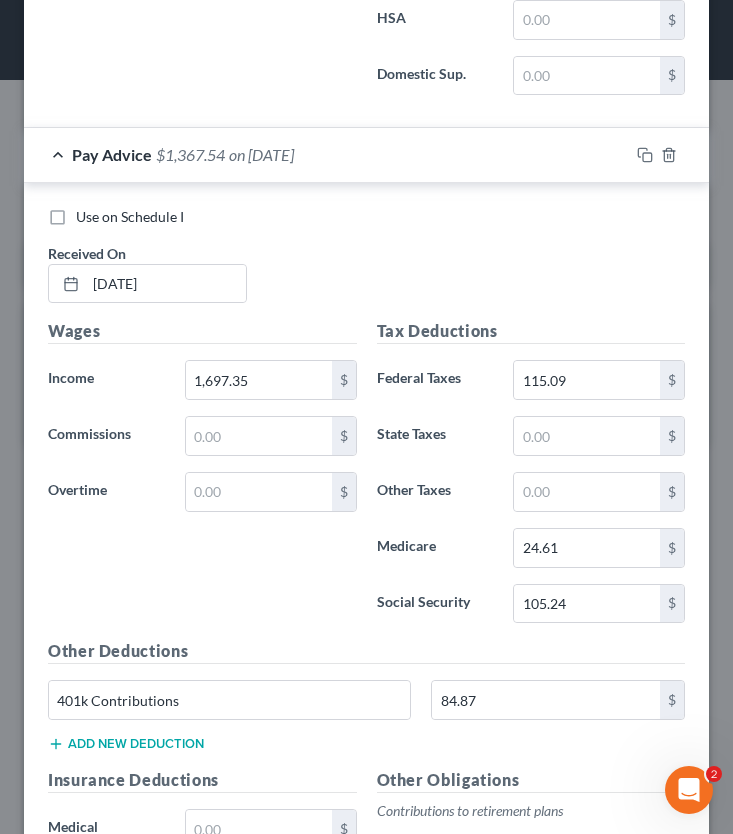 click on "Pay Advice $1,367.54 on 03/28/2025" at bounding box center (326, 154) 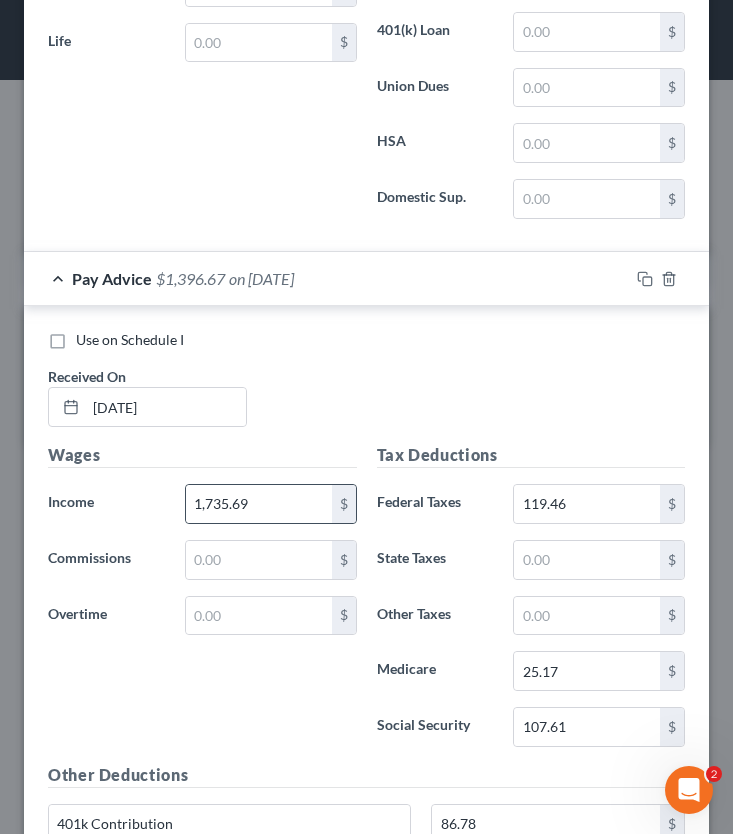 scroll, scrollTop: 3165, scrollLeft: 0, axis: vertical 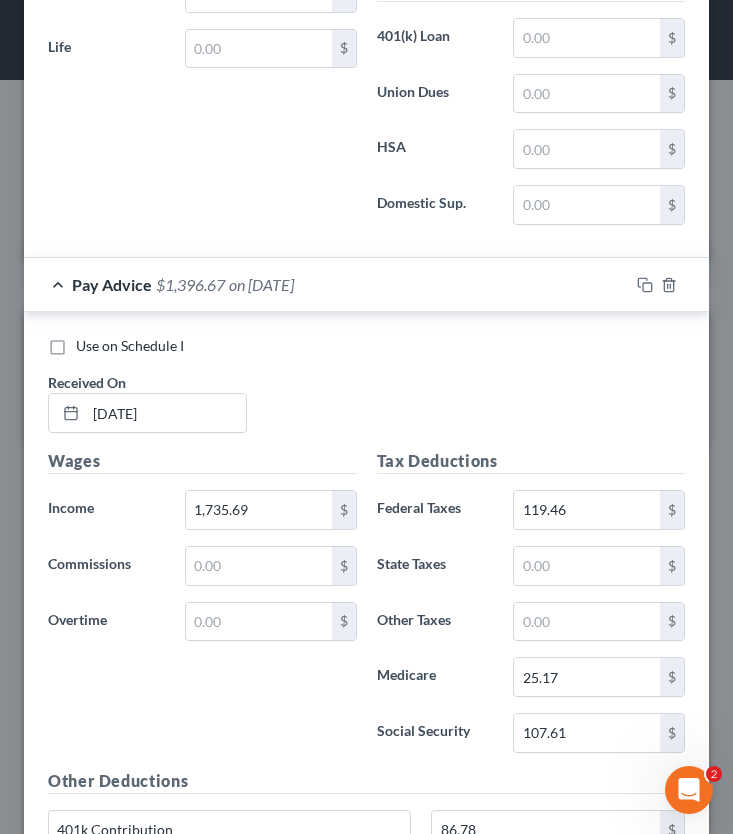 click on "Pay Advice $1,396.67 on 03/14/2025" at bounding box center (326, 284) 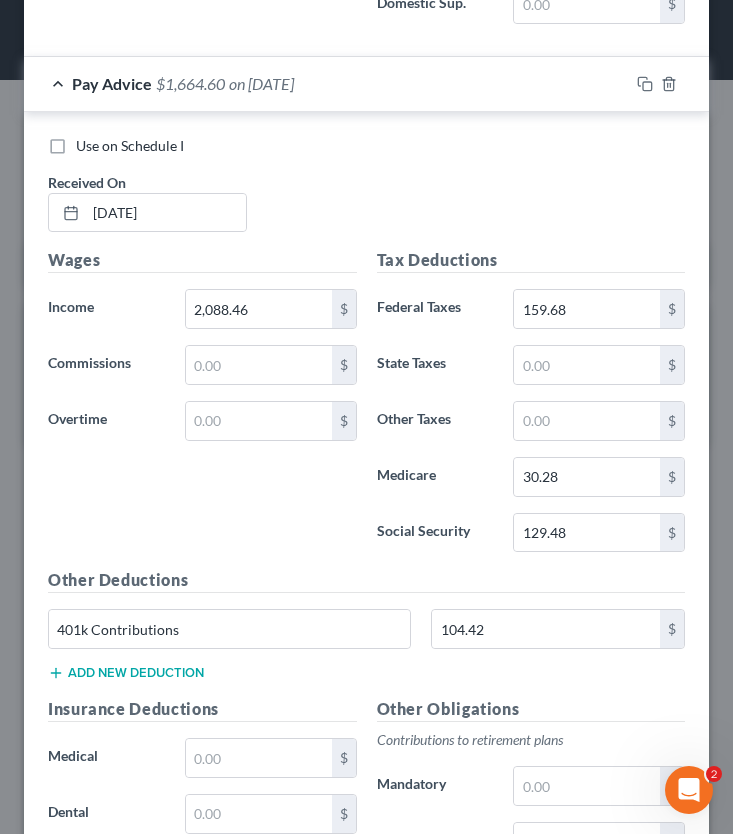 scroll, scrollTop: 2286, scrollLeft: 0, axis: vertical 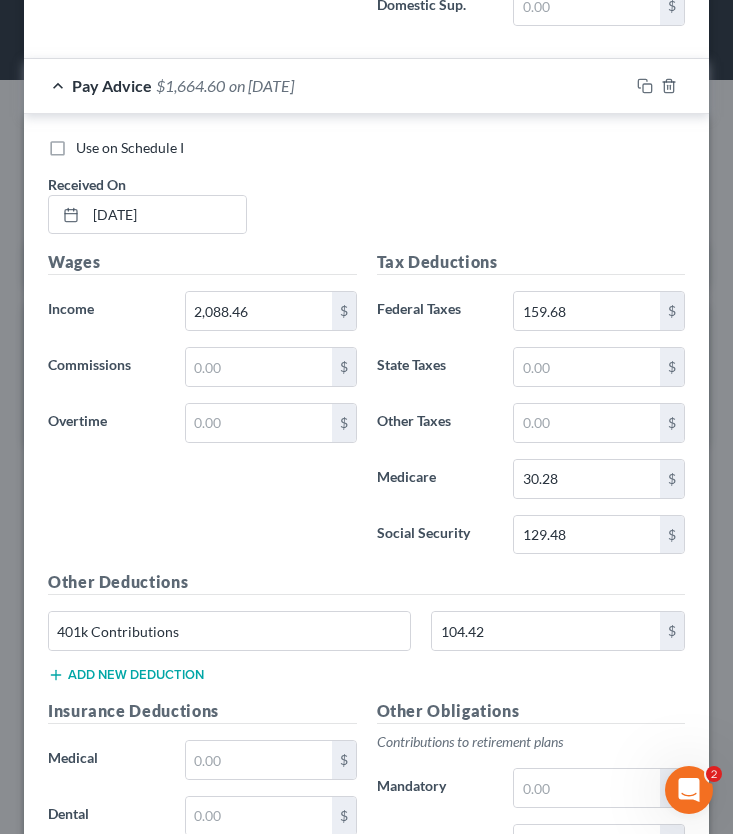 click on "Pay Advice $1,664.60 on 02/28/2025" at bounding box center [326, 85] 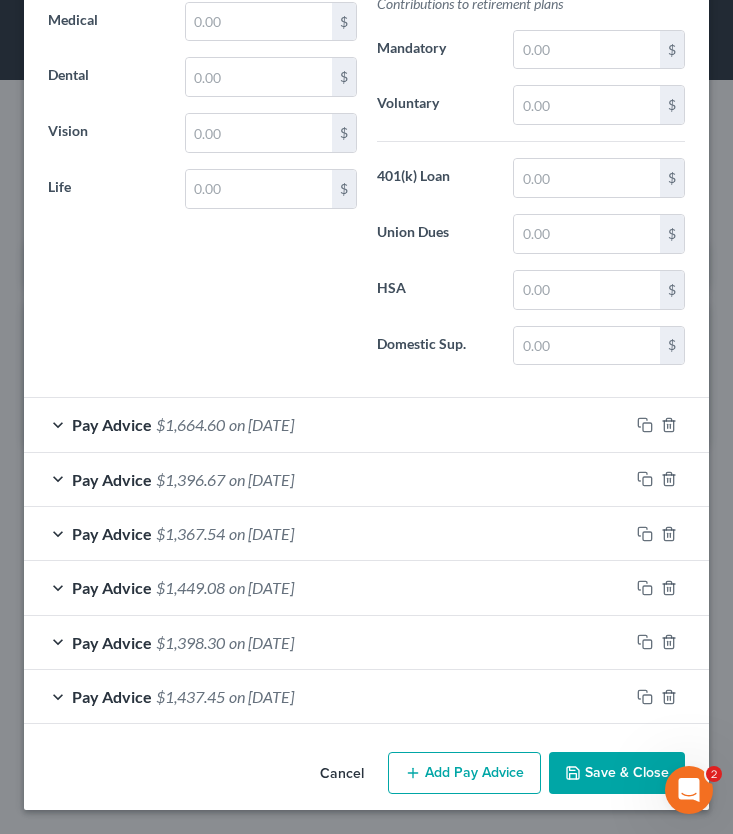scroll, scrollTop: 1947, scrollLeft: 0, axis: vertical 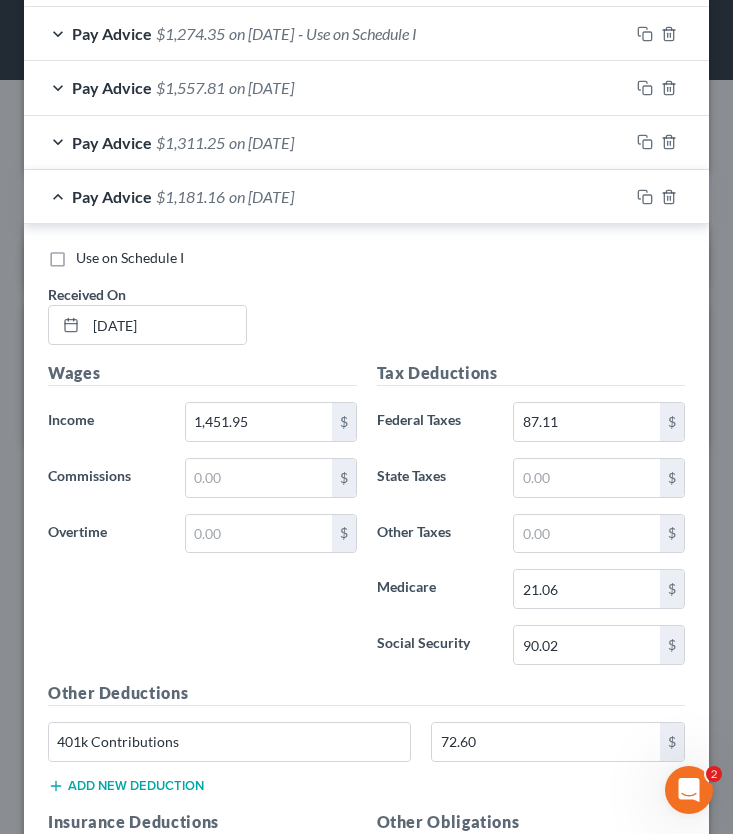 click on "Pay Advice $1,181.16 on 02/14/2025" at bounding box center (326, 196) 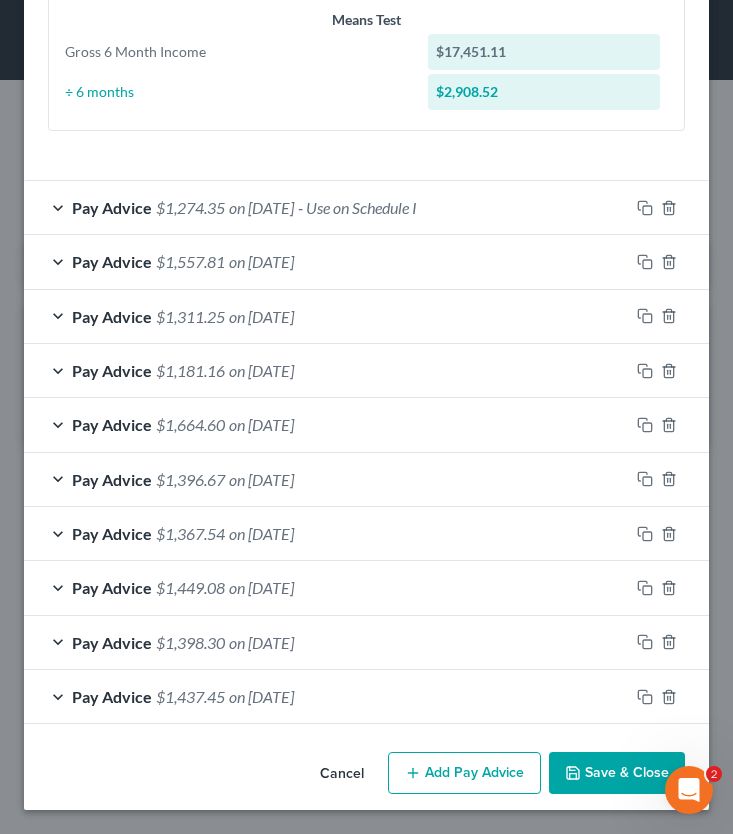 scroll, scrollTop: 924, scrollLeft: 0, axis: vertical 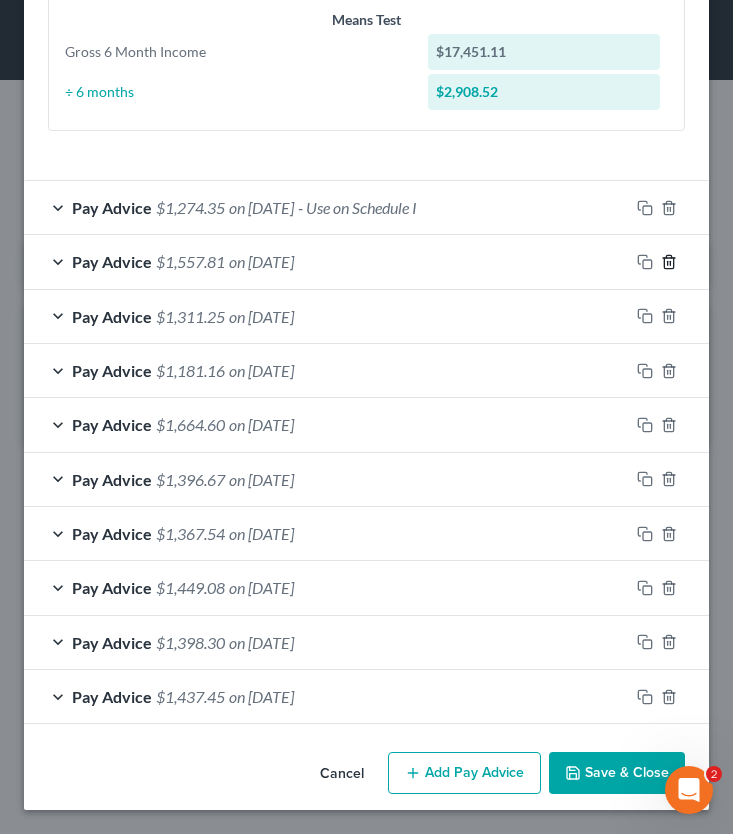 click 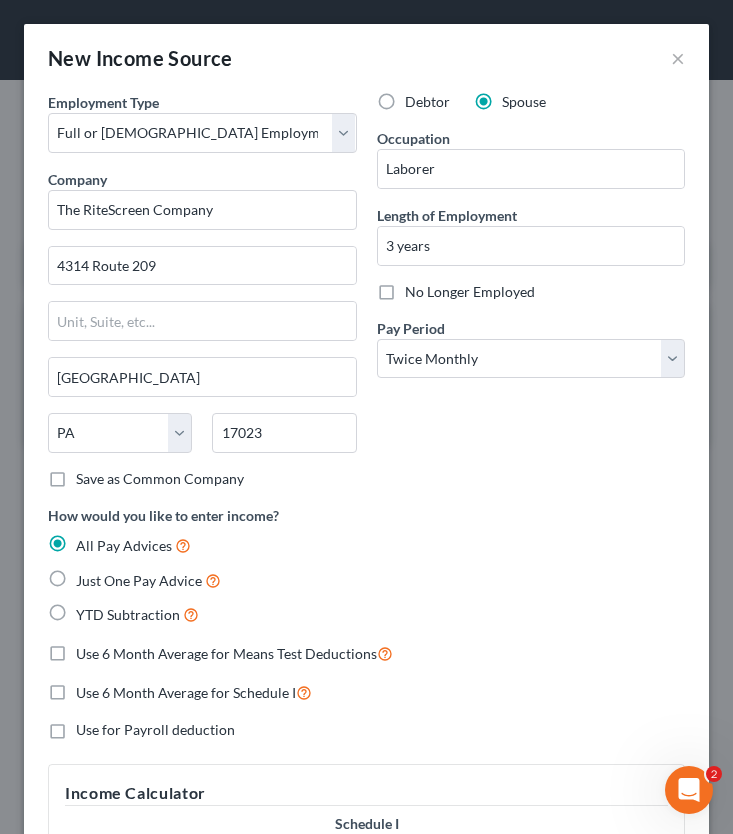 scroll, scrollTop: 869, scrollLeft: 0, axis: vertical 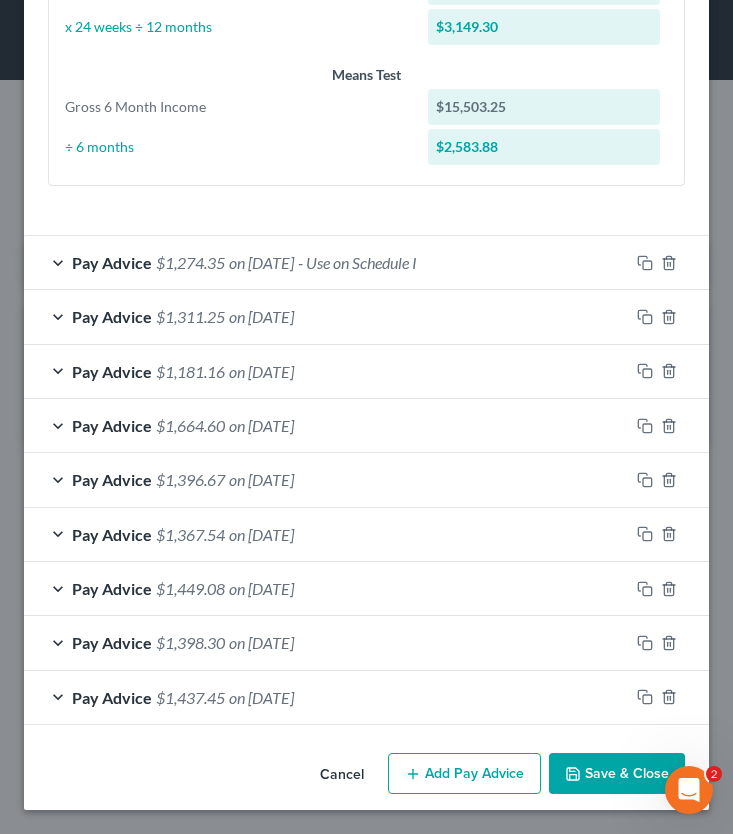 click on "Save & Close" at bounding box center [617, 774] 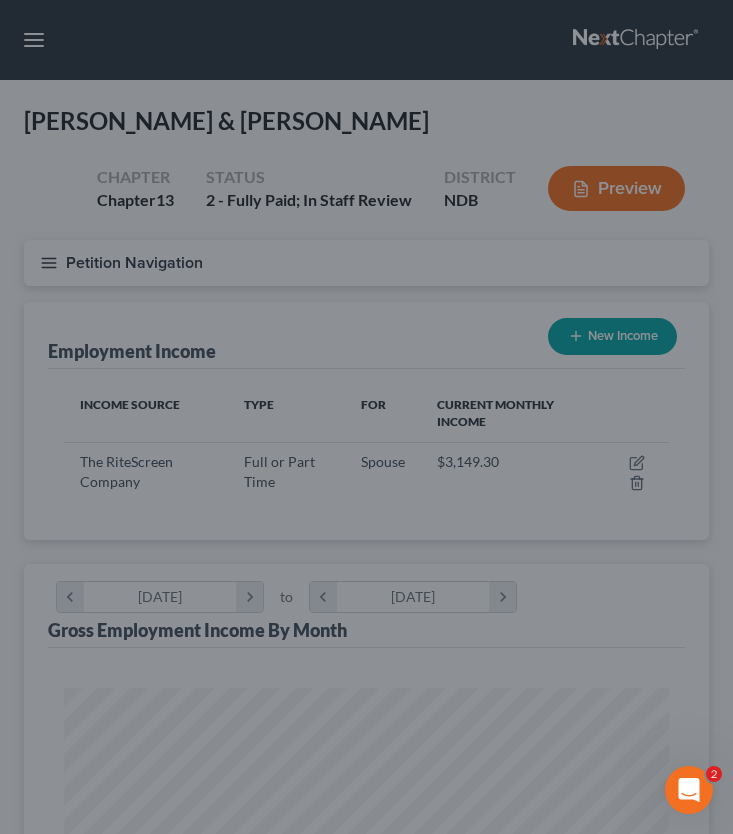 scroll, scrollTop: 999698, scrollLeft: 999355, axis: both 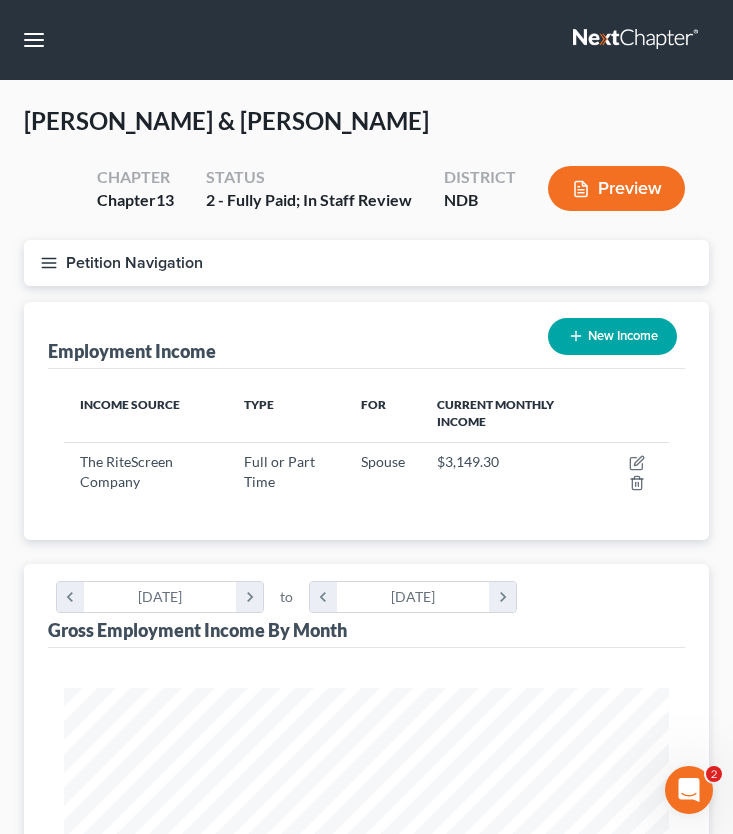 click 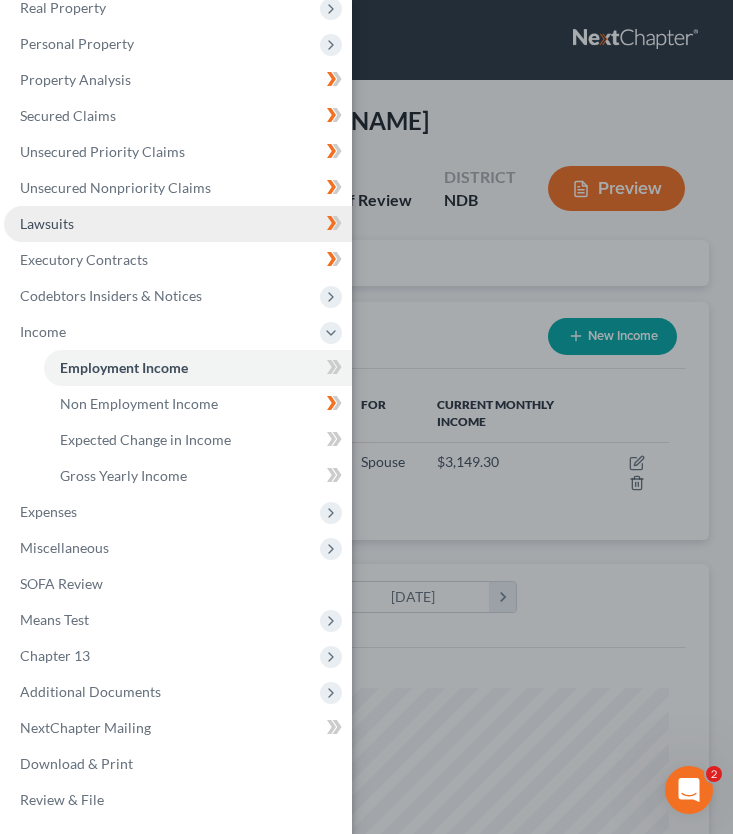 scroll, scrollTop: 0, scrollLeft: 0, axis: both 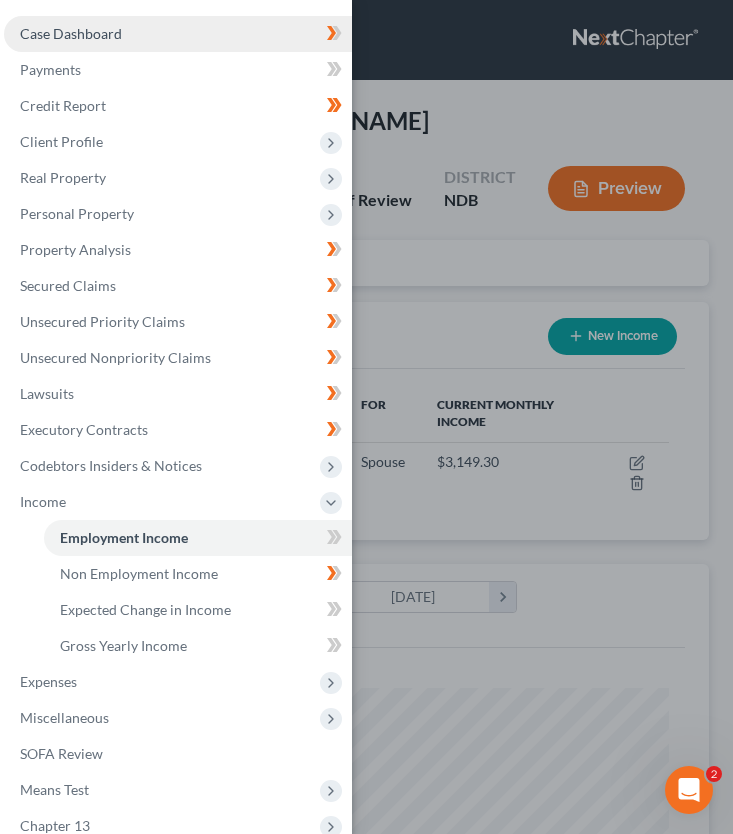 click on "Case Dashboard" at bounding box center (178, 34) 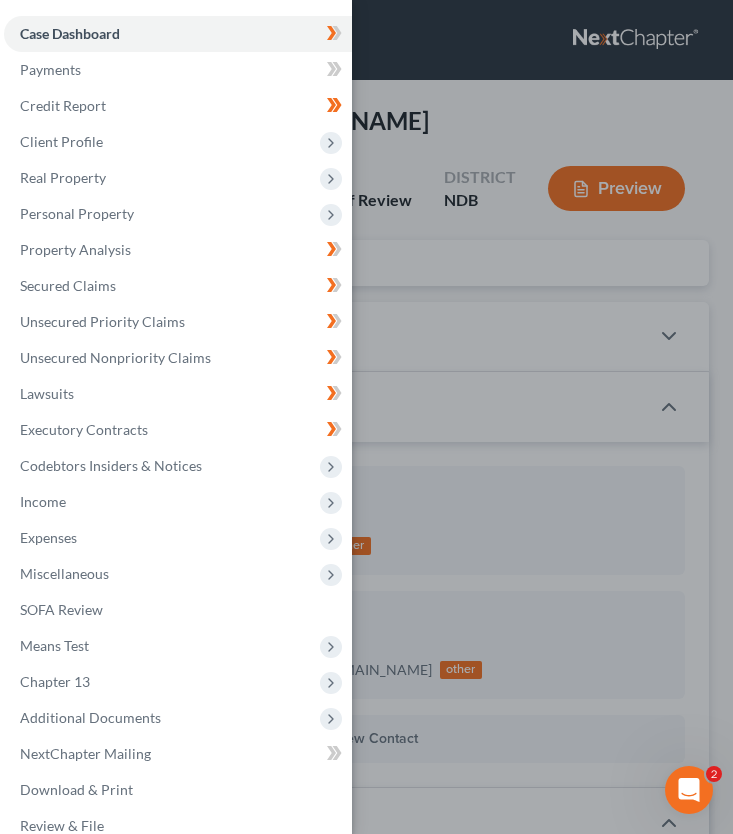 click on "Case Dashboard
Payments
Invoices
Payments
Payments
Credit Report
Client Profile" at bounding box center [366, 417] 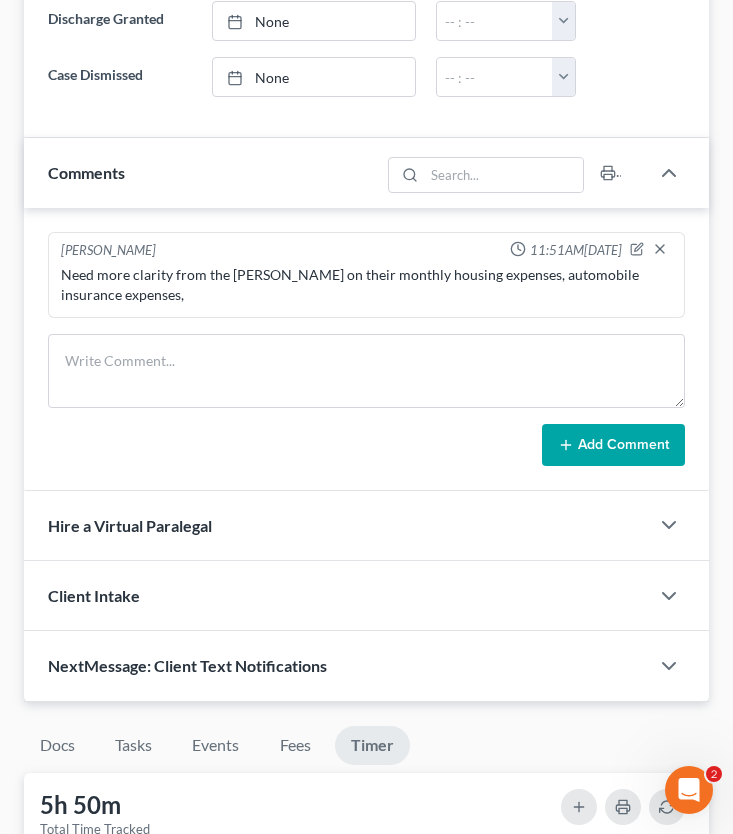 scroll, scrollTop: 1419, scrollLeft: 0, axis: vertical 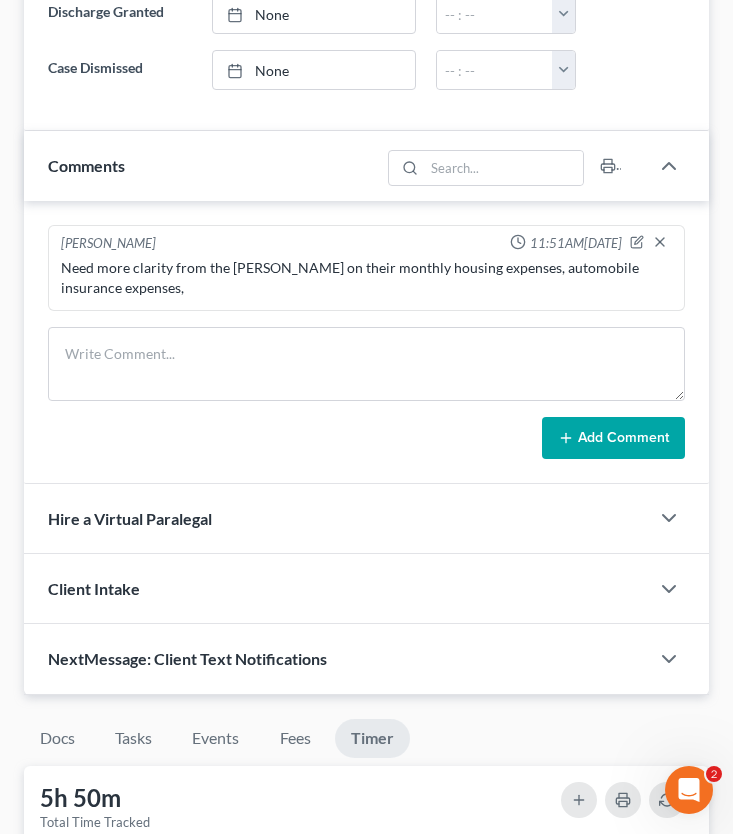 click on "Need more clarity from the [PERSON_NAME] on their monthly housing expenses, automobile insurance expenses," at bounding box center (366, 278) 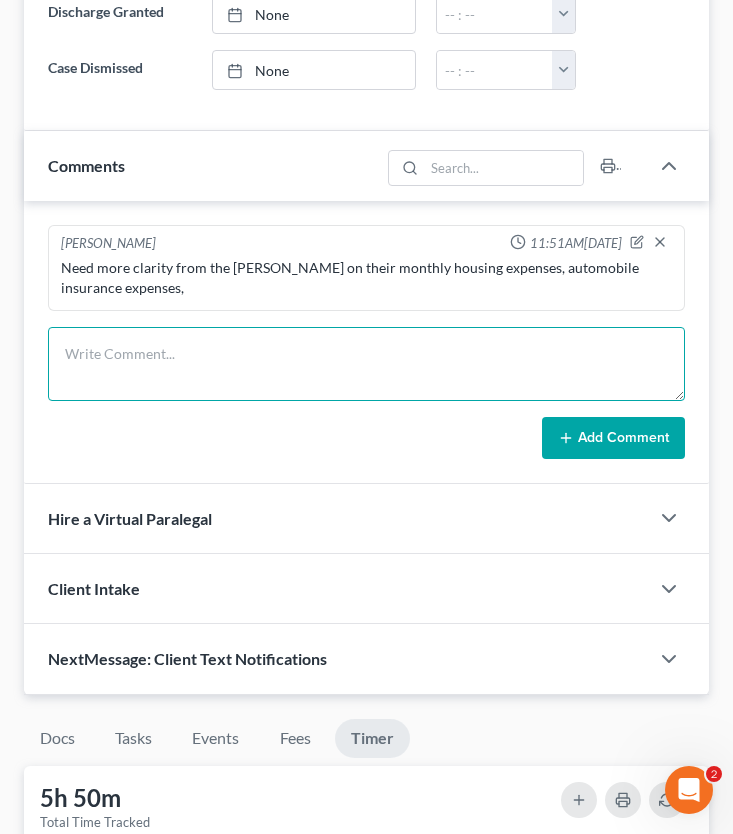 click at bounding box center [366, 364] 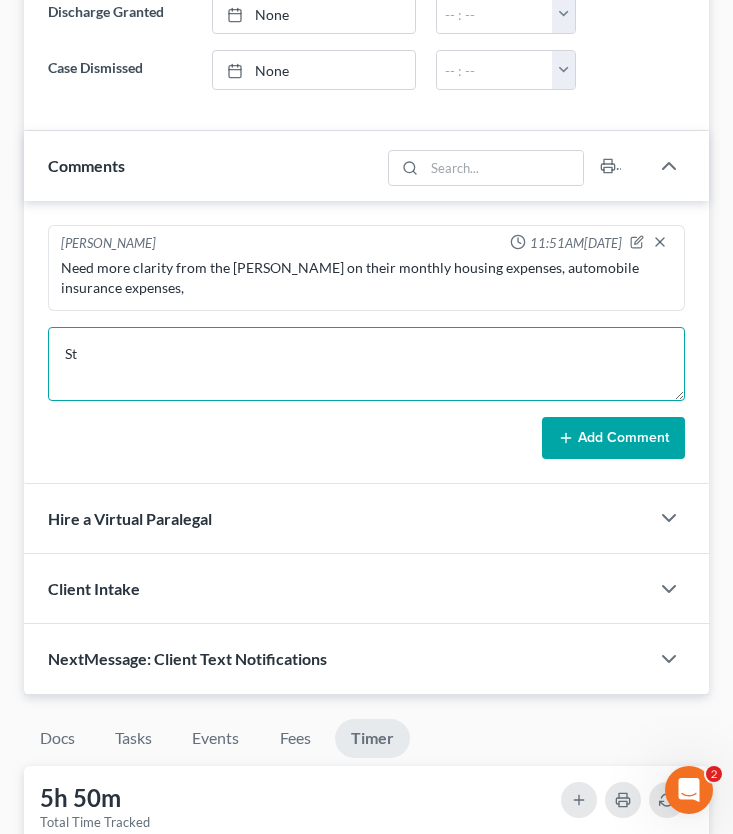type on "S" 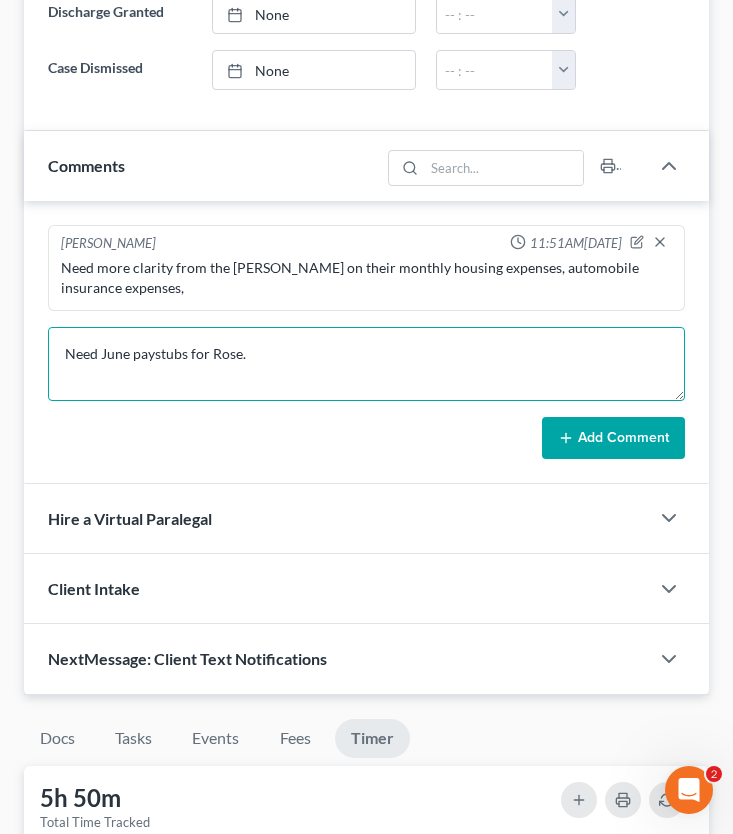 type on "Need June paystubs for Rose." 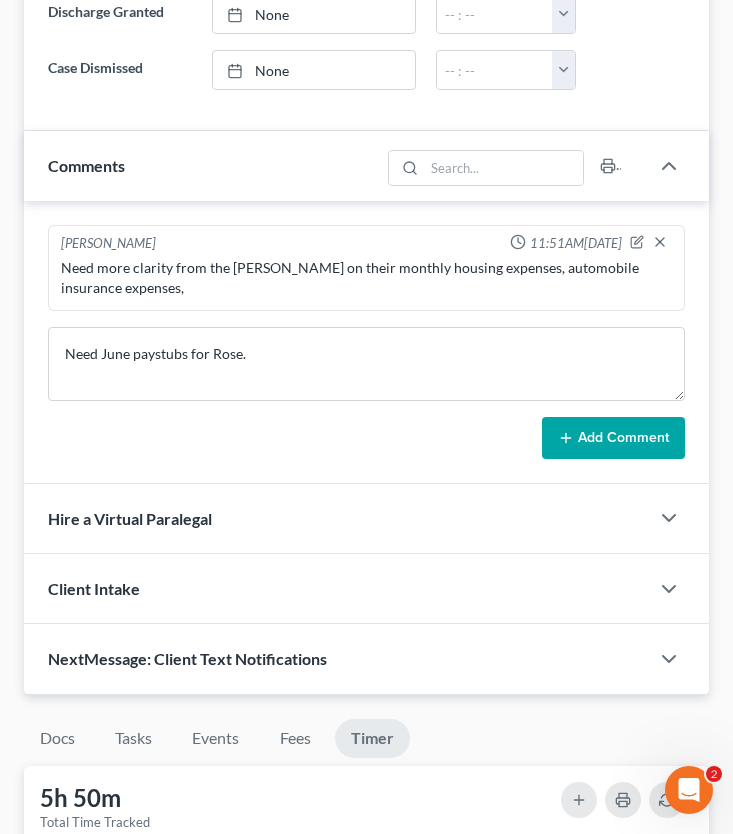 click 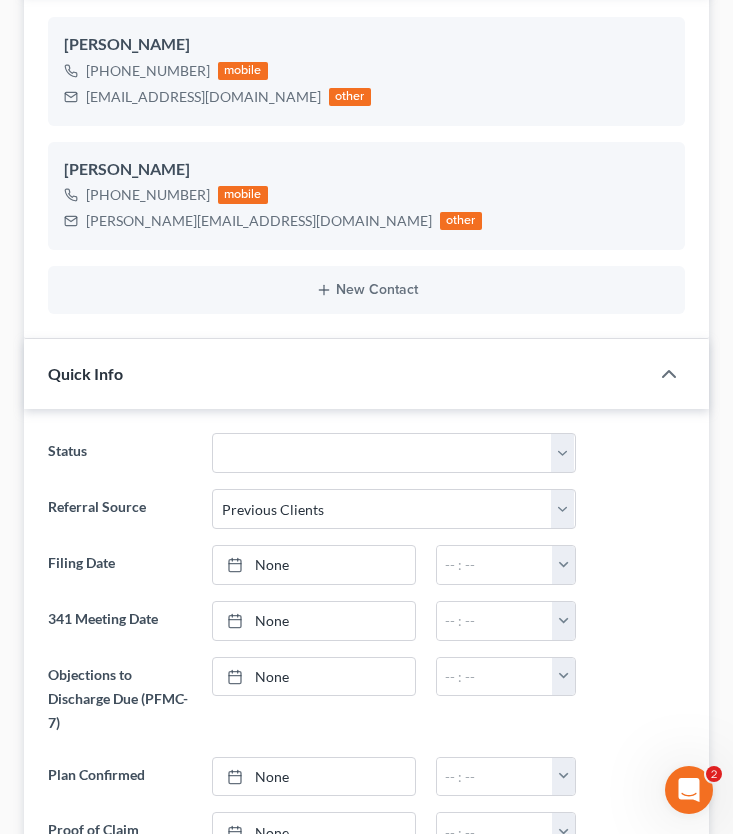 scroll, scrollTop: 0, scrollLeft: 0, axis: both 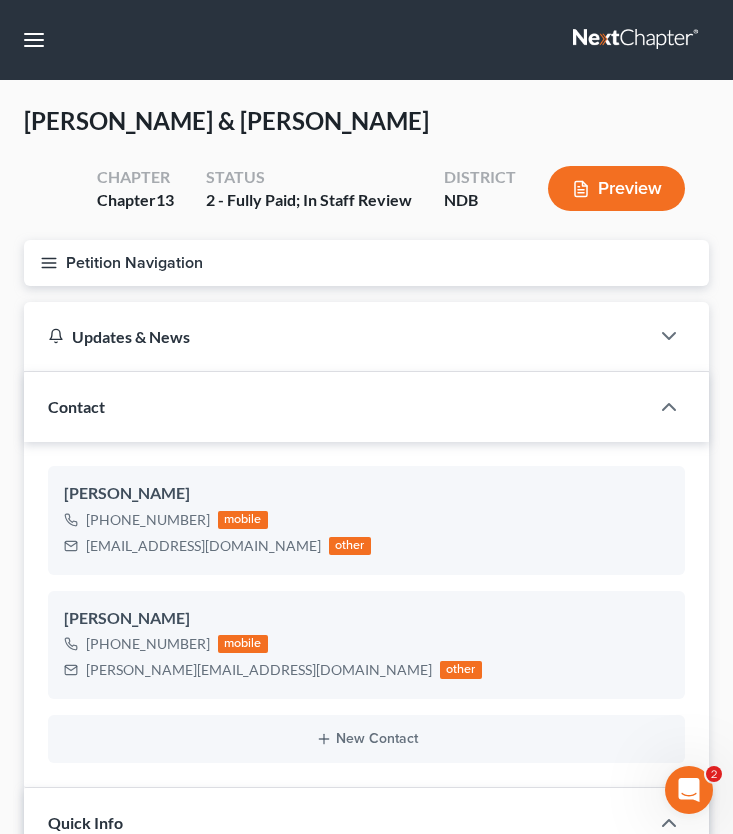 click on "Petition Navigation" at bounding box center [366, 263] 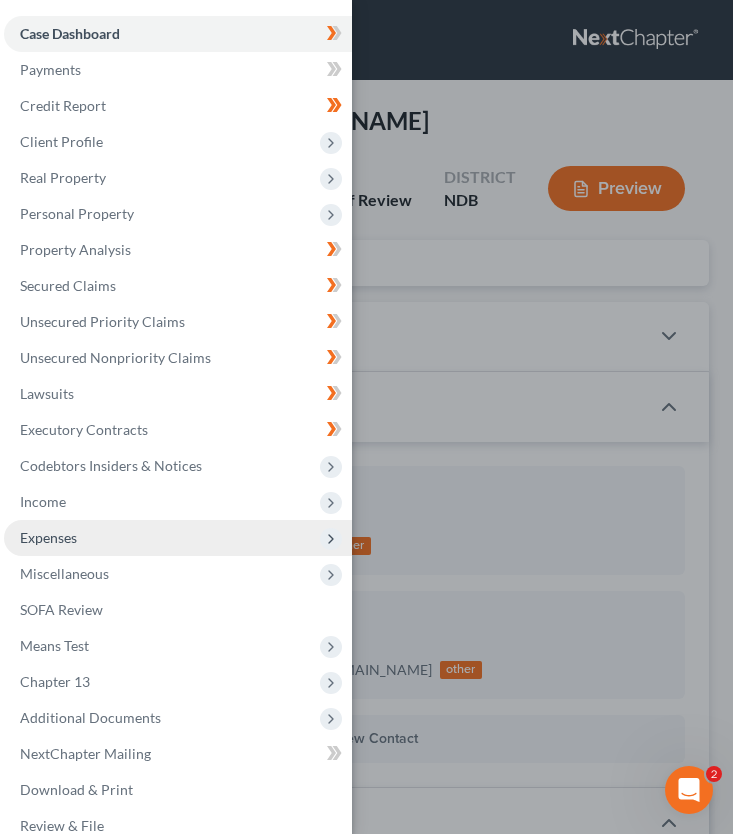 click on "Expenses" at bounding box center [178, 538] 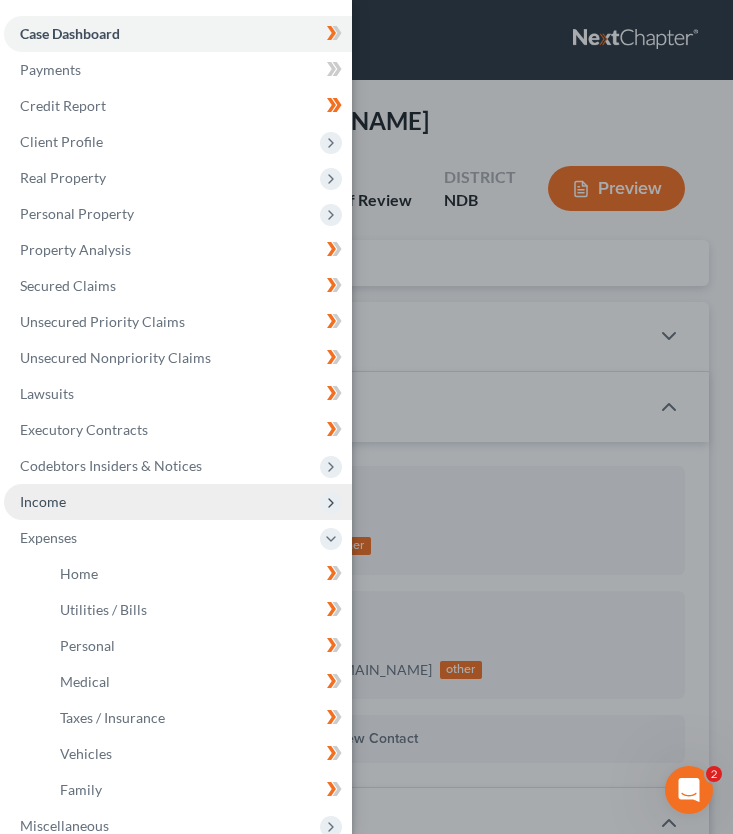 click on "Income" at bounding box center (178, 502) 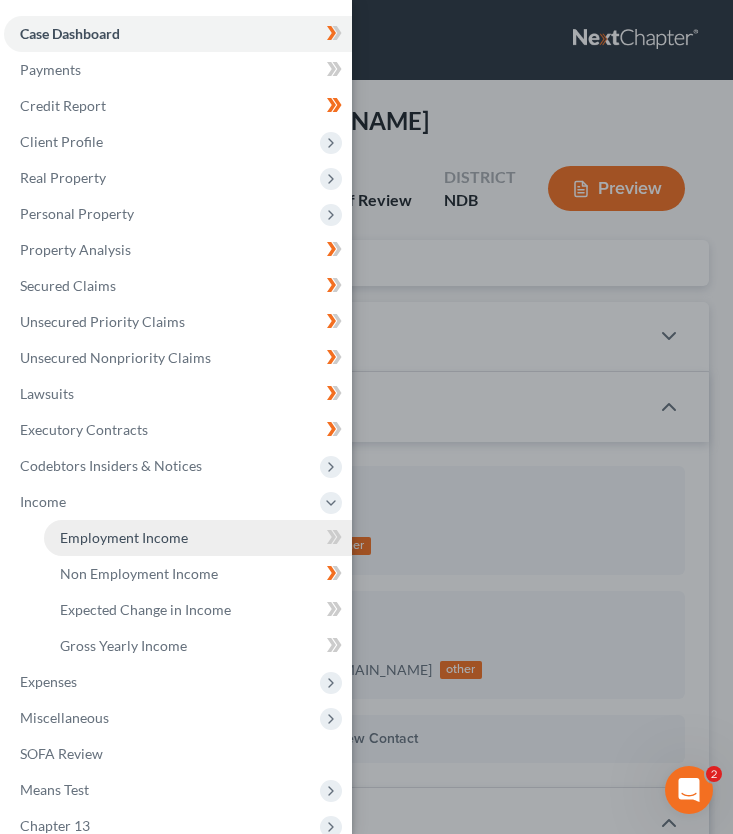 click on "Employment Income" at bounding box center (124, 537) 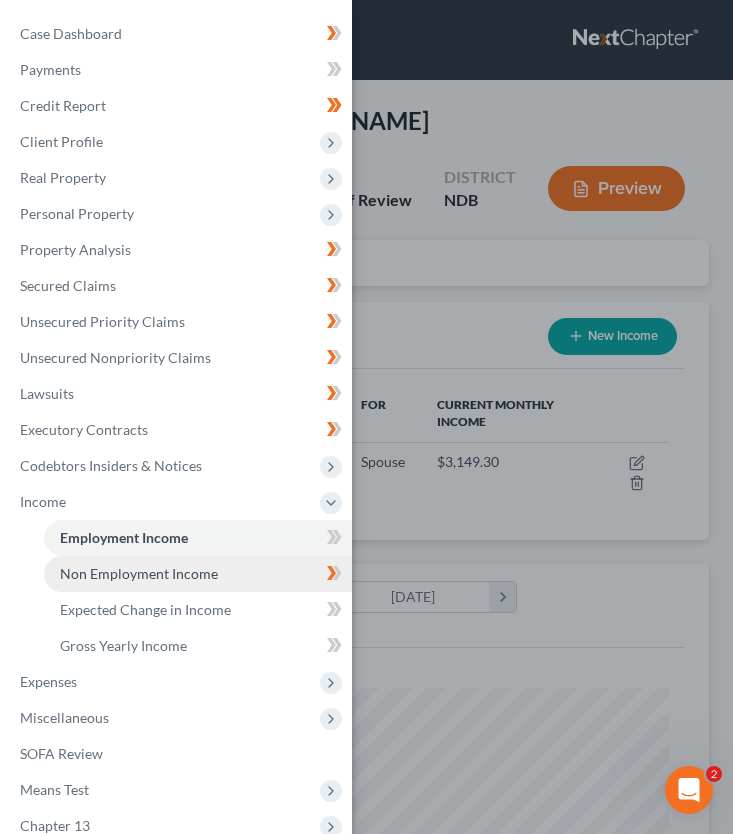 scroll, scrollTop: 999698, scrollLeft: 999355, axis: both 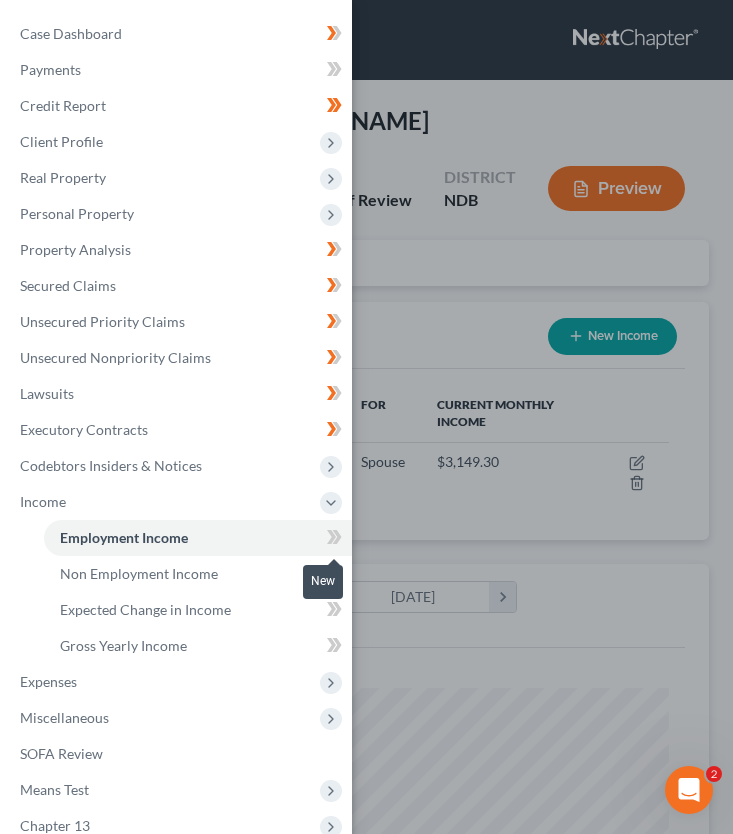click 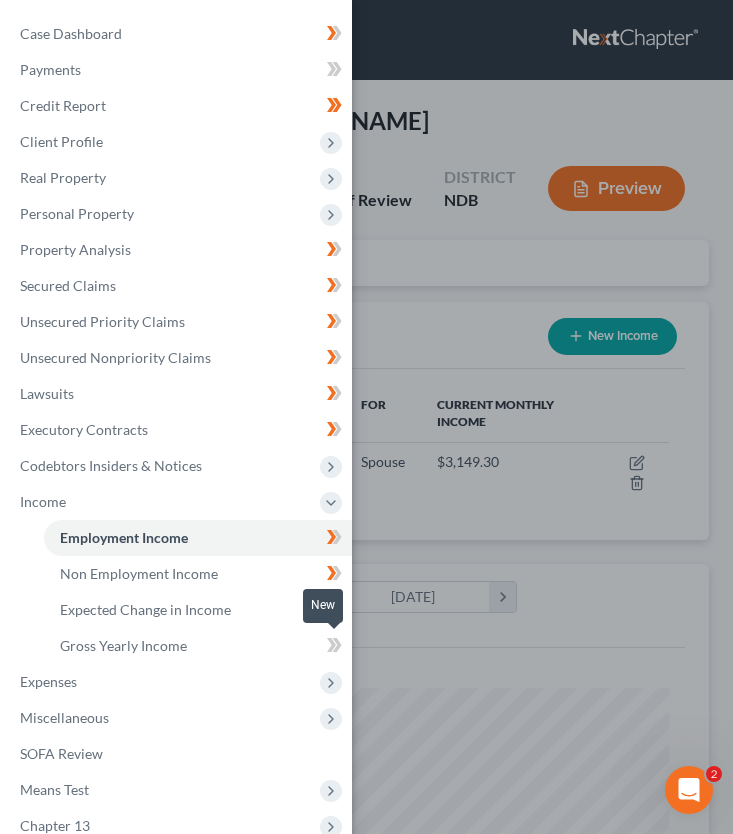 click 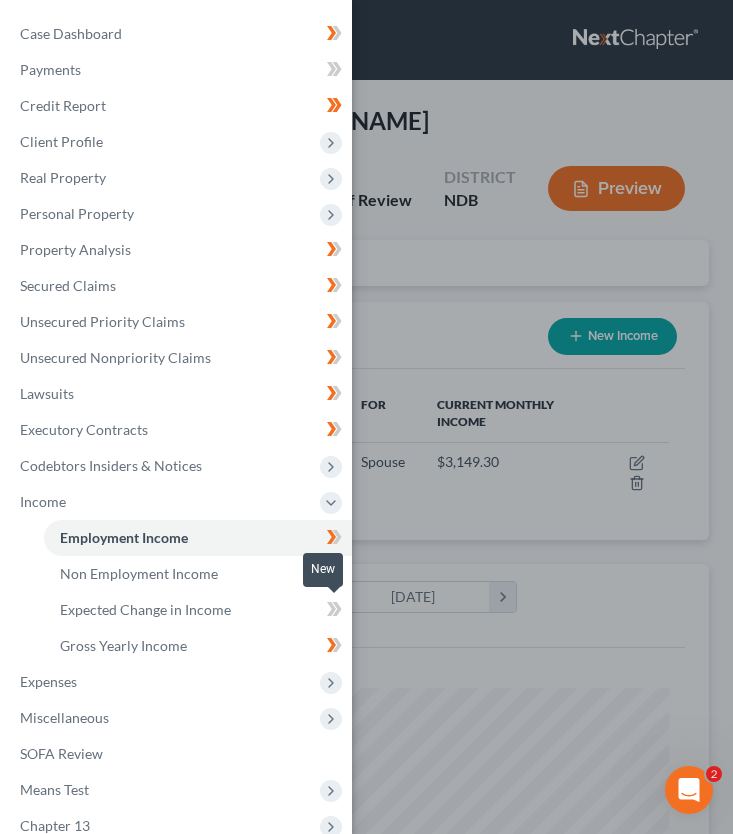 click 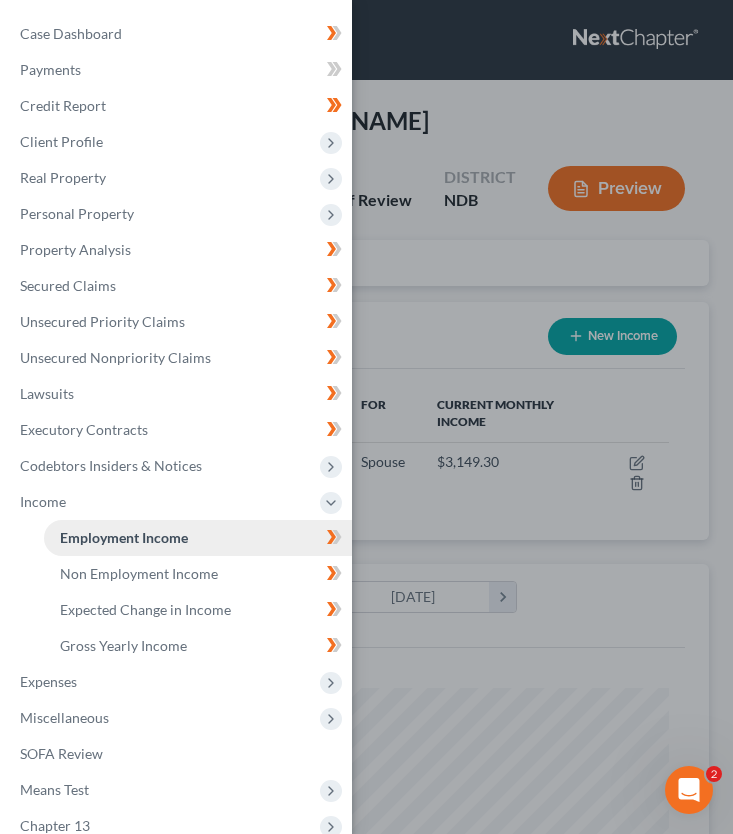 click on "Employment Income" at bounding box center (198, 538) 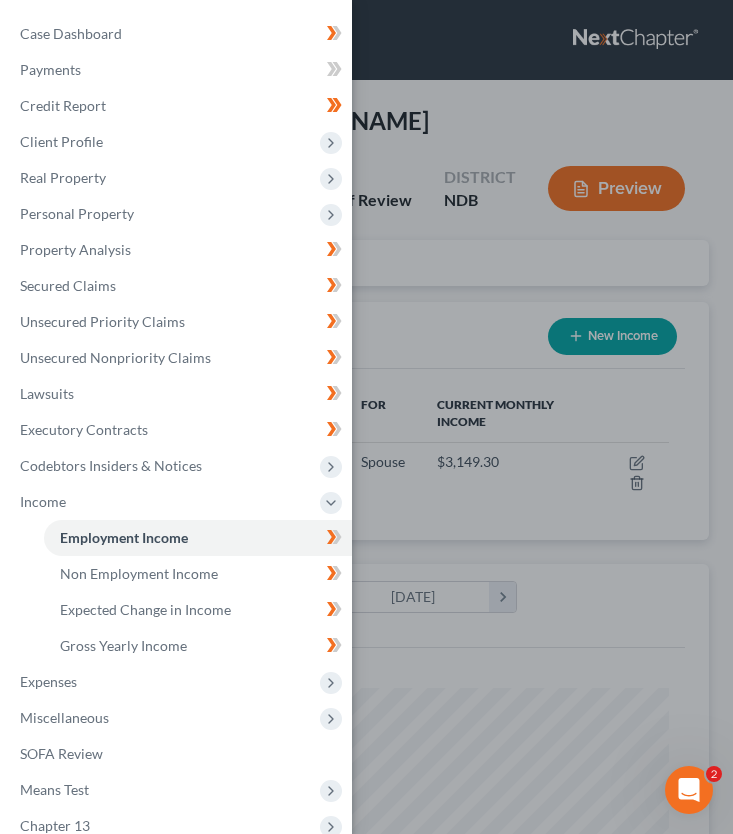 click on "Case Dashboard
Payments
Invoices
Payments
Payments
Credit Report
Client Profile" at bounding box center (366, 417) 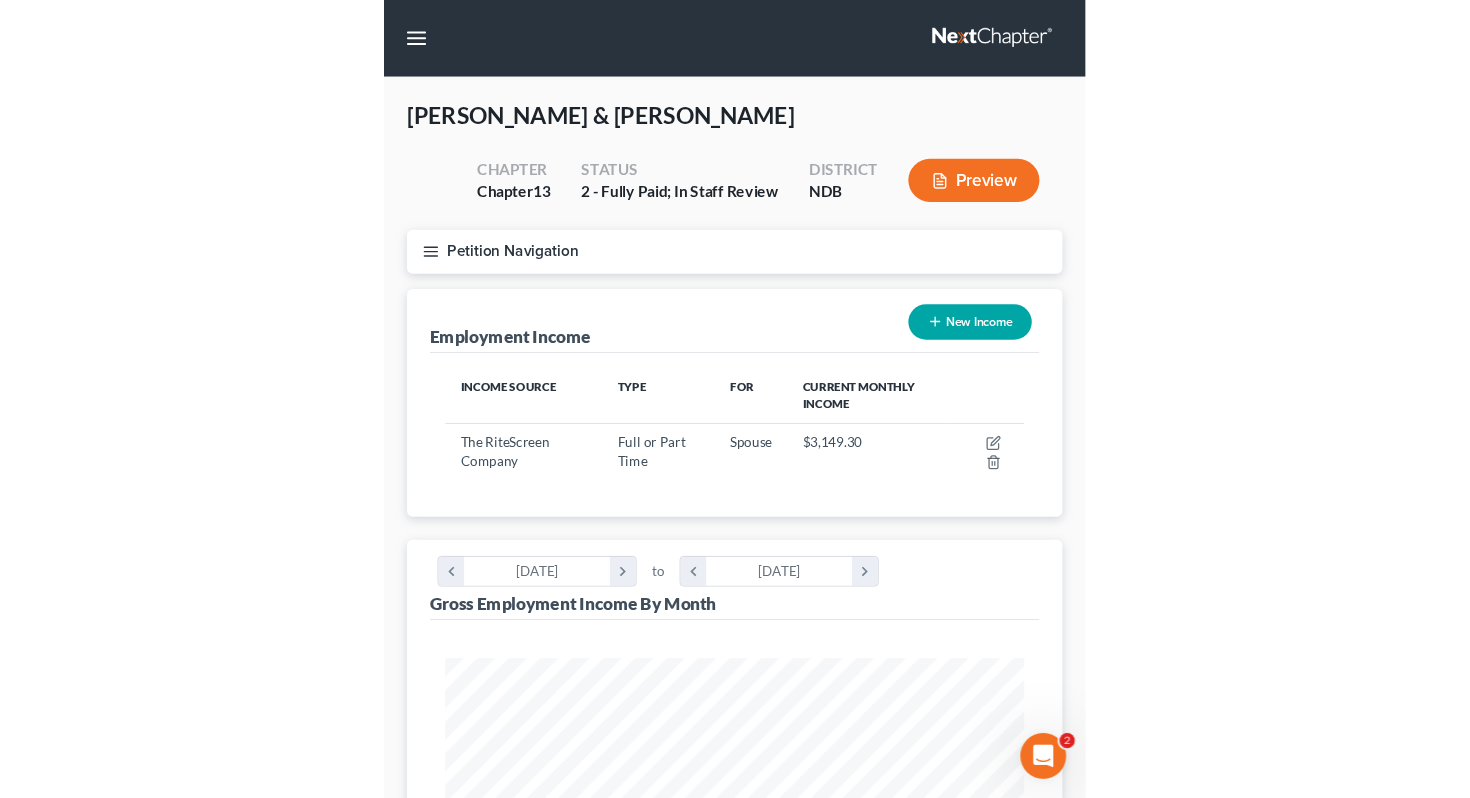 scroll, scrollTop: 999641, scrollLeft: 999404, axis: both 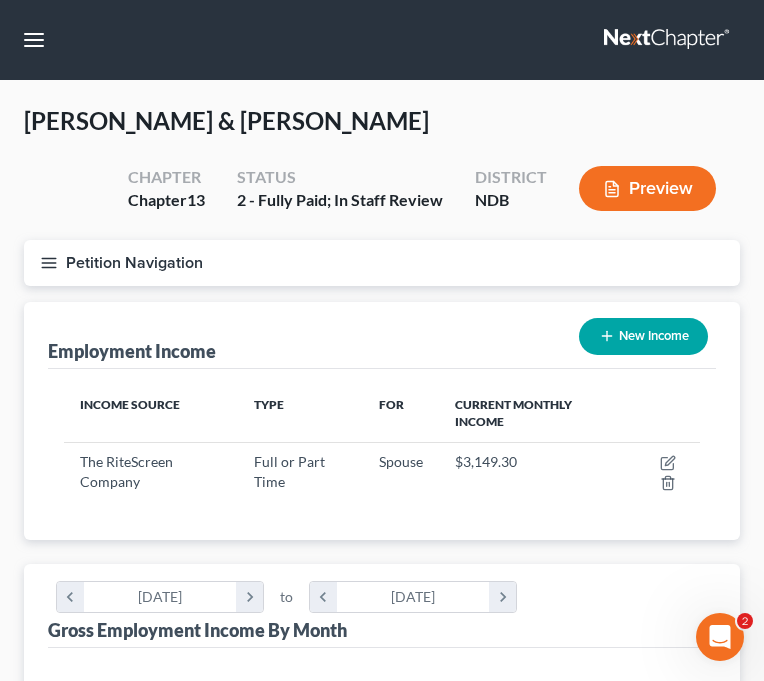 click 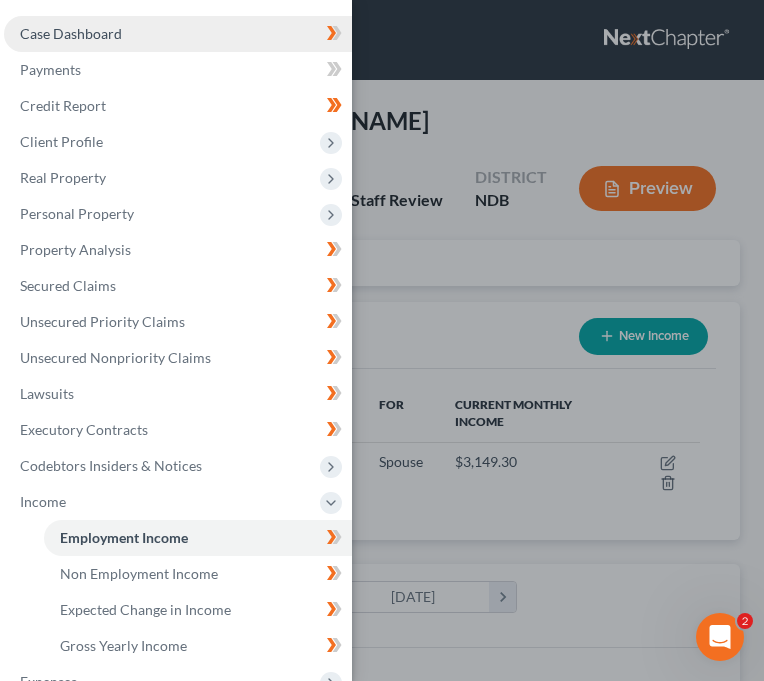 click on "Case Dashboard" at bounding box center (71, 33) 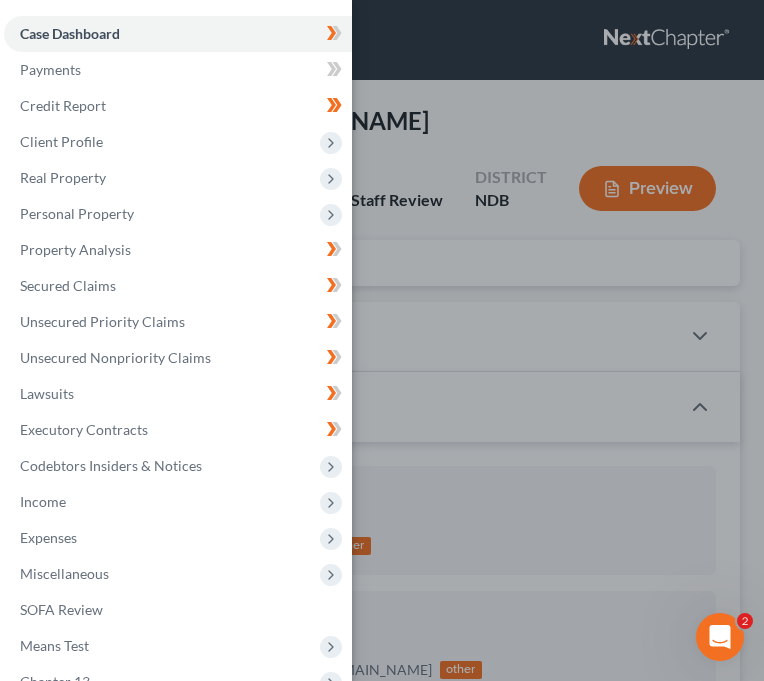 click on "Case Dashboard
Payments
Invoices
Payments
Payments
Credit Report
Client Profile" at bounding box center (382, 340) 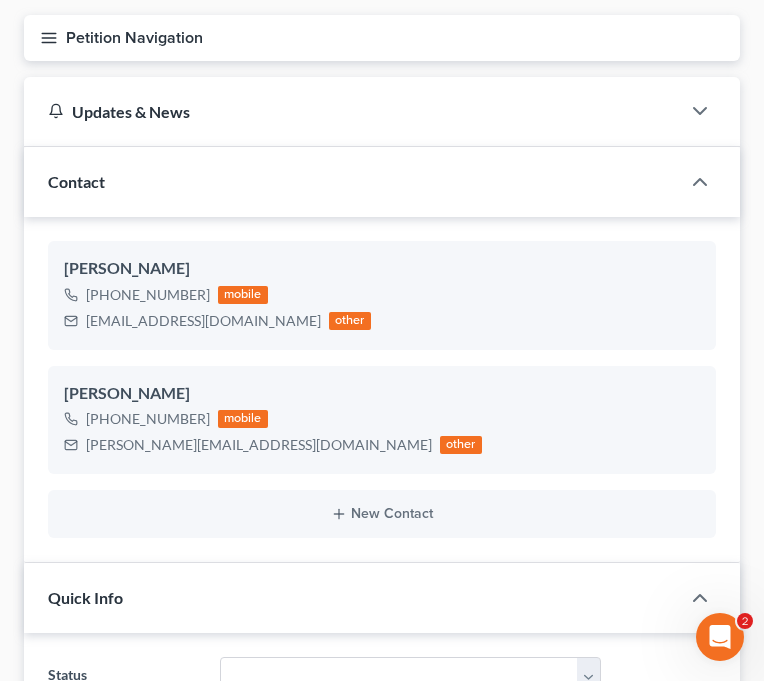 scroll, scrollTop: 0, scrollLeft: 0, axis: both 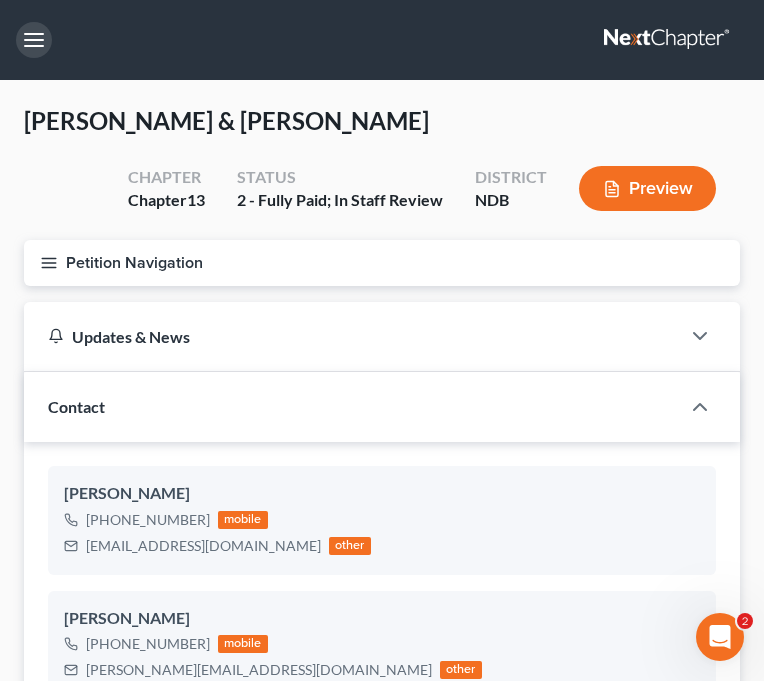 click at bounding box center [34, 40] 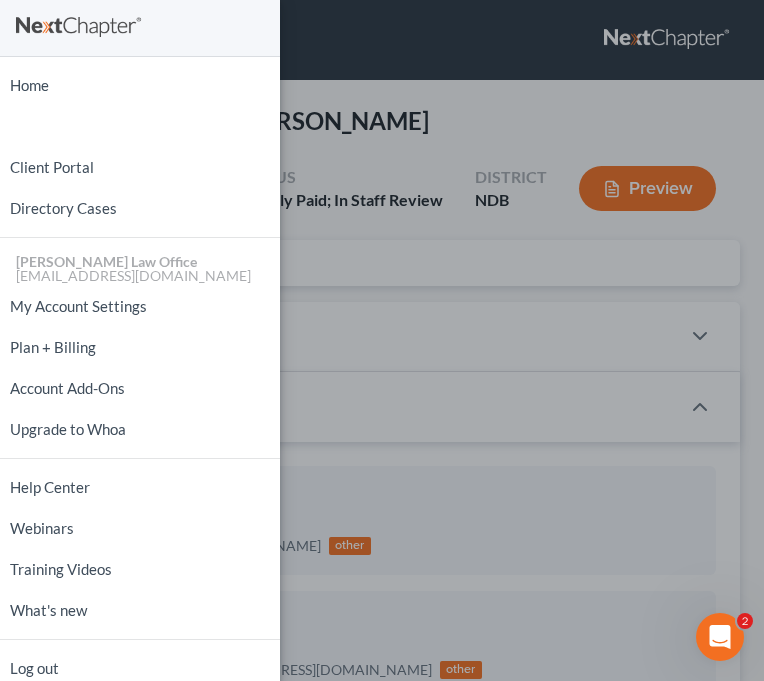 click on "Home New Case Client Portal Directory Cases Bulie Diaz Law Office fargo@bulielaw.com My Account Settings Plan + Billing Account Add-Ons Upgrade to Whoa Help Center Webinars Training Videos What's new Log out" at bounding box center (382, 340) 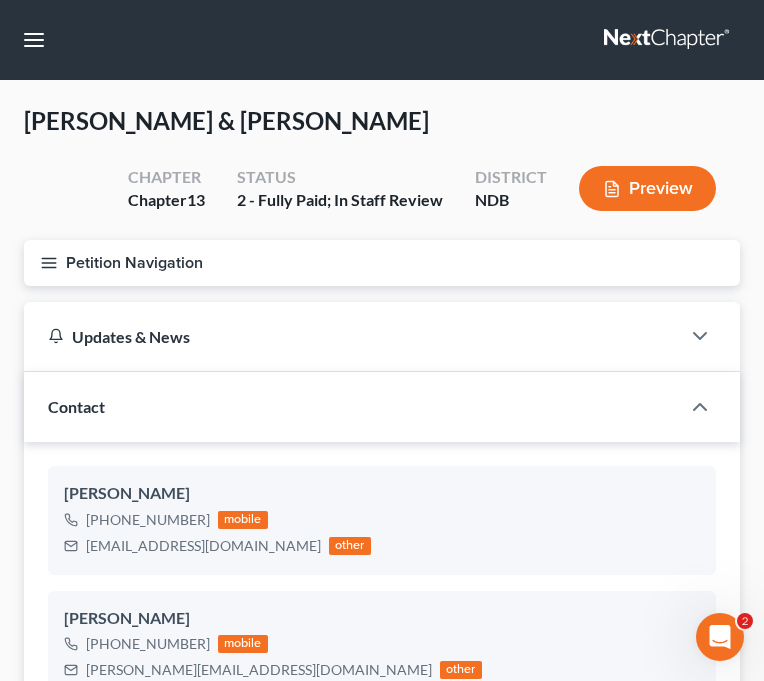 click on "Petition Navigation" at bounding box center [382, 263] 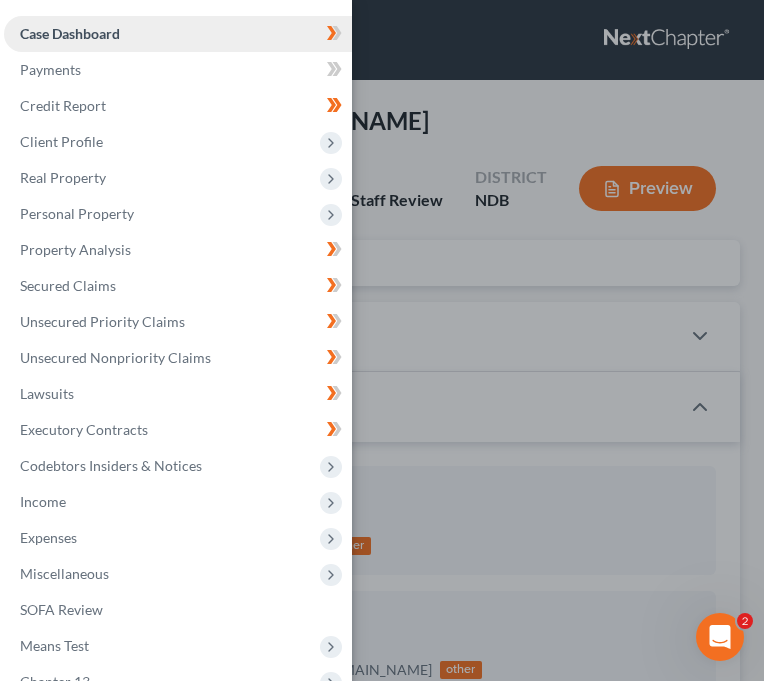 click on "Case Dashboard" at bounding box center (178, 34) 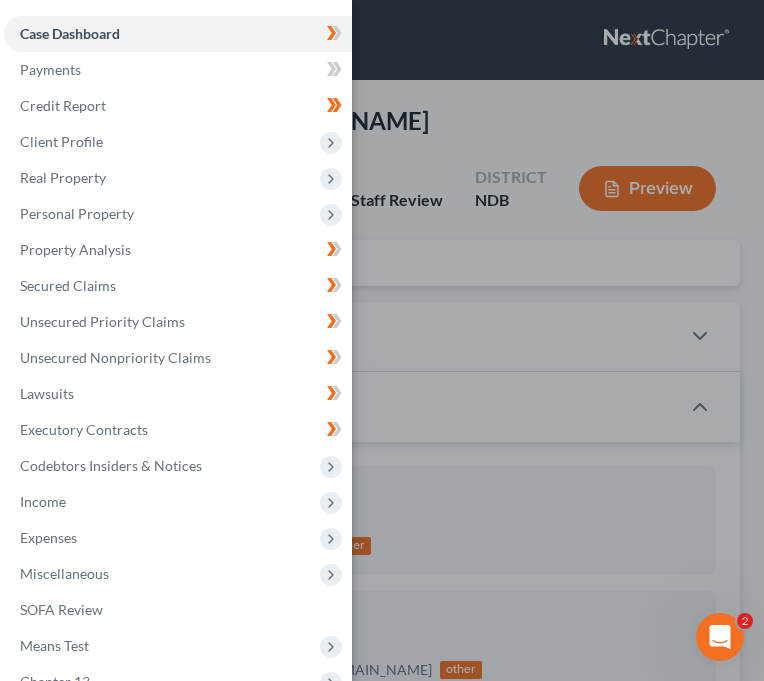 click on "Case Dashboard
Payments
Invoices
Payments
Payments
Credit Report
Client Profile" at bounding box center (382, 340) 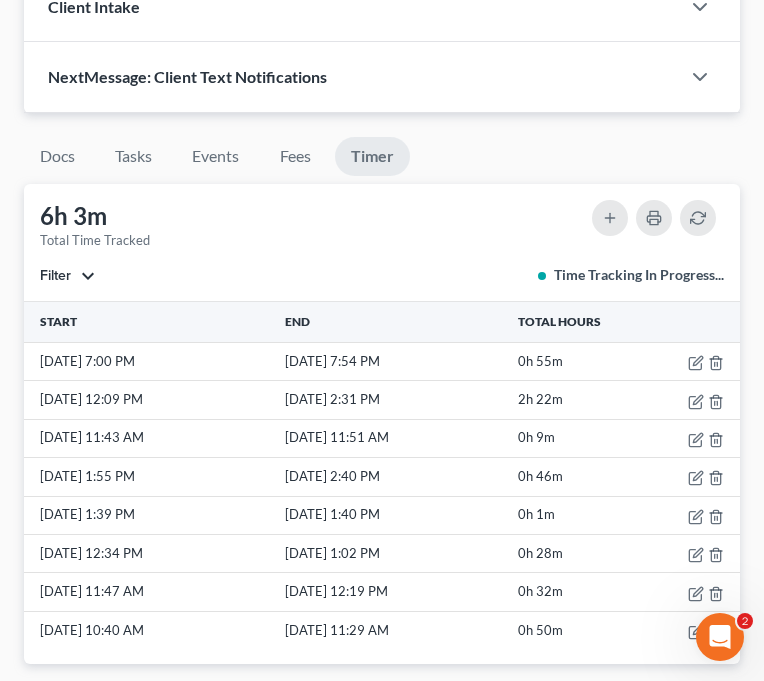 scroll, scrollTop: 2053, scrollLeft: 0, axis: vertical 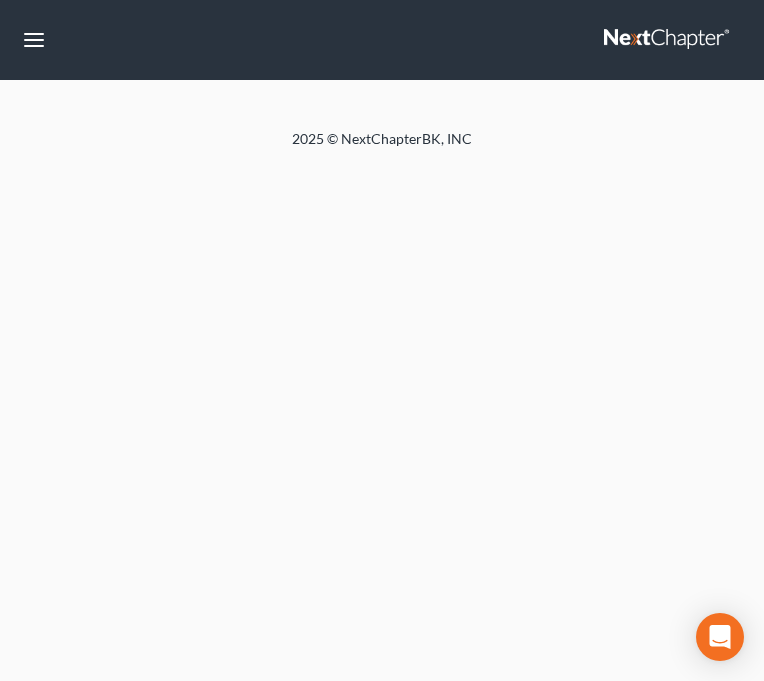 select on "1" 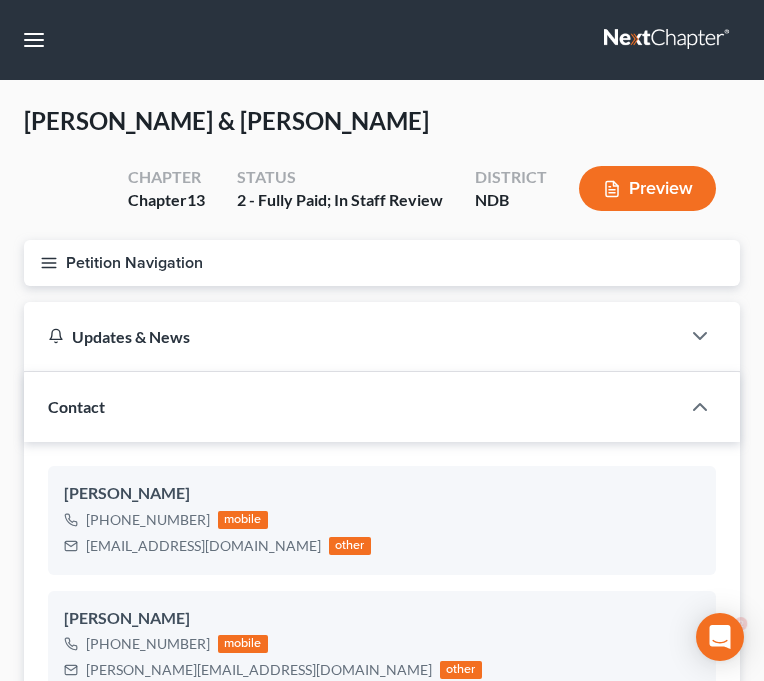 scroll, scrollTop: 0, scrollLeft: 0, axis: both 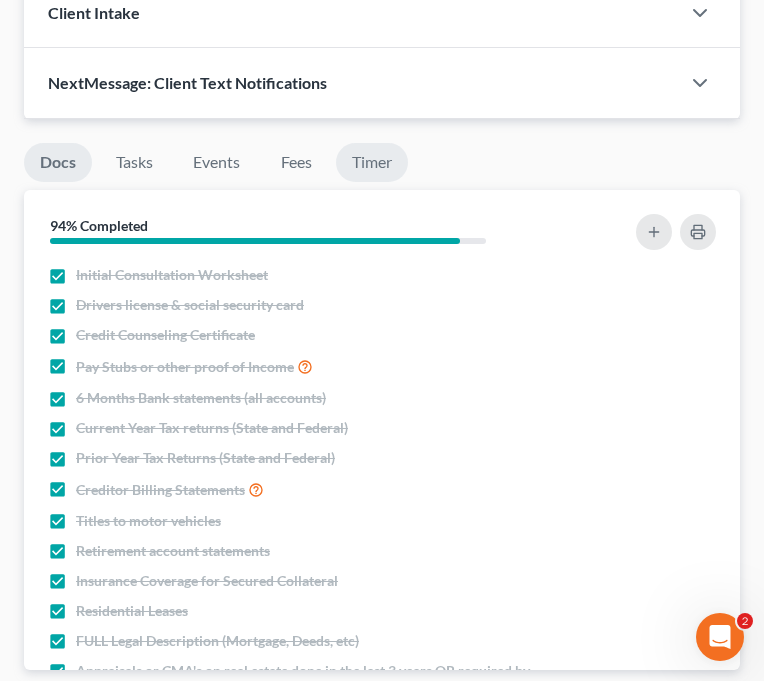 click on "Timer" at bounding box center [372, 162] 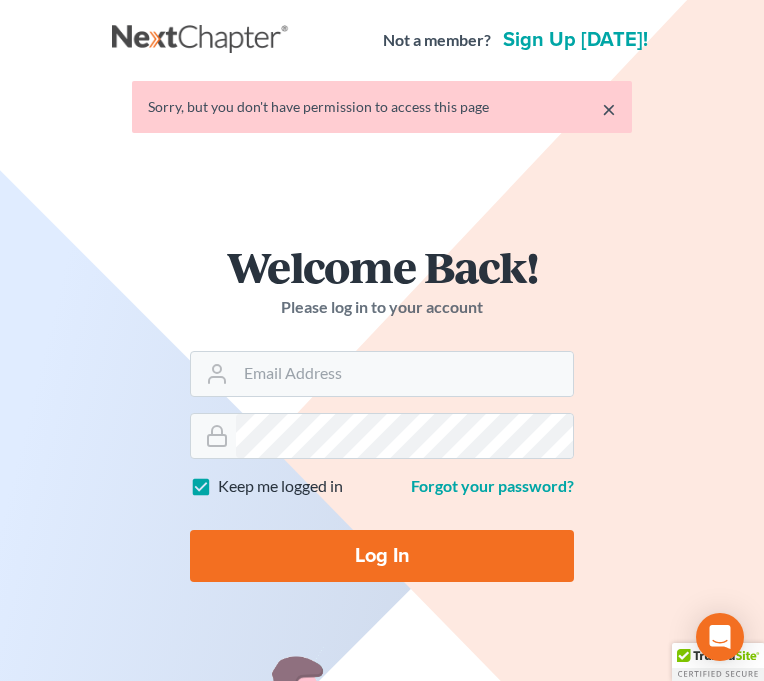 scroll, scrollTop: 0, scrollLeft: 0, axis: both 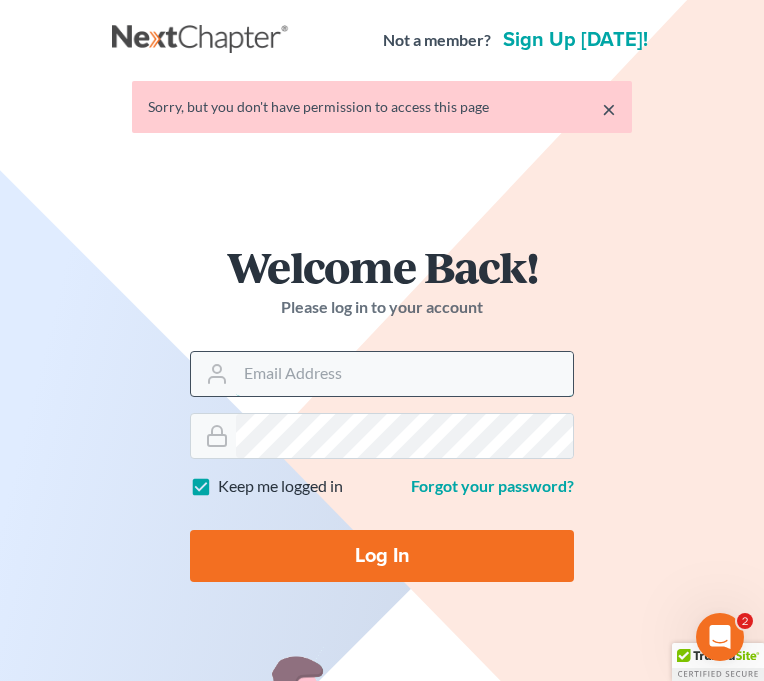 click on "Email Address" at bounding box center [404, 374] 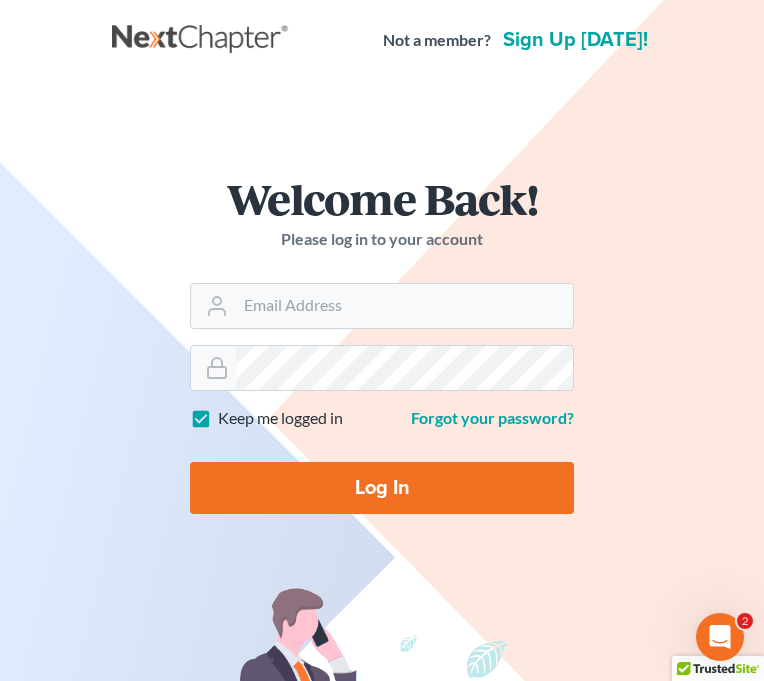click on "Welcome Back! Please log in to your account Email Address Password Keep me logged in Forgot your password? Log In" at bounding box center (382, 353) 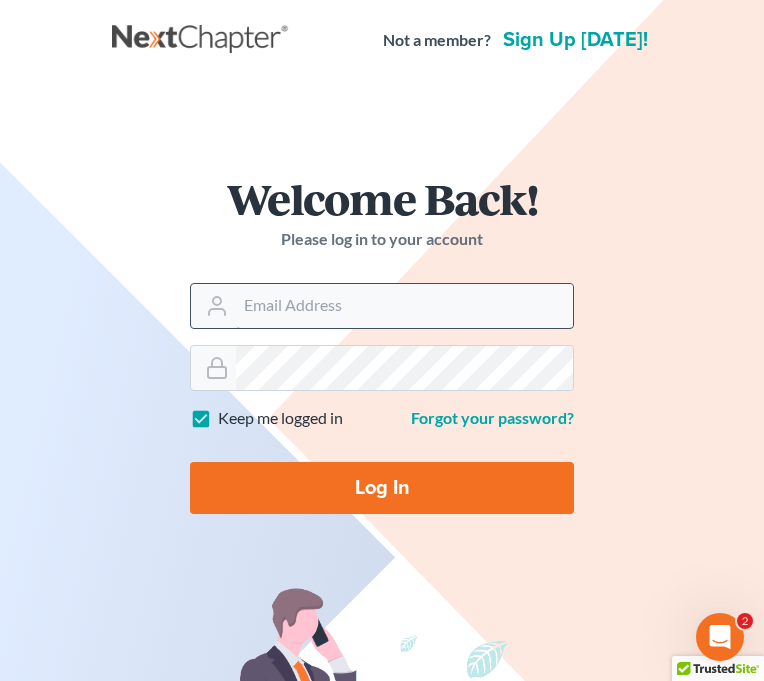 click on "Email Address" at bounding box center [404, 306] 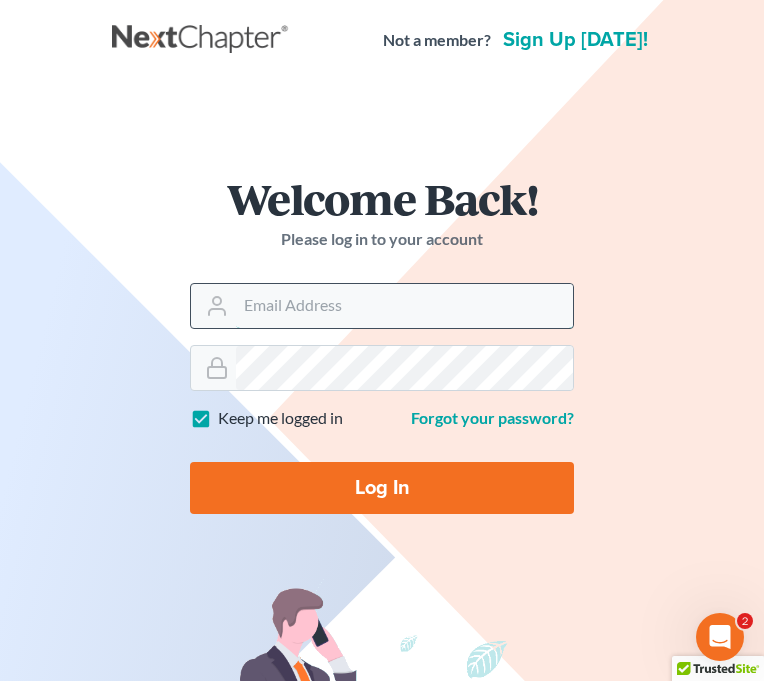 type on "fargo@bulielaw.com" 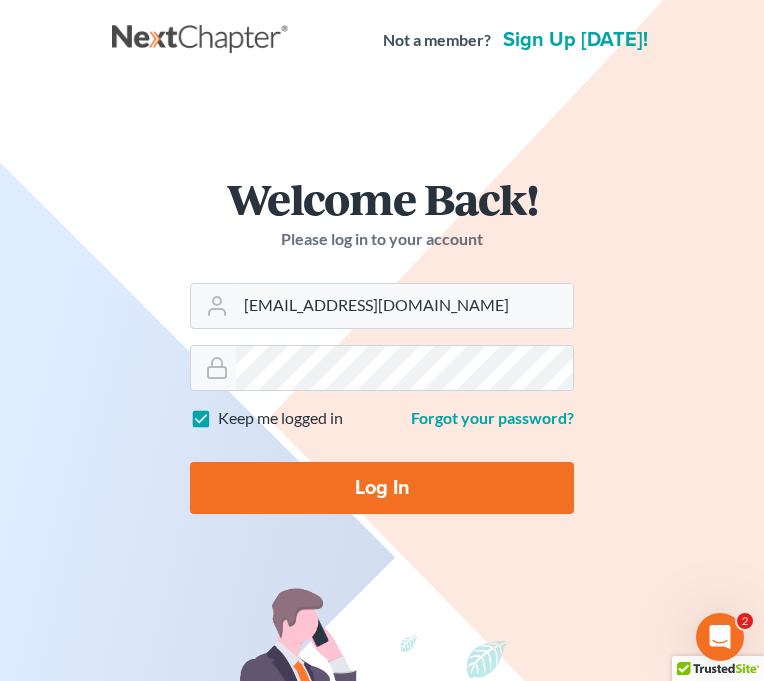 click on "Log In" at bounding box center (382, 488) 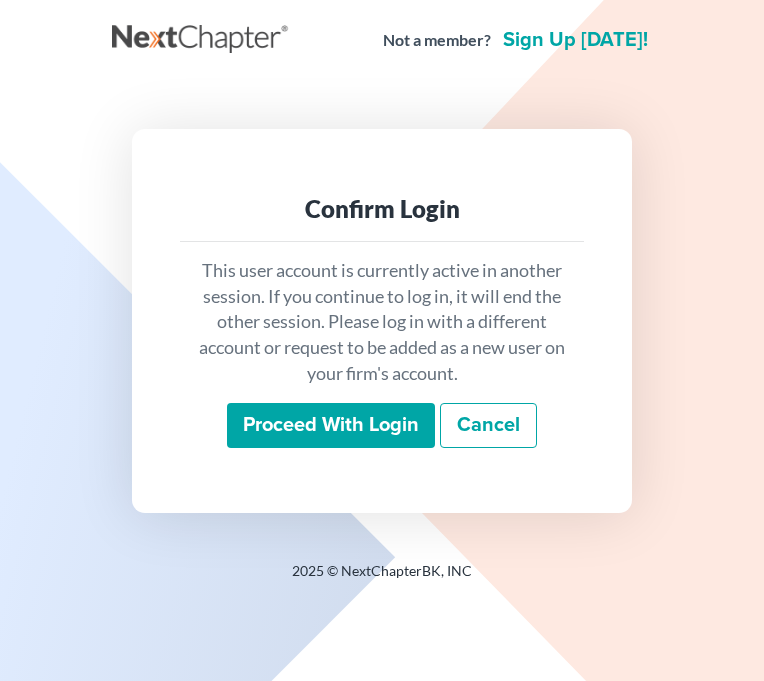 scroll, scrollTop: 0, scrollLeft: 0, axis: both 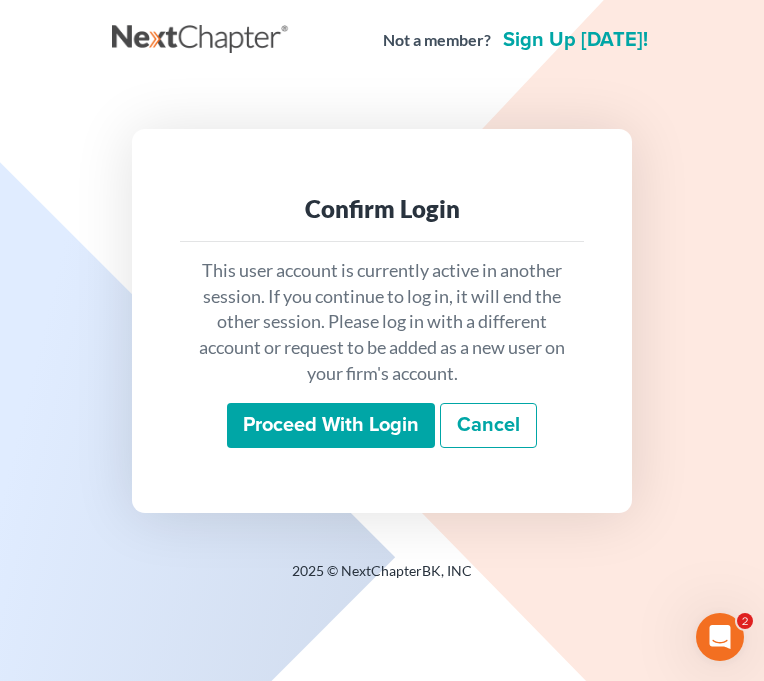 click on "Proceed with login" at bounding box center (331, 426) 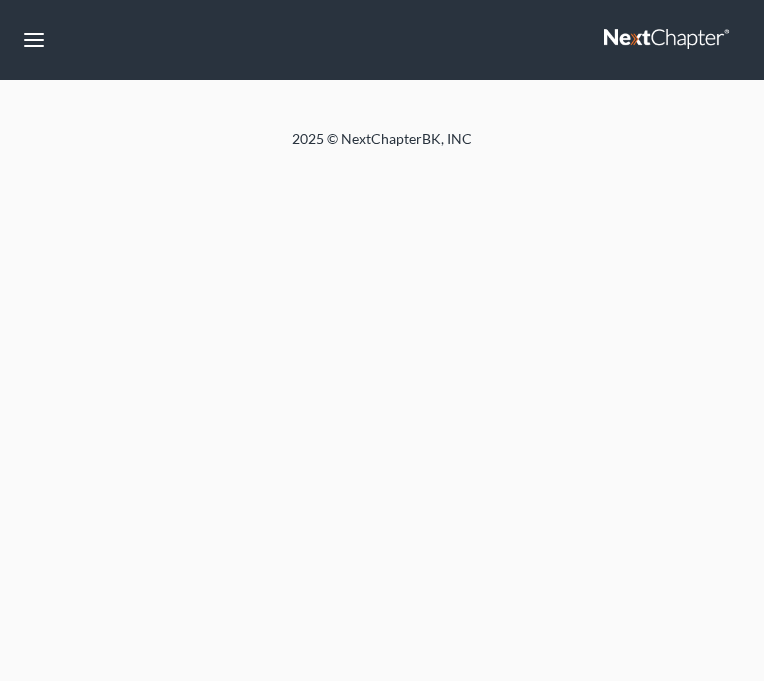 scroll, scrollTop: 0, scrollLeft: 0, axis: both 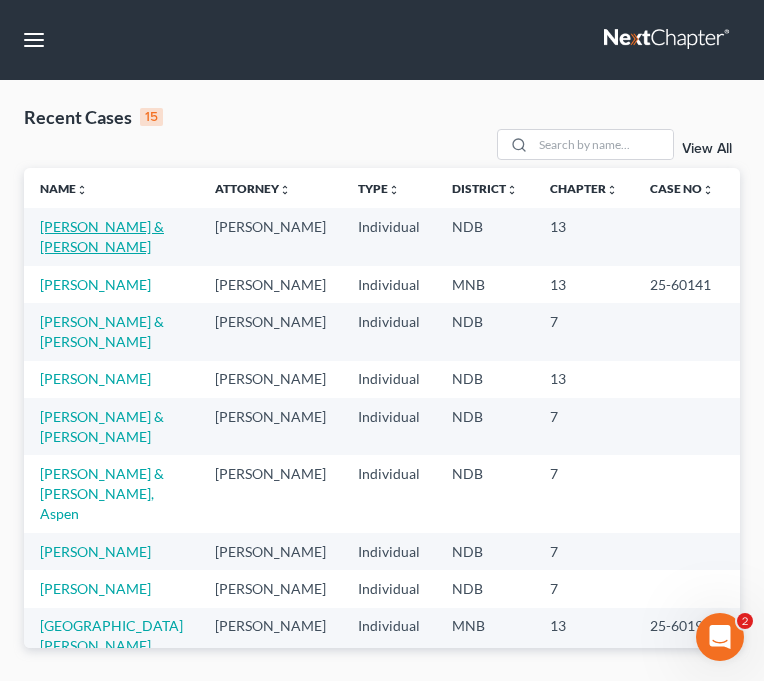 click on "[PERSON_NAME] & [PERSON_NAME]" at bounding box center (102, 236) 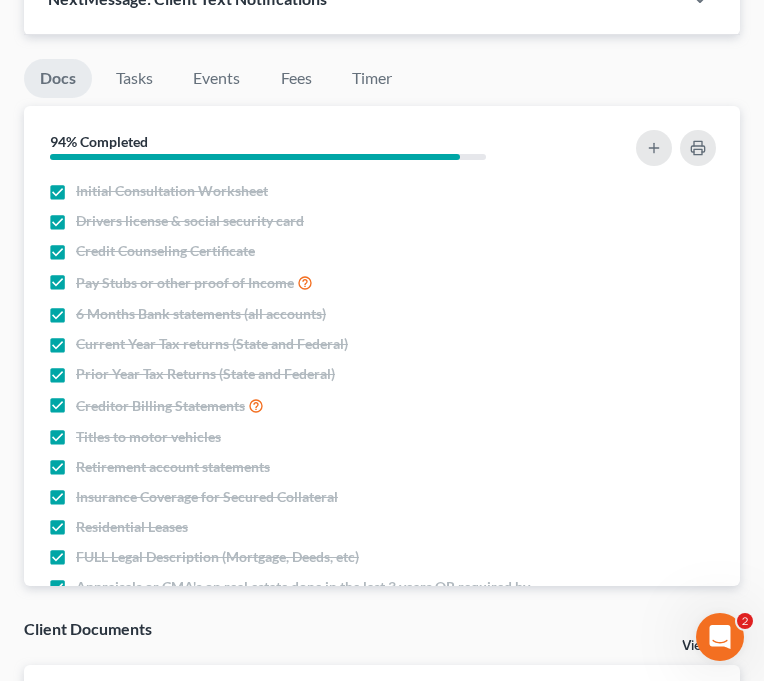 scroll, scrollTop: 2142, scrollLeft: 0, axis: vertical 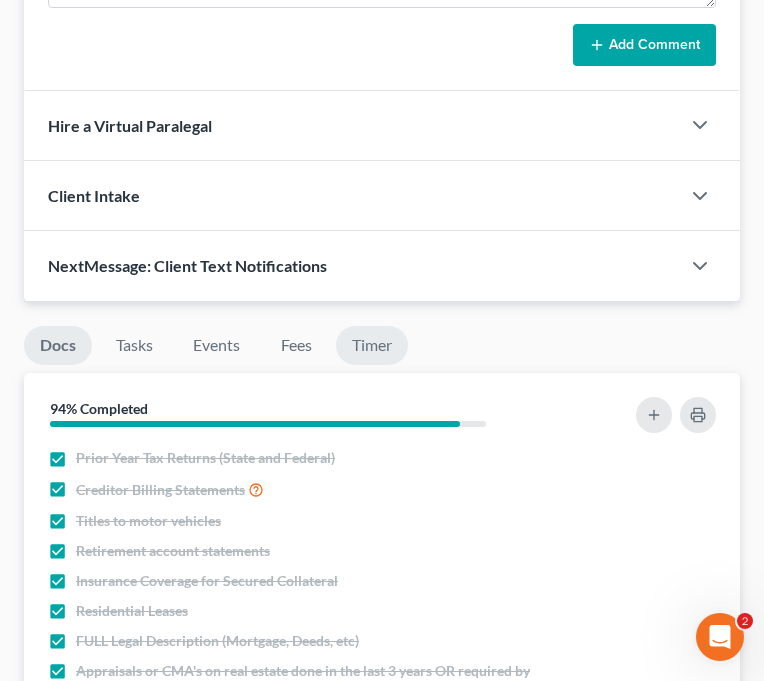 click on "Timer" at bounding box center [372, 345] 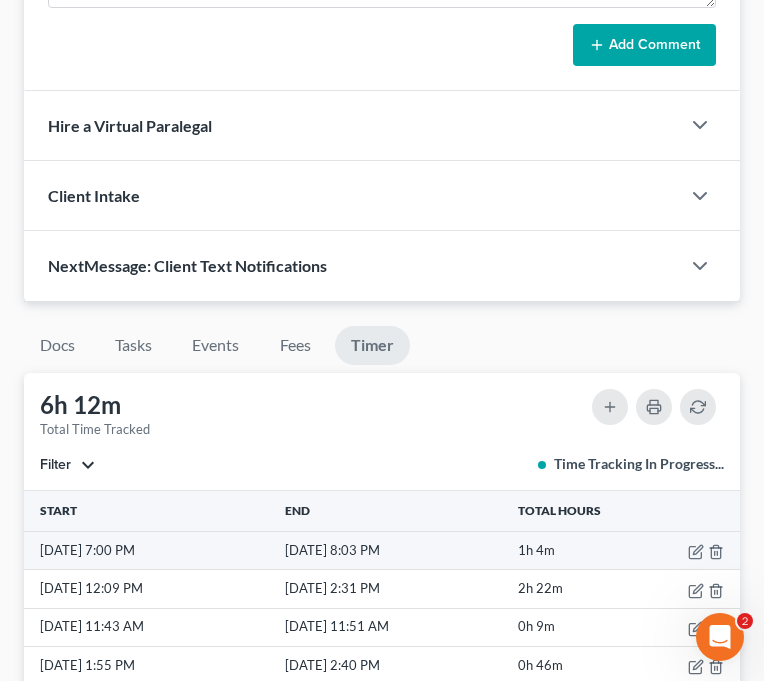 scroll, scrollTop: 1, scrollLeft: 0, axis: vertical 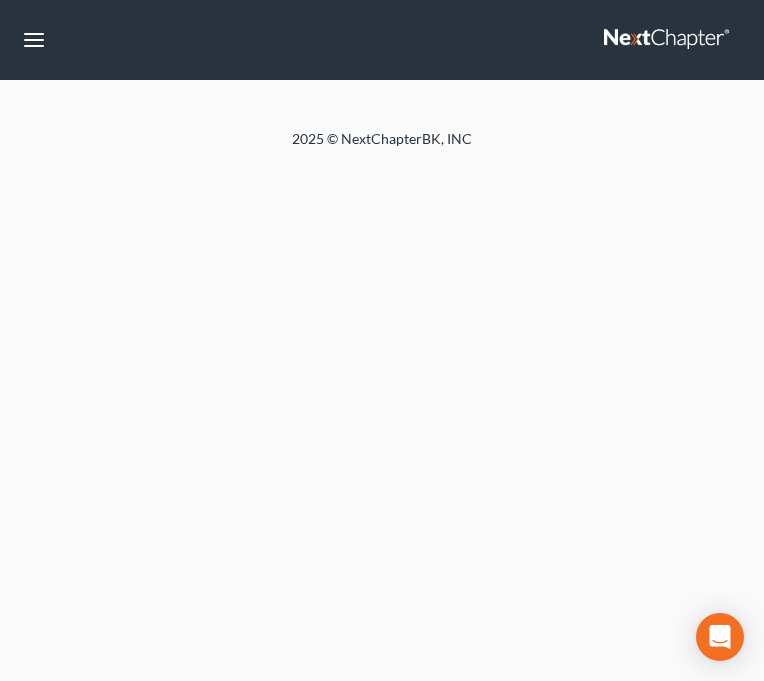 select on "1" 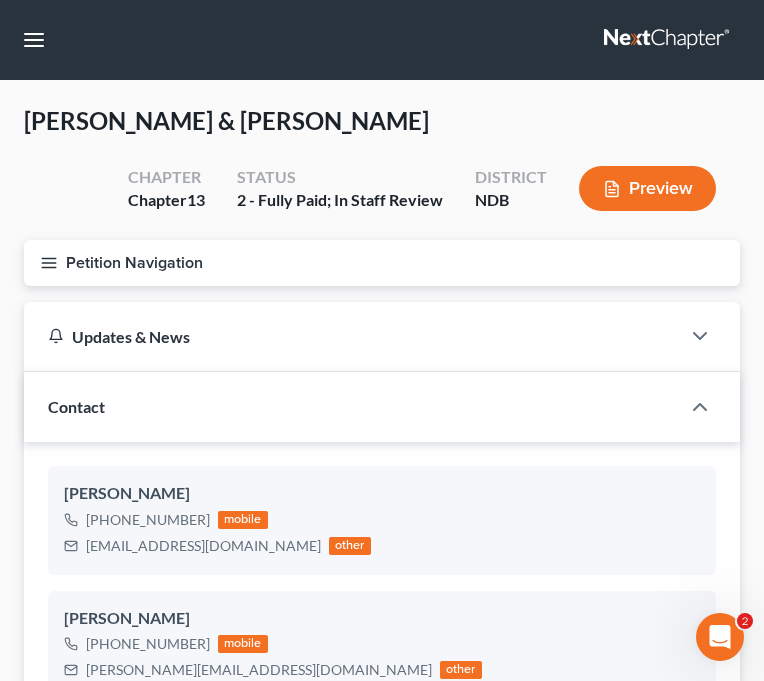 scroll, scrollTop: 0, scrollLeft: 0, axis: both 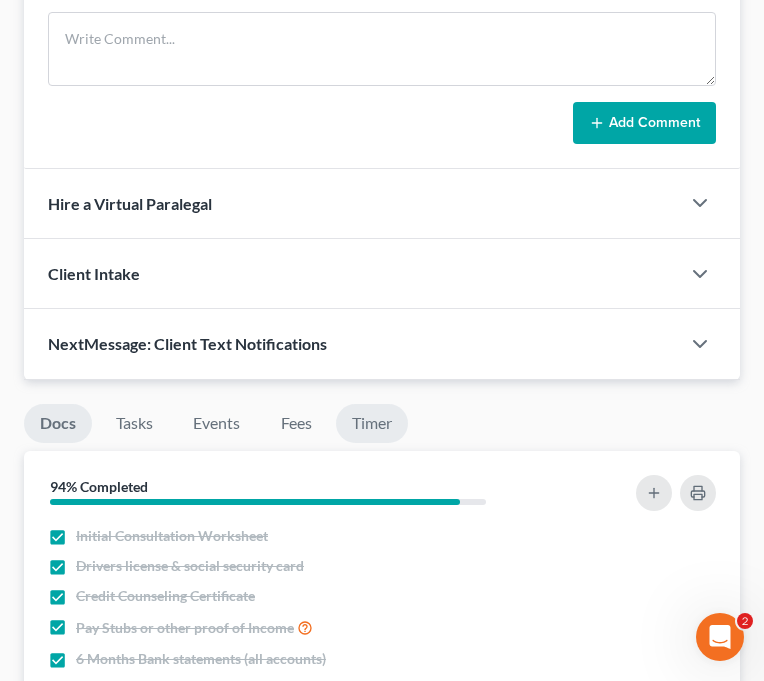 click on "Timer" at bounding box center [372, 423] 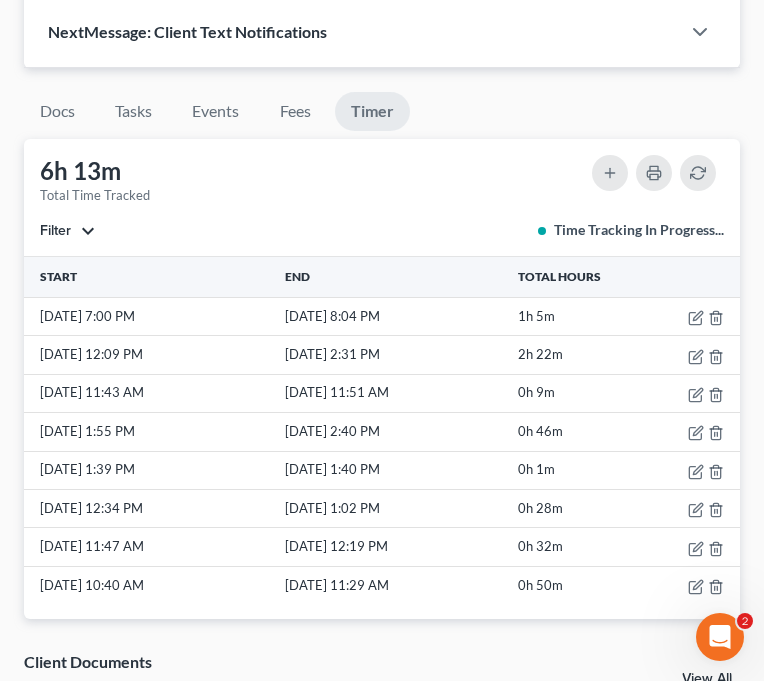 scroll, scrollTop: 2097, scrollLeft: 0, axis: vertical 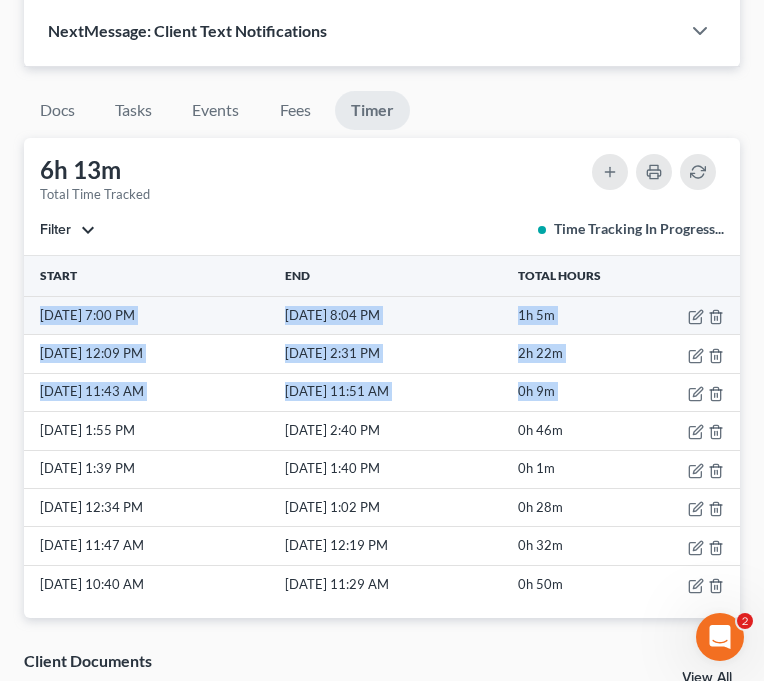 drag, startPoint x: 628, startPoint y: 366, endPoint x: 28, endPoint y: 293, distance: 604.4245 